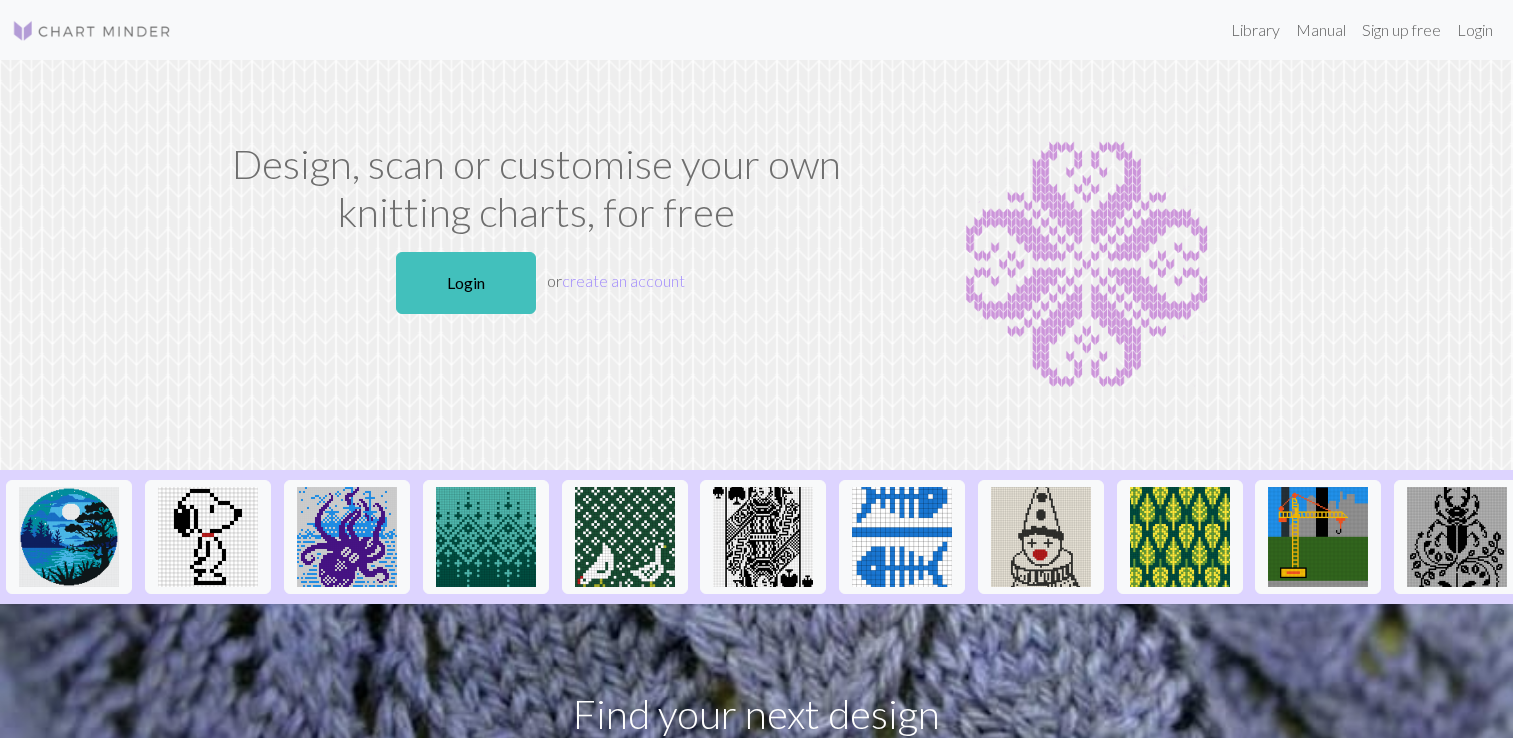 scroll, scrollTop: 0, scrollLeft: 0, axis: both 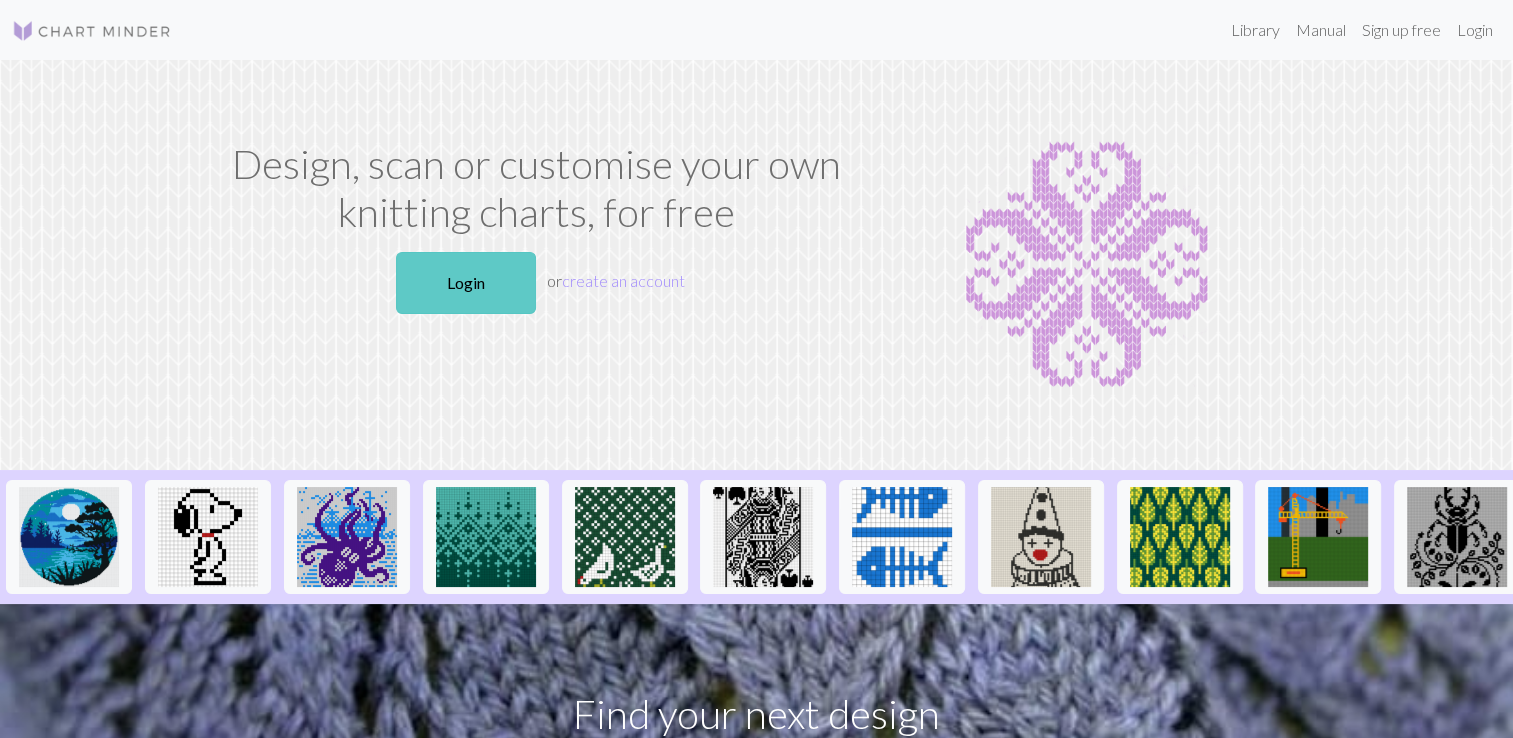 click on "Login" at bounding box center (466, 283) 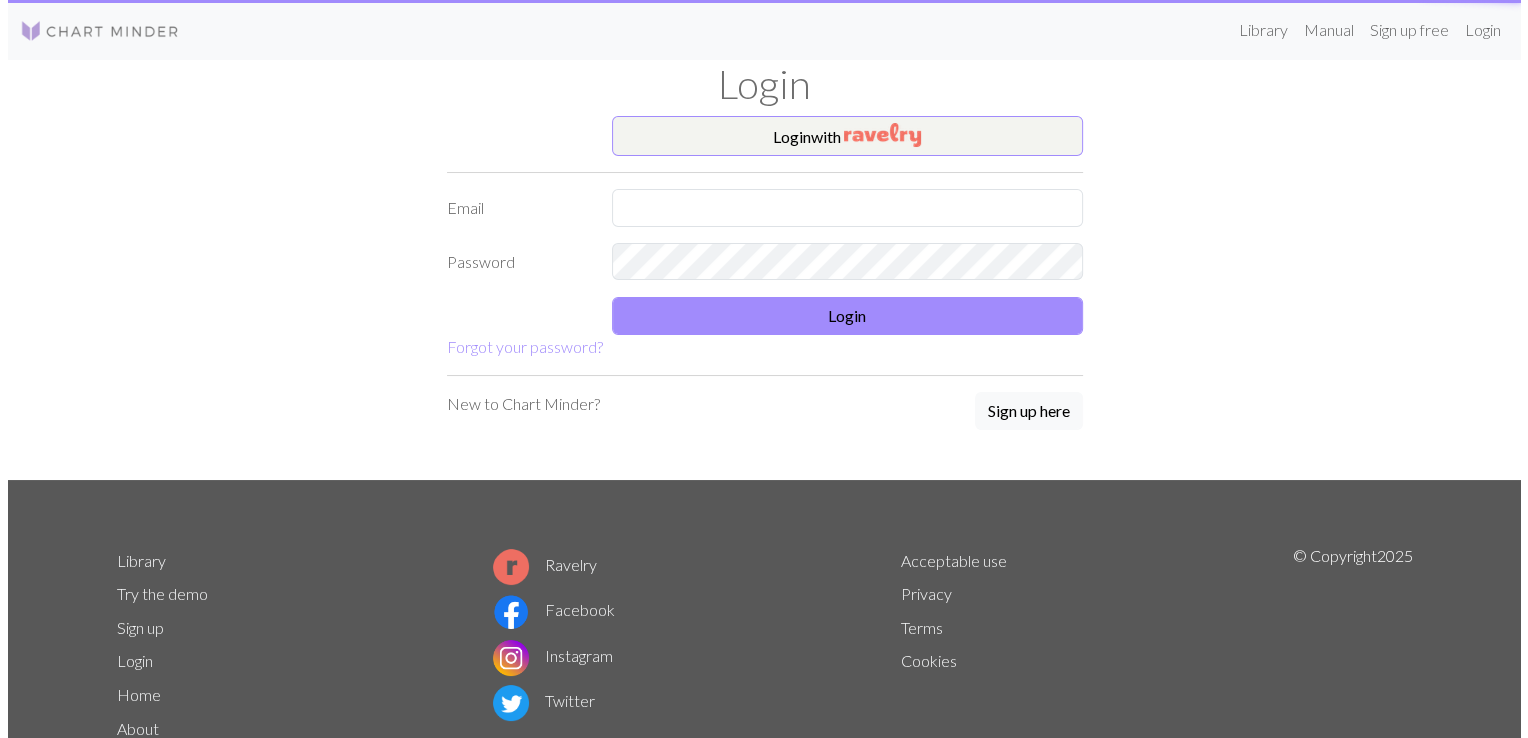 scroll, scrollTop: 0, scrollLeft: 0, axis: both 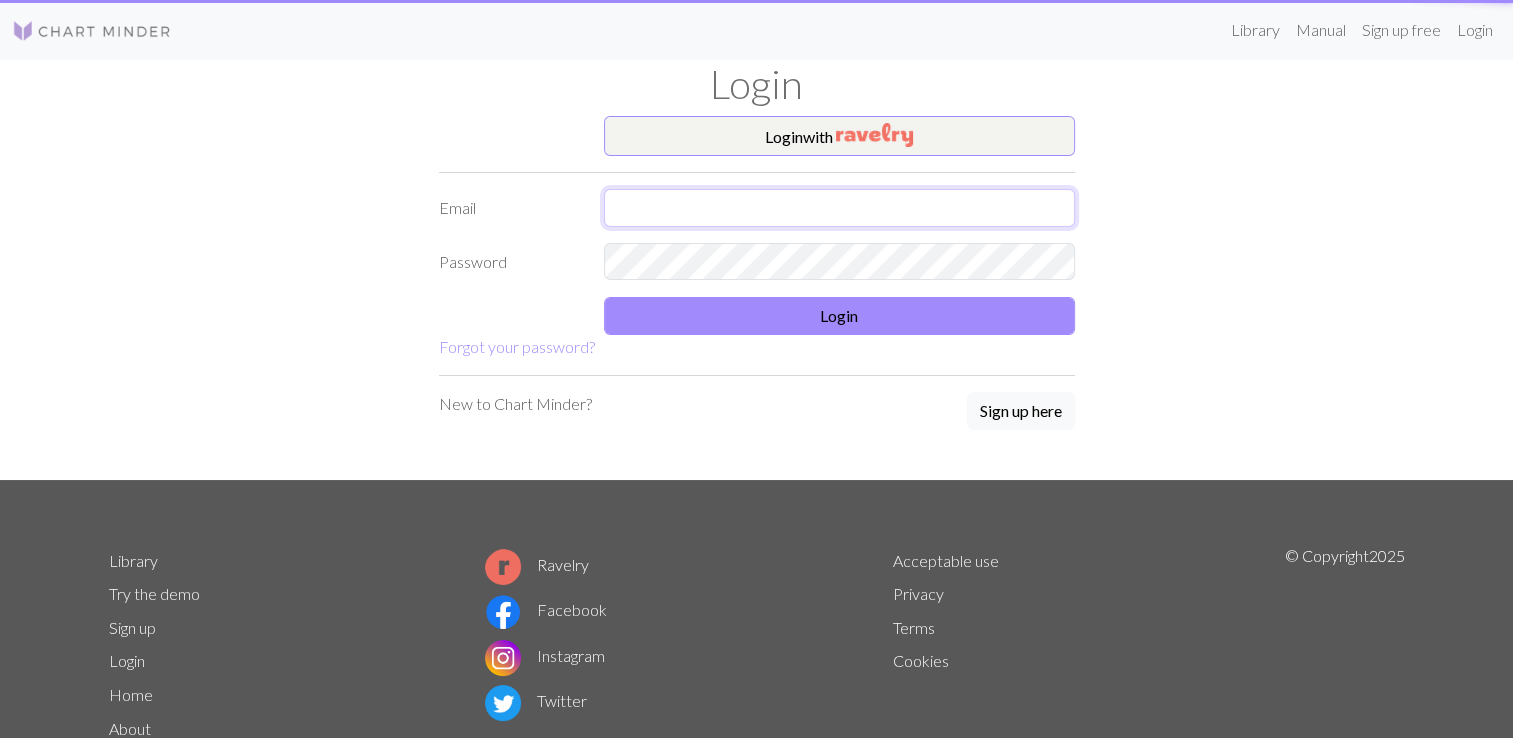 type on "[USERNAME]@[DOMAIN]" 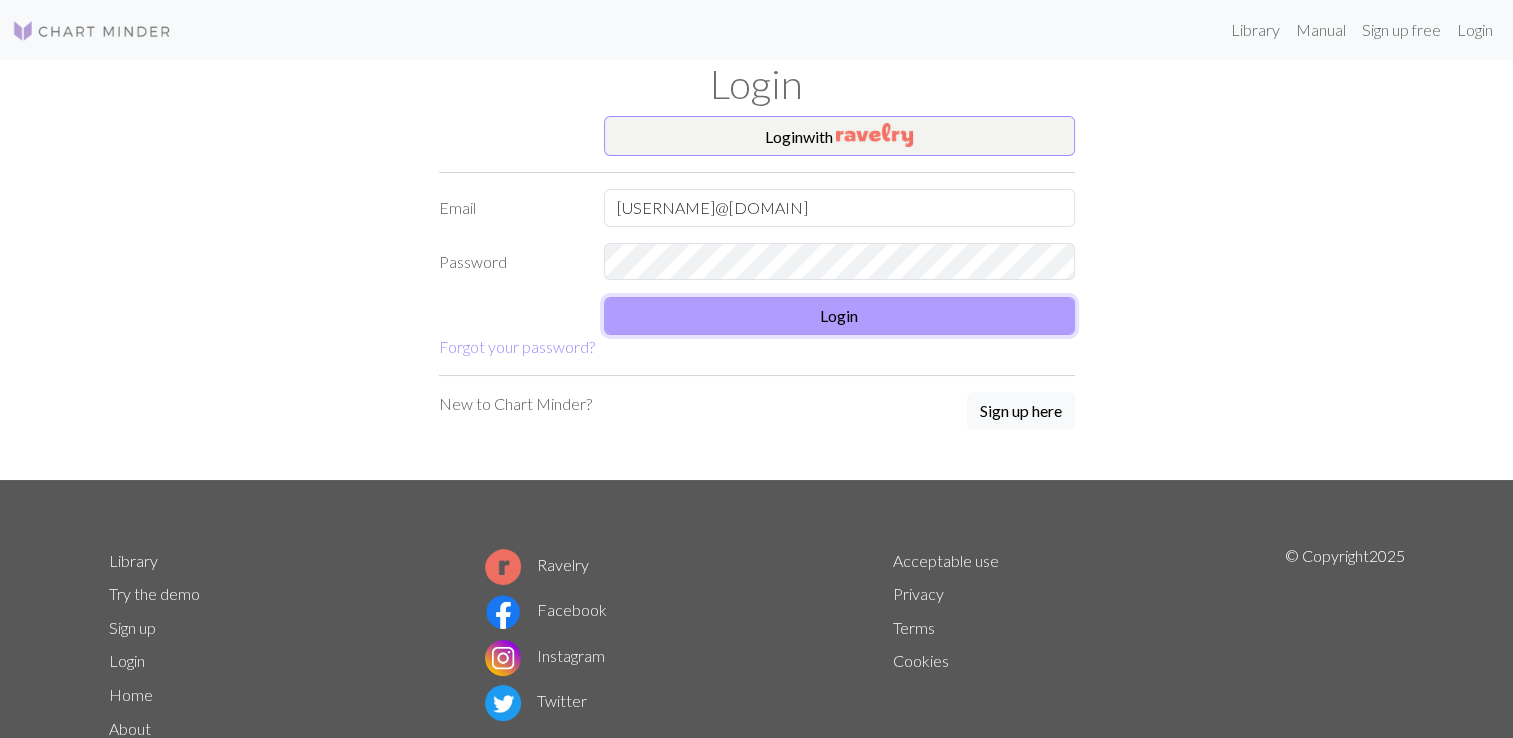 click on "Login" at bounding box center [839, 316] 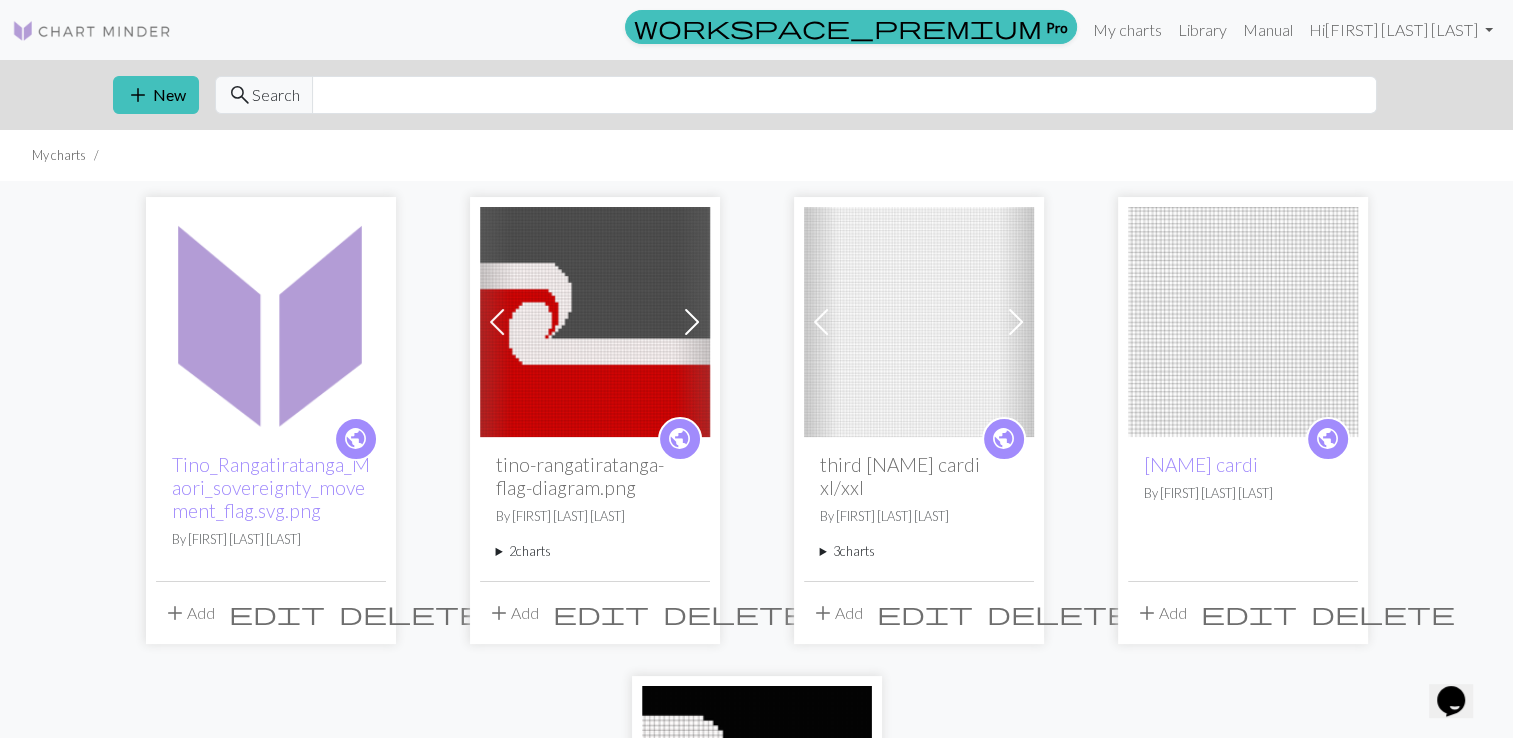 click at bounding box center (595, 322) 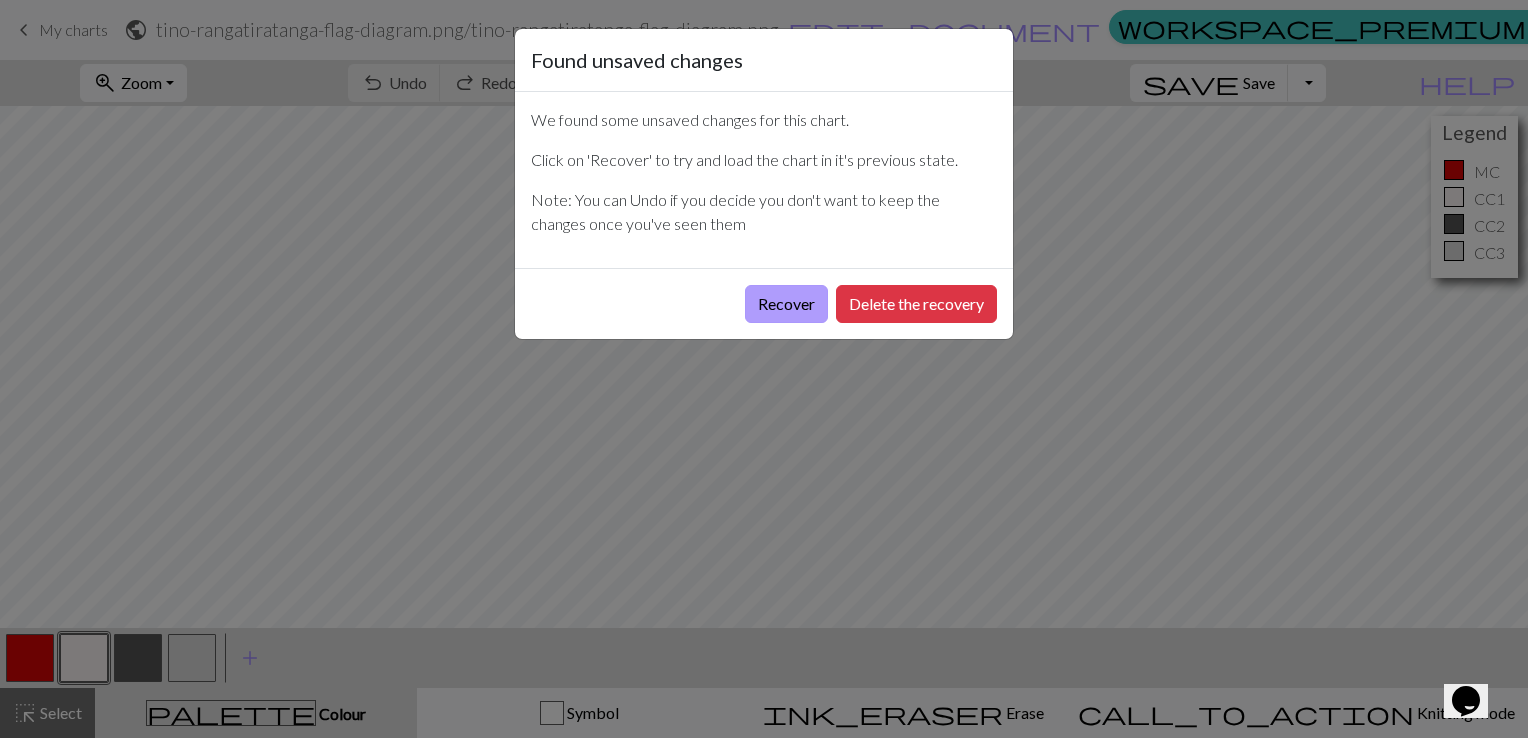 click on "Recover" at bounding box center (786, 304) 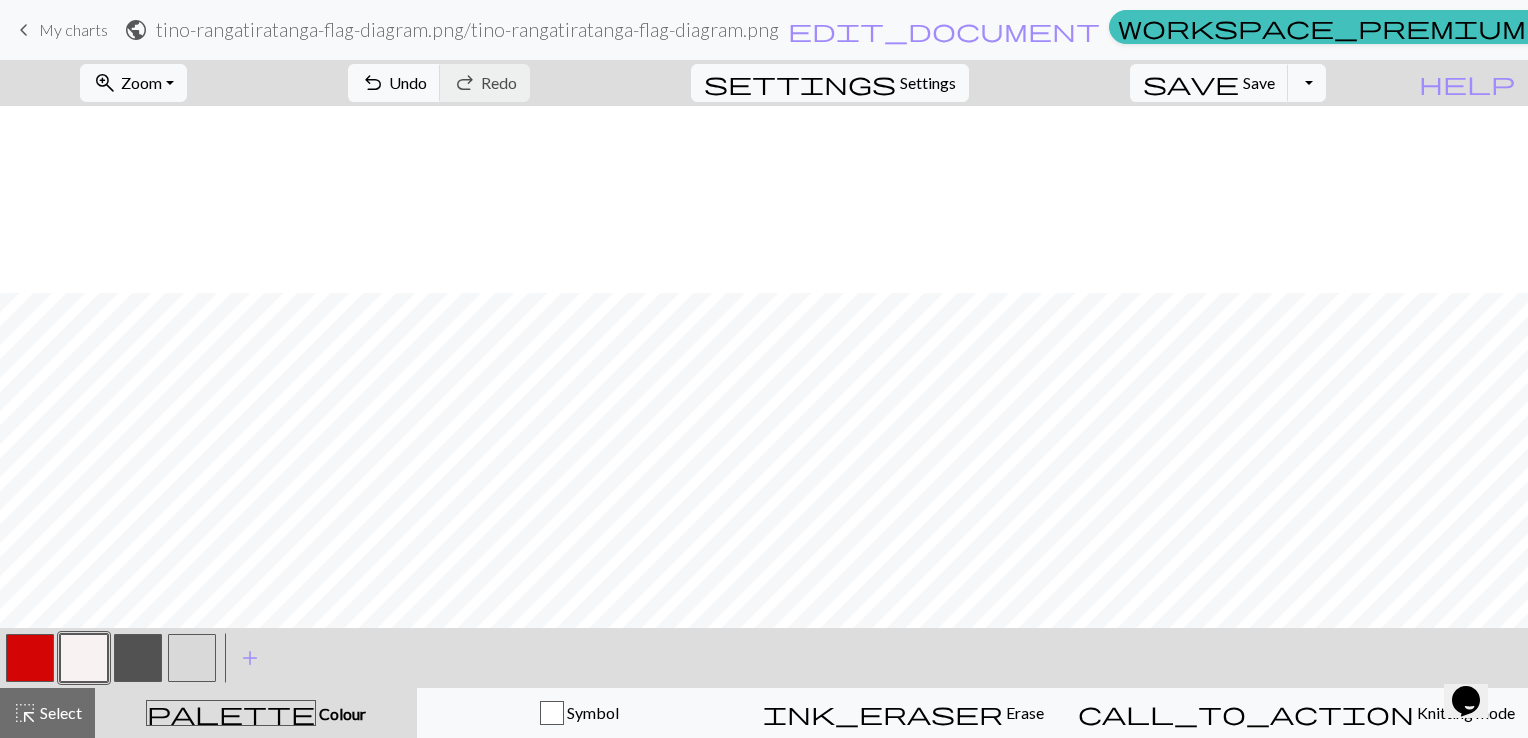 scroll, scrollTop: 195, scrollLeft: 0, axis: vertical 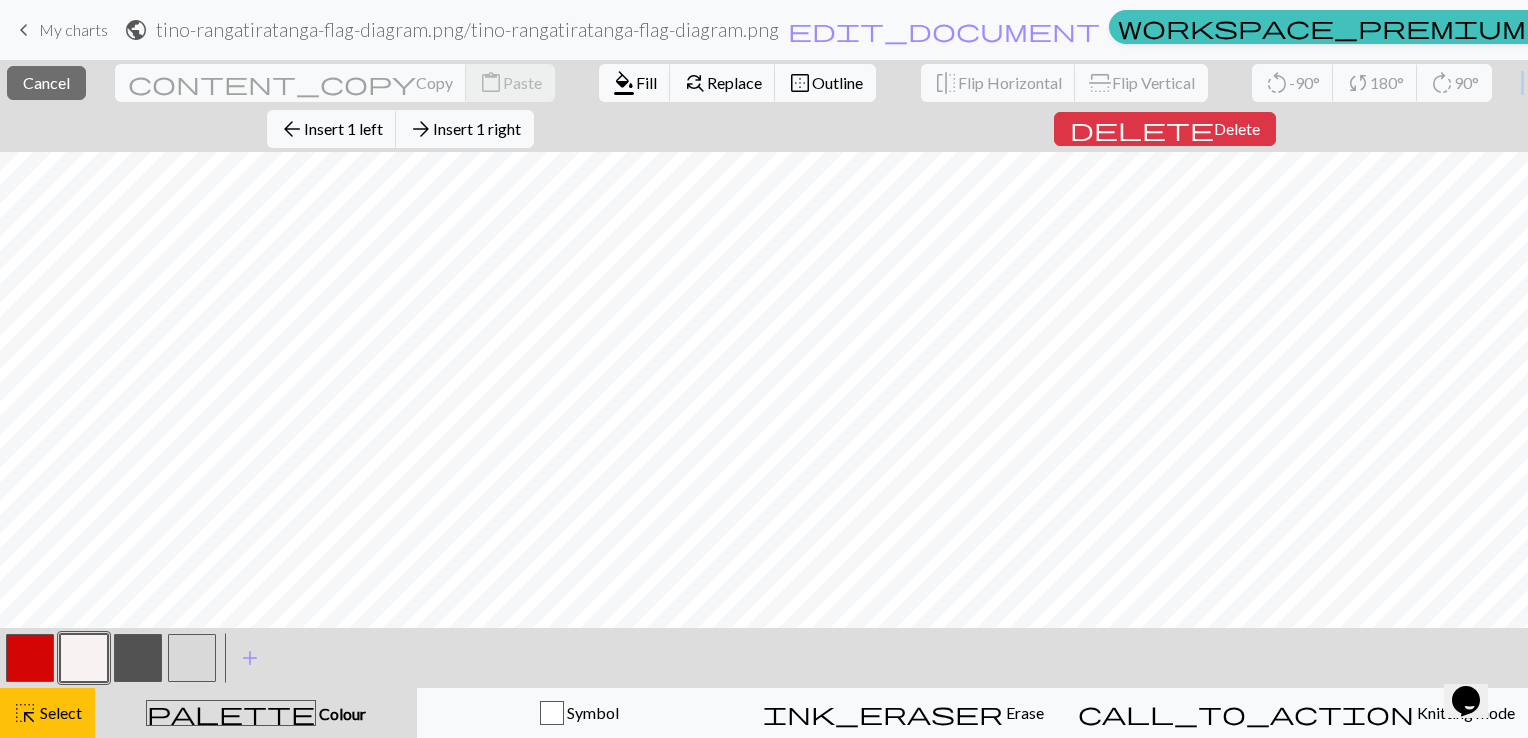 click on "close Cancel content_copy  Copy content_paste  Paste format_color_fill  Fill find_replace  Replace border_outer  Outline flip  Flip Horizontal flip  Flip Vertical rotate_left  -90° sync  180° rotate_right  90° arrow_back  Insert 1 left arrow_forward Insert 1 right delete  Delete" at bounding box center (764, 106) 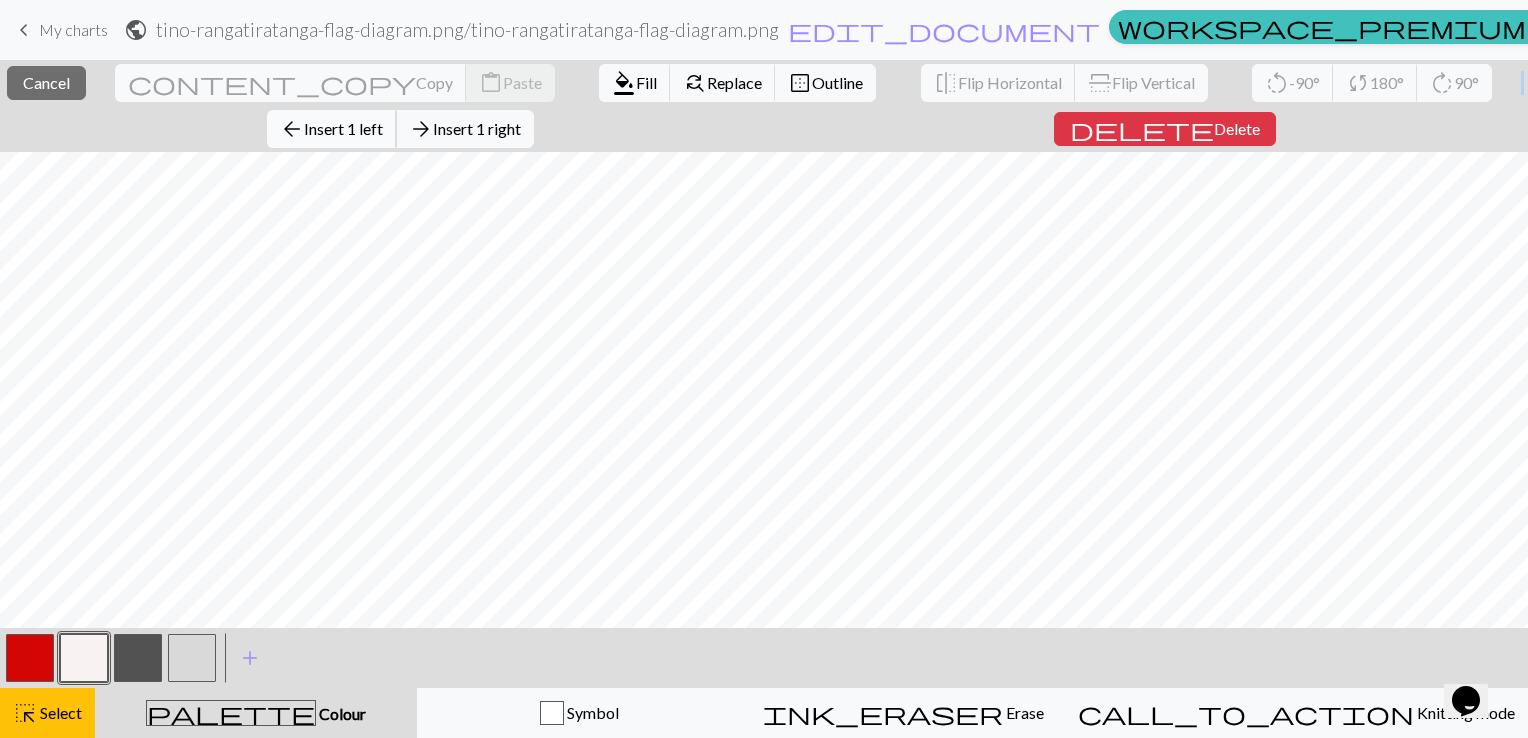 click on "arrow_back" at bounding box center [292, 129] 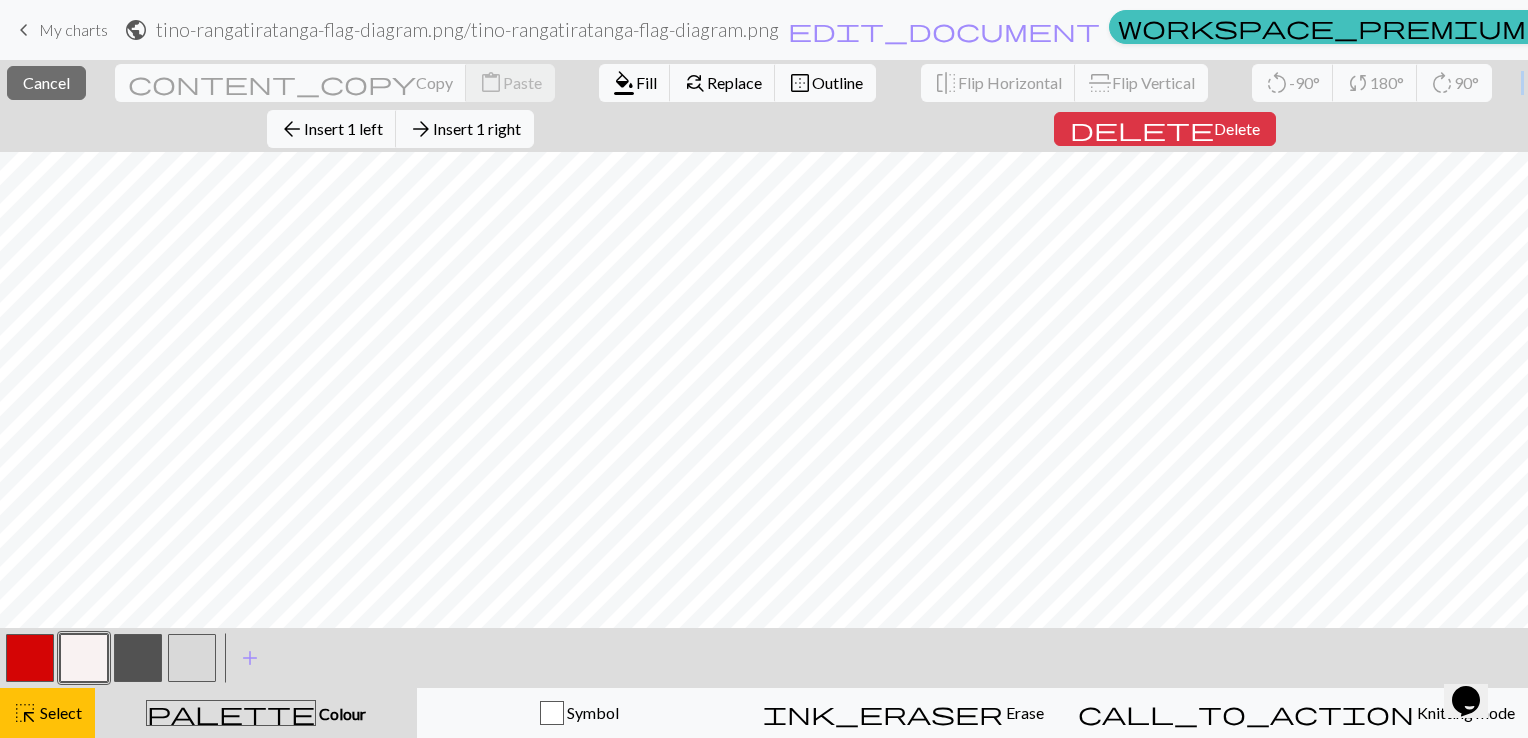 click on "close Cancel content_copy  Copy content_paste  Paste format_color_fill  Fill find_replace  Replace border_outer  Outline flip  Flip Horizontal flip  Flip Vertical rotate_left  -90° sync  180° rotate_right  90° arrow_back  Insert 1 left arrow_forward Insert 1 right delete  Delete" at bounding box center [764, 106] 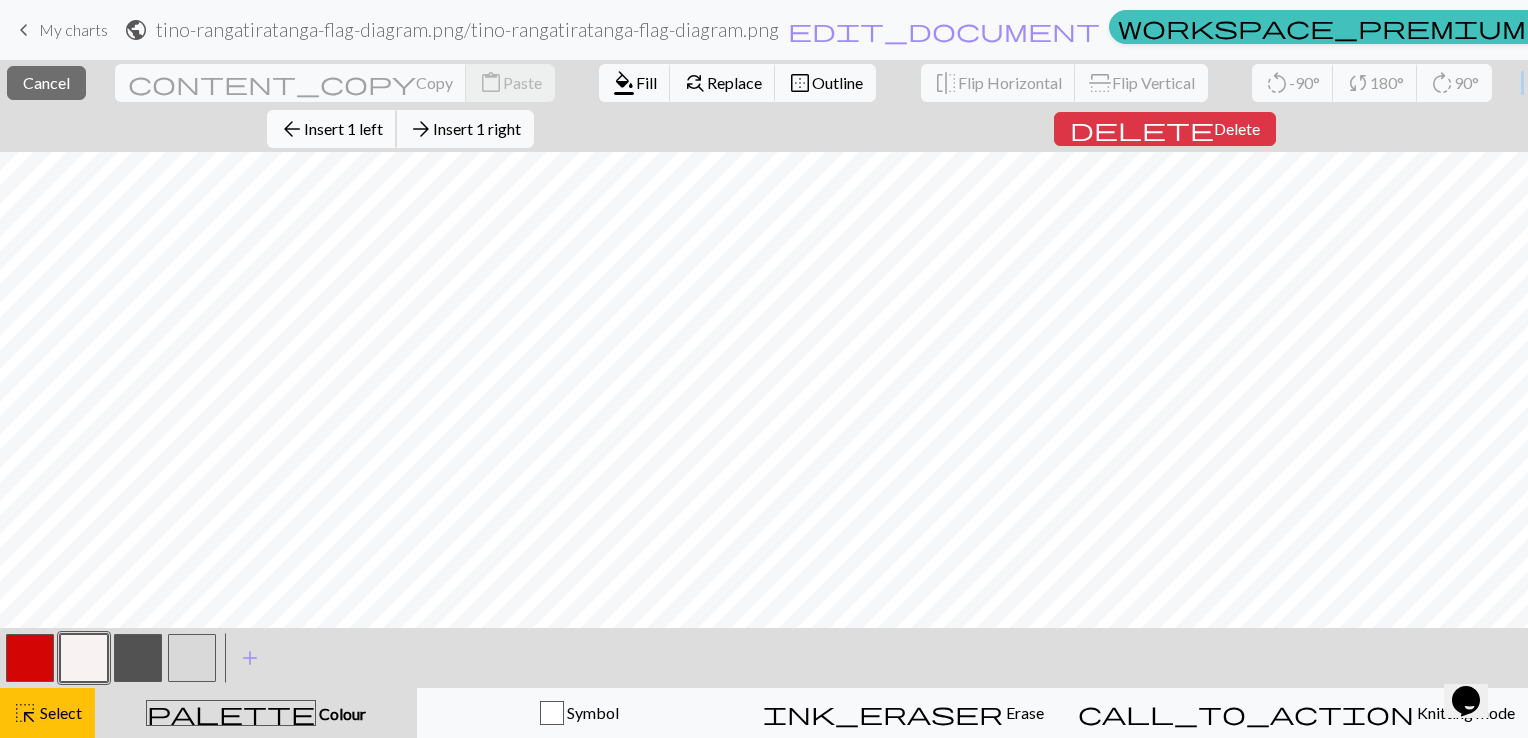 click on "Insert 1 left" at bounding box center (343, 128) 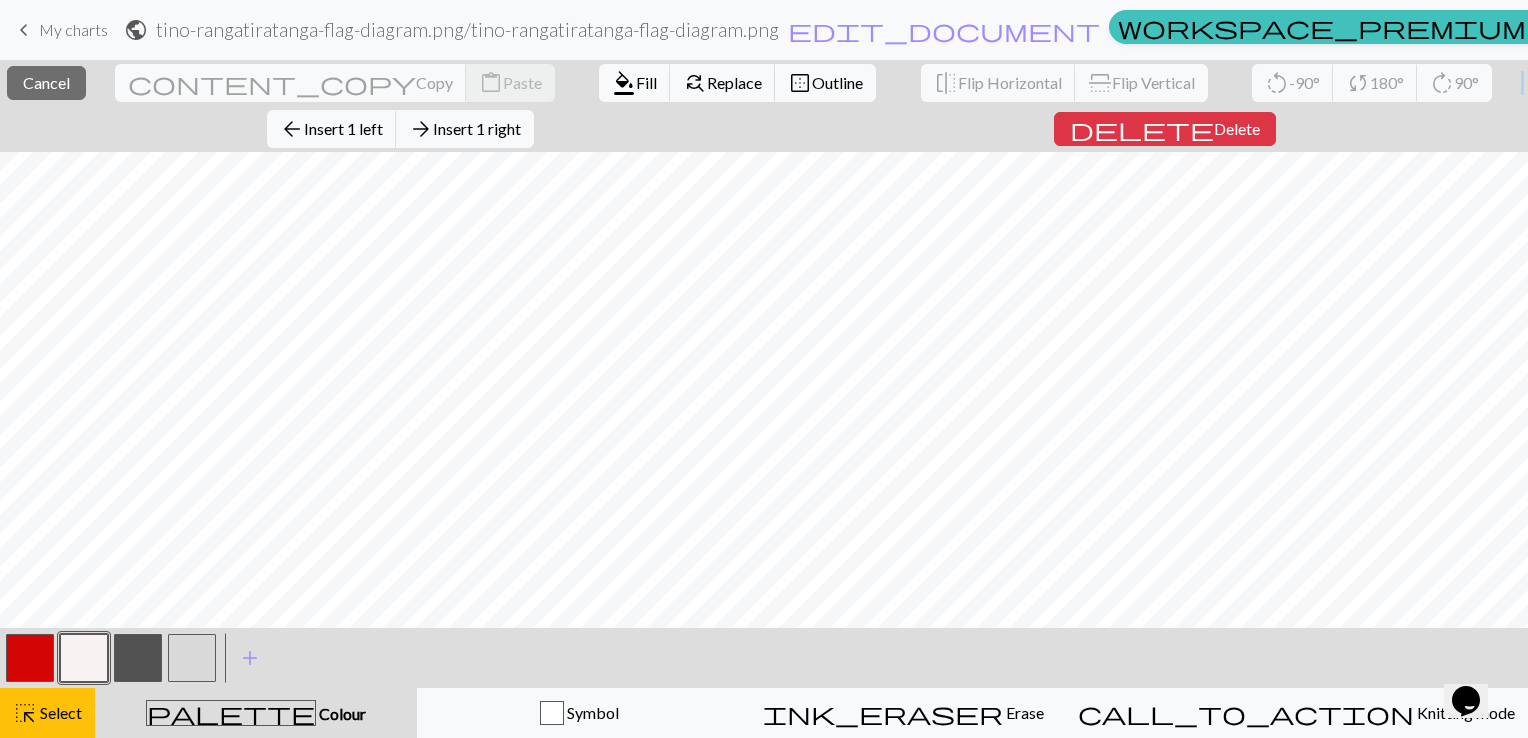click on "close Cancel content_copy  Copy content_paste  Paste format_color_fill  Fill find_replace  Replace border_outer  Outline flip  Flip Horizontal flip  Flip Vertical rotate_left  -90° sync  180° rotate_right  90° arrow_back  Insert 1 left arrow_forward Insert 1 right delete  Delete" at bounding box center (764, 106) 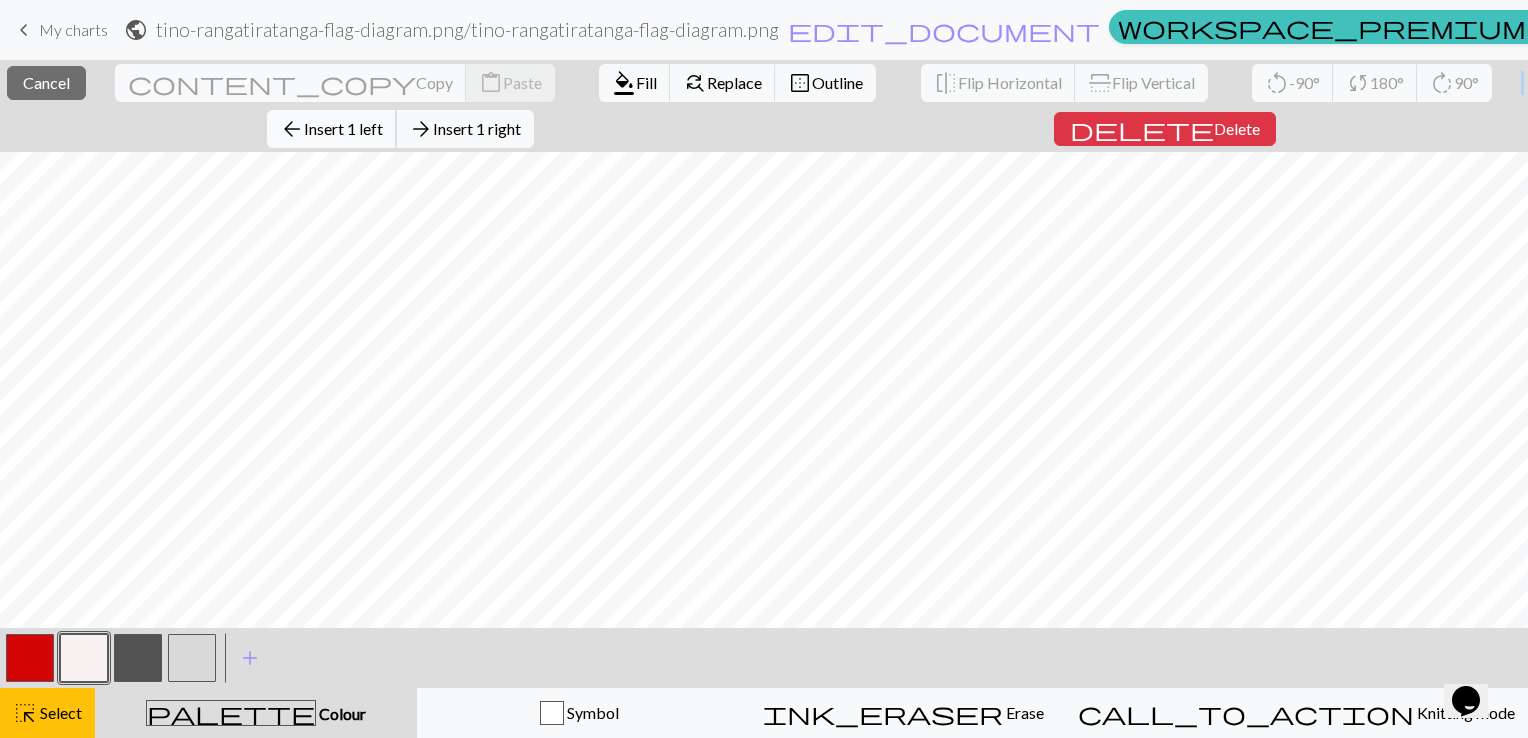click on "Insert 1 left" at bounding box center (343, 128) 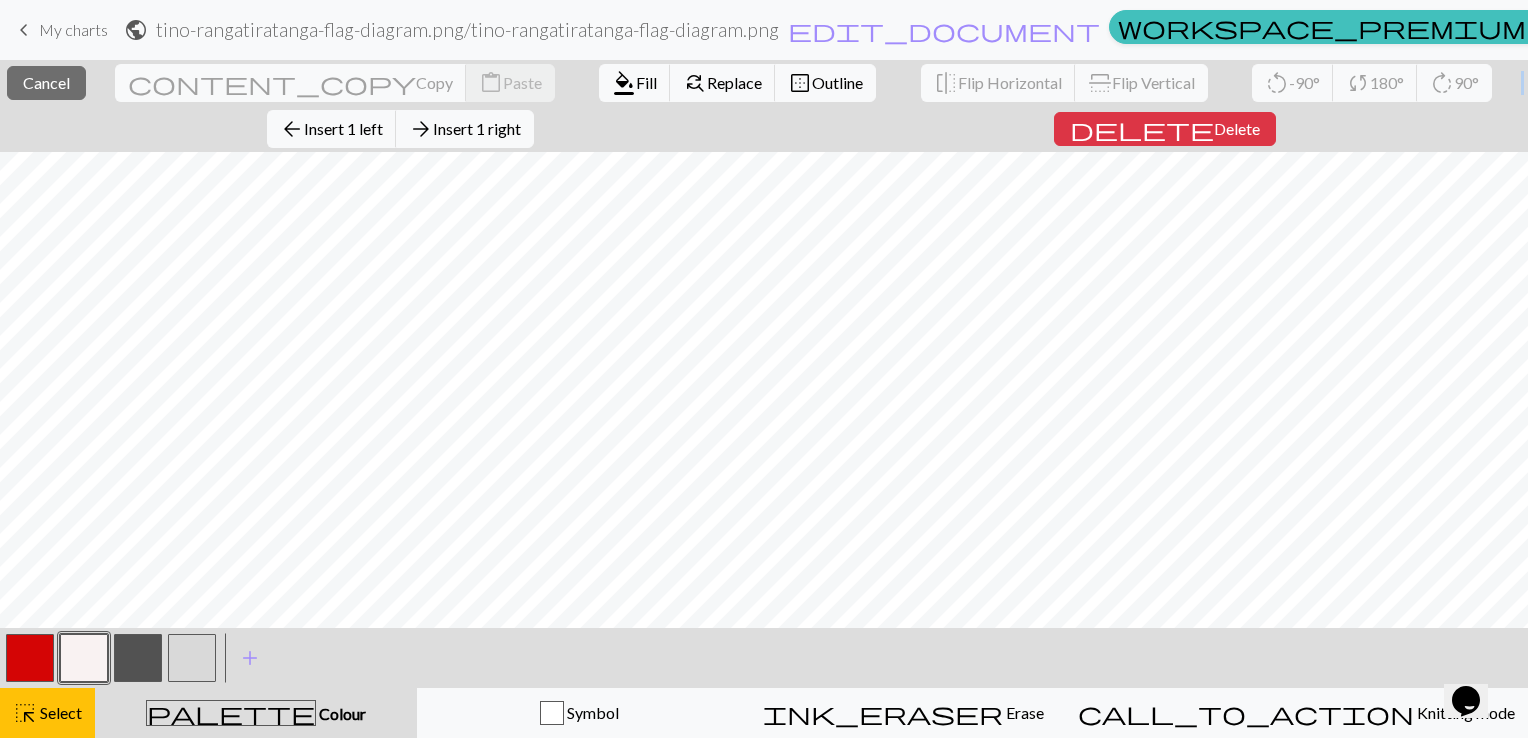 click on "close Cancel content_copy  Copy content_paste  Paste format_color_fill  Fill find_replace  Replace border_outer  Outline flip  Flip Horizontal flip  Flip Vertical rotate_left  -90° sync  180° rotate_right  90° arrow_back  Insert 1 left arrow_forward Insert 1 right delete  Delete" at bounding box center [764, 106] 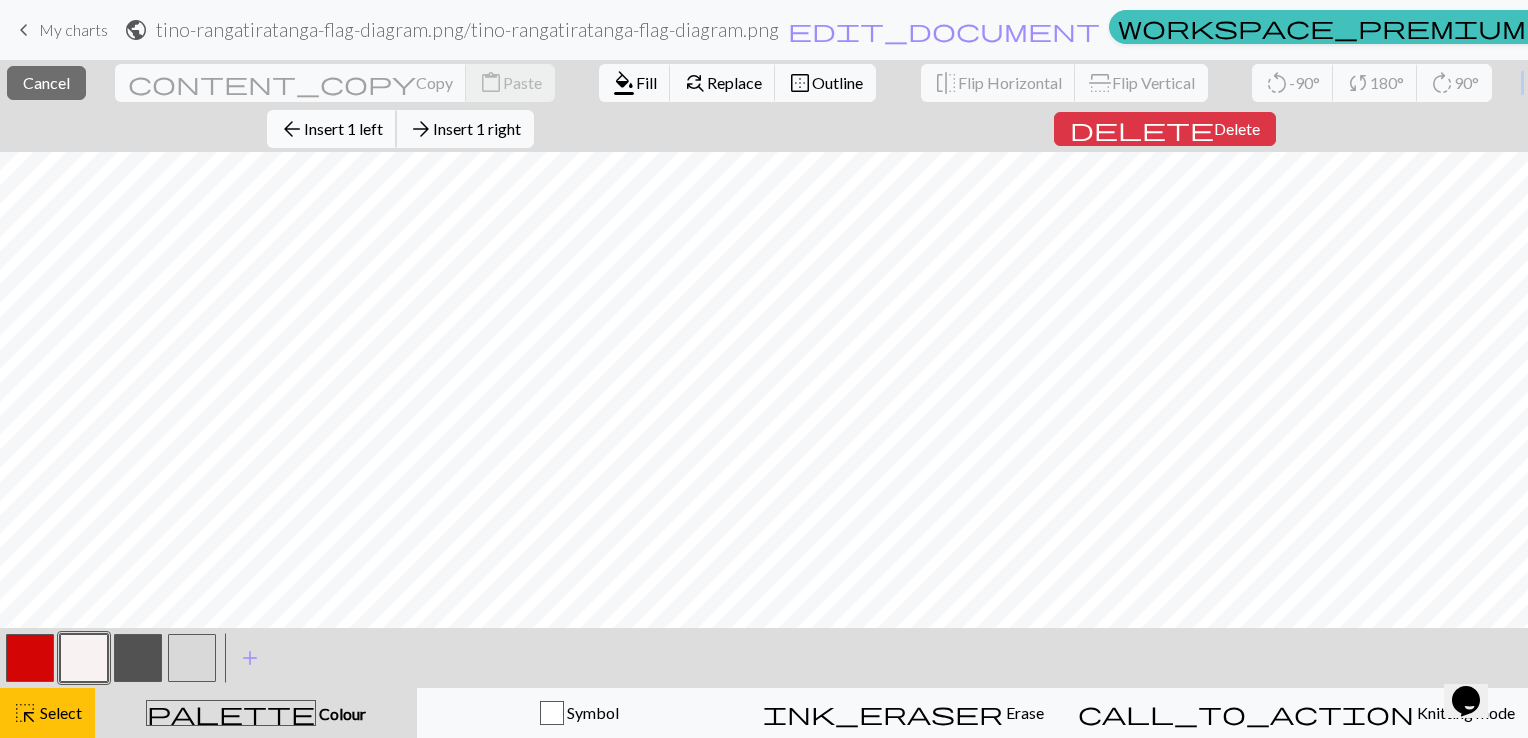 click on "Insert 1 left" at bounding box center [343, 128] 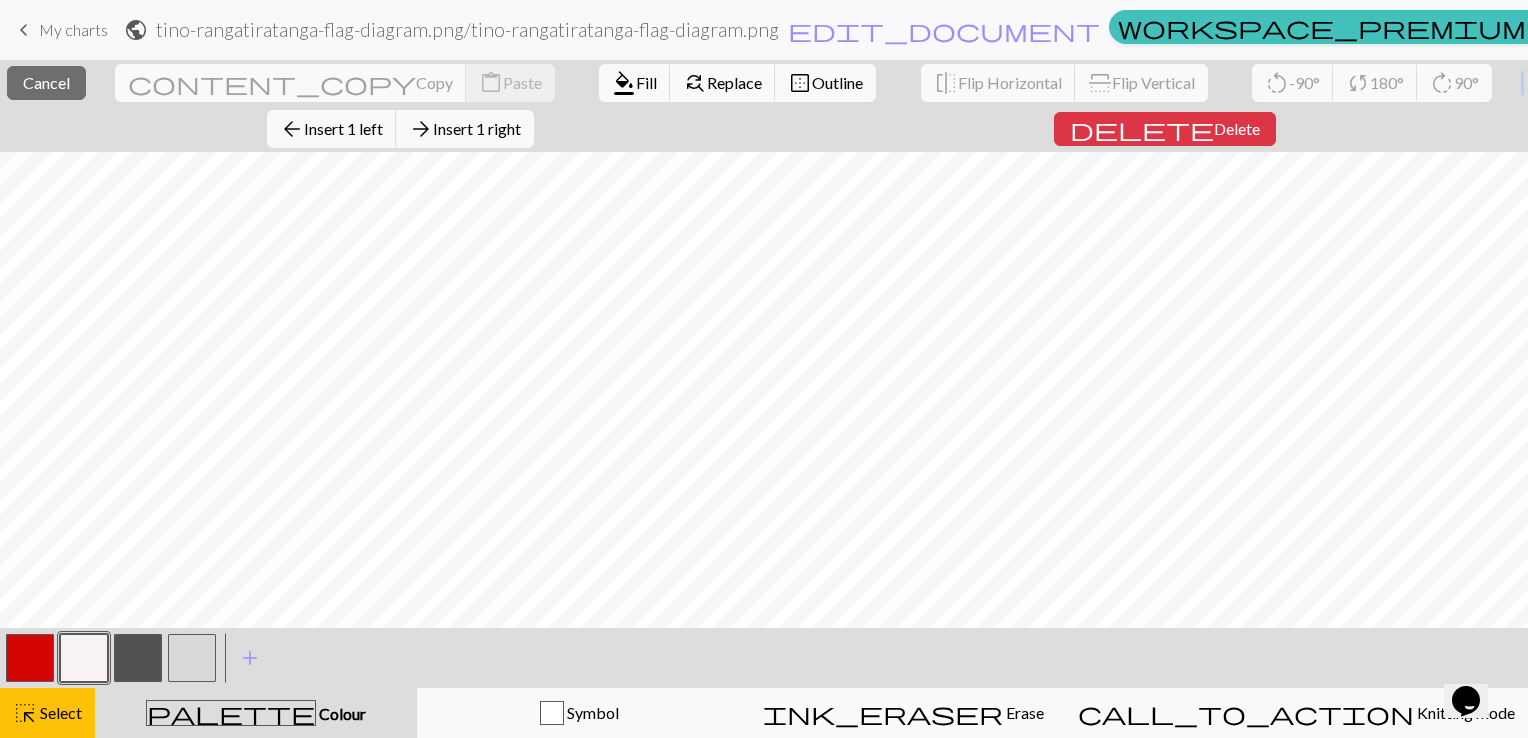 click on "close Cancel content_copy  Copy content_paste  Paste format_color_fill  Fill find_replace  Replace border_outer  Outline flip  Flip Horizontal flip  Flip Vertical rotate_left  -90° sync  180° rotate_right  90° arrow_back  Insert 1 left arrow_forward Insert 1 right delete  Delete" at bounding box center (764, 106) 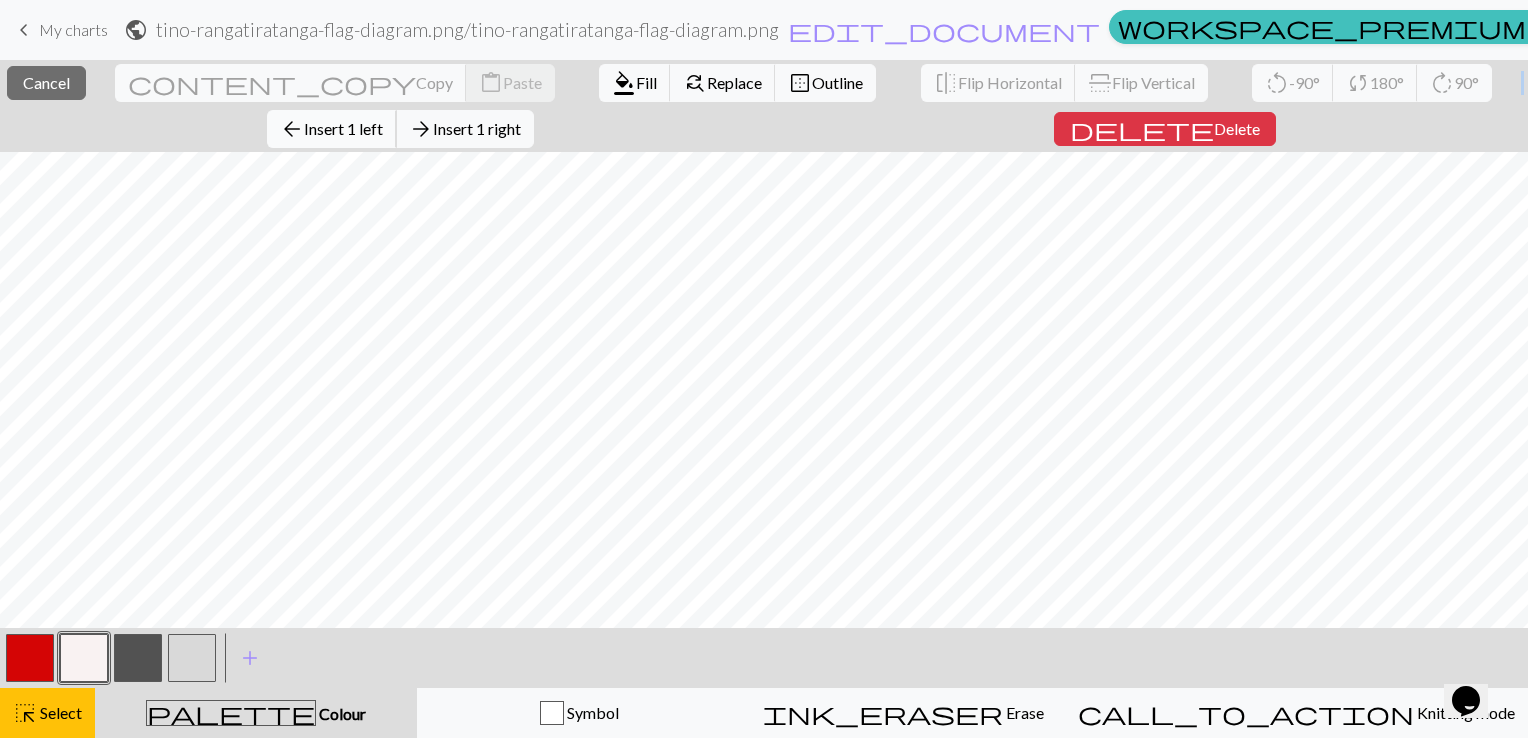 click on "Insert 1 left" at bounding box center (343, 128) 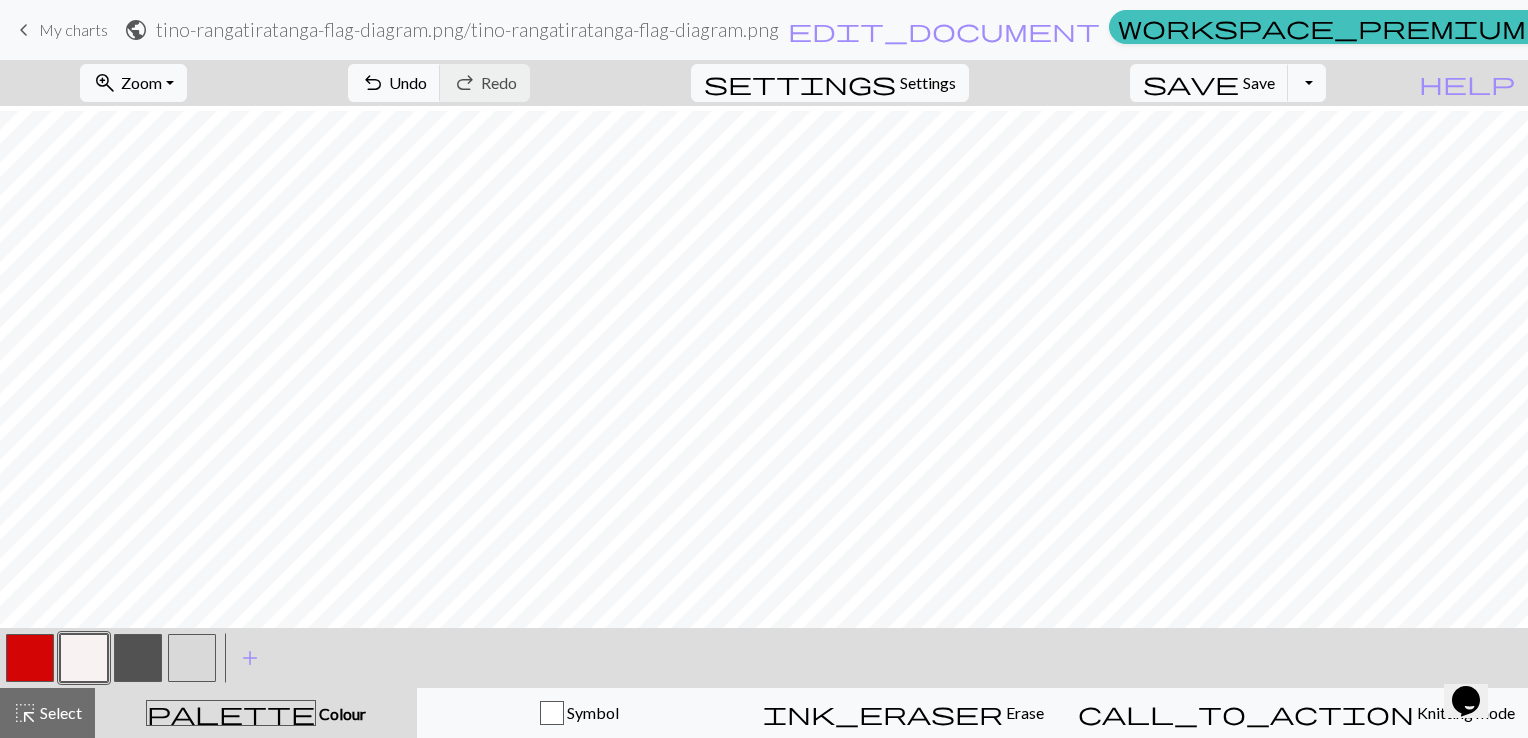 scroll, scrollTop: 4, scrollLeft: 0, axis: vertical 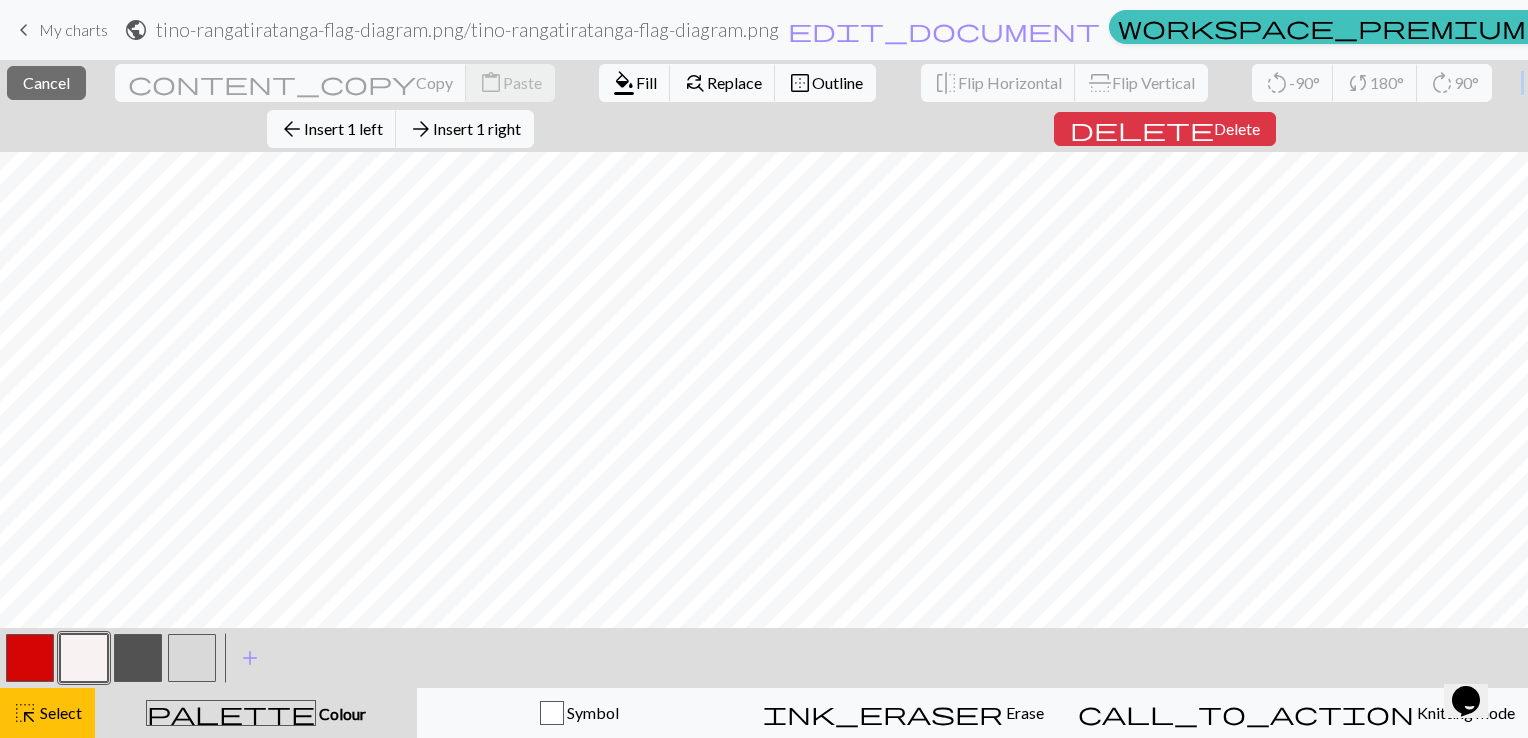 click on "close Cancel content_copy  Copy content_paste  Paste format_color_fill  Fill find_replace  Replace border_outer  Outline flip  Flip Horizontal flip  Flip Vertical rotate_left  -90° sync  180° rotate_right  90° arrow_back  Insert 1 left arrow_forward Insert 1 right delete  Delete" at bounding box center [764, 106] 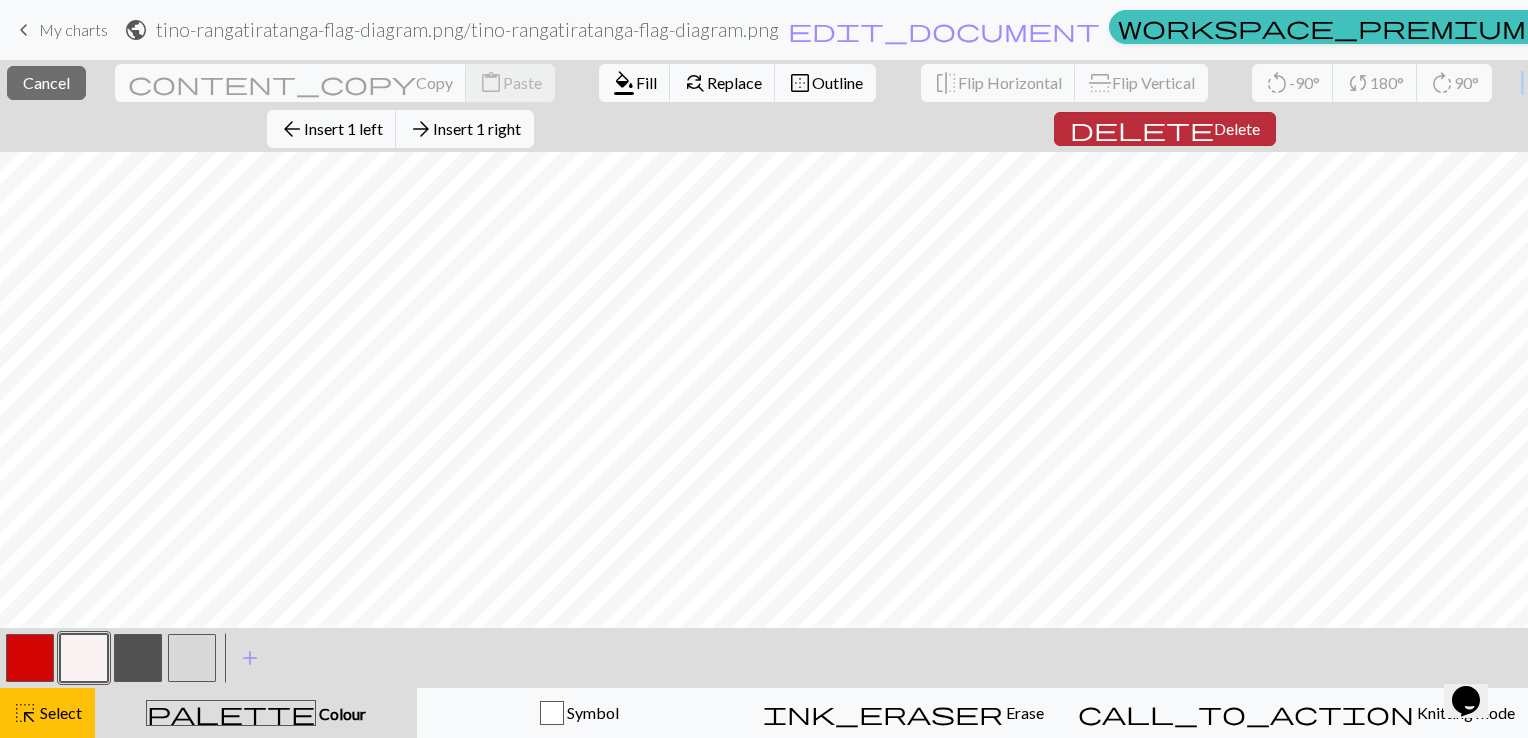 click on "Delete" at bounding box center [1237, 128] 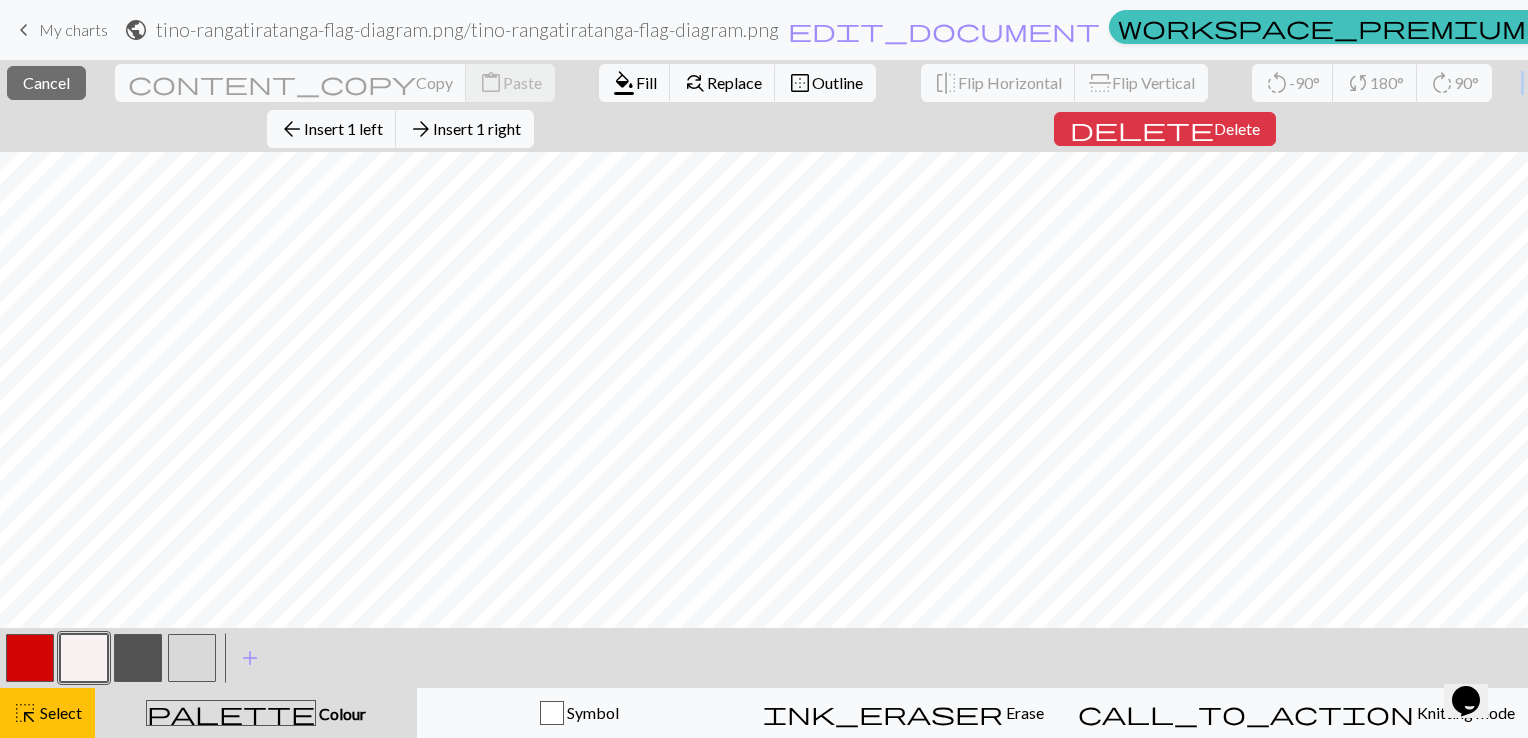 click on "close Cancel content_copy  Copy content_paste  Paste format_color_fill  Fill find_replace  Replace border_outer  Outline flip  Flip Horizontal flip  Flip Vertical rotate_left  -90° sync  180° rotate_right  90° arrow_back  Insert 1 left arrow_forward Insert 1 right delete  Delete" at bounding box center (764, 106) 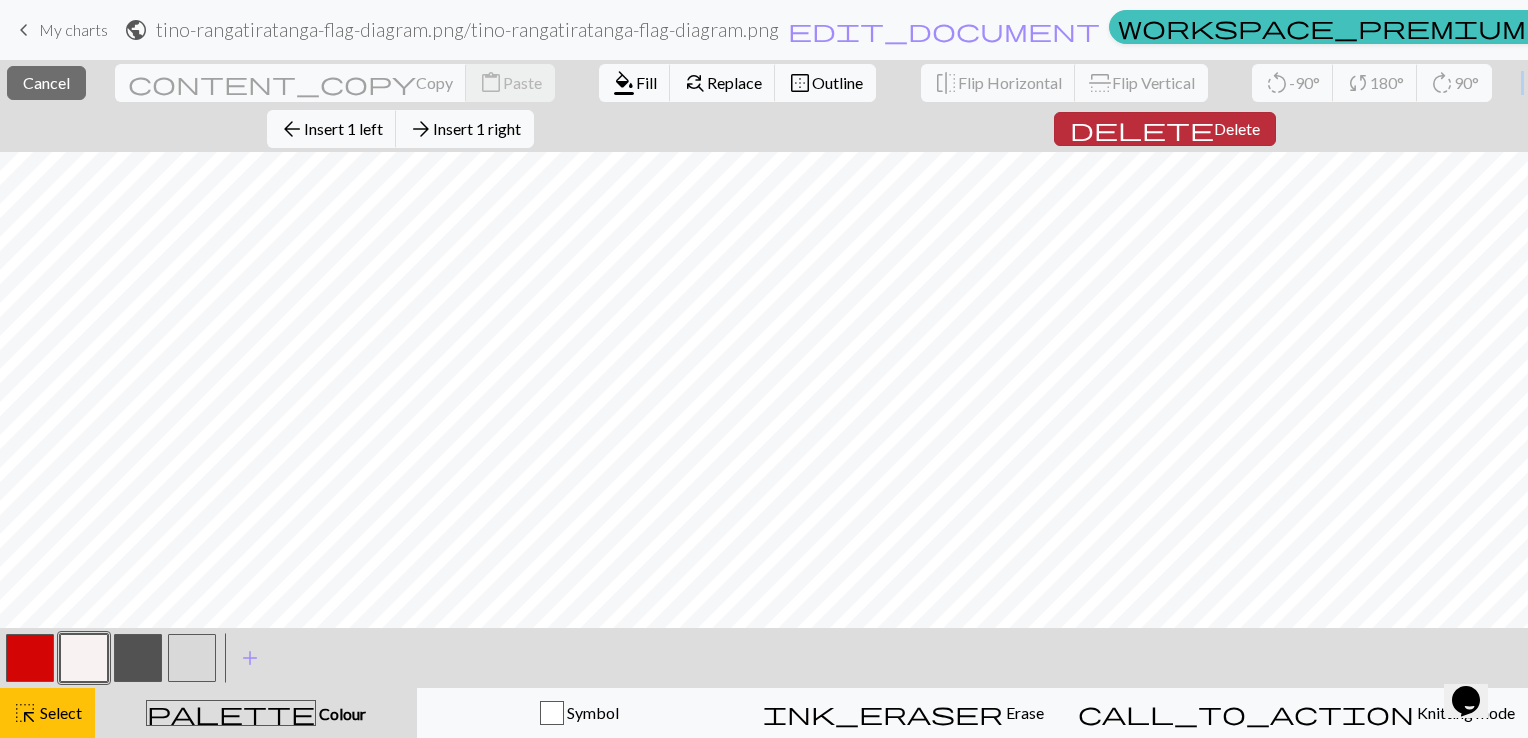 click on "Delete" at bounding box center [1237, 128] 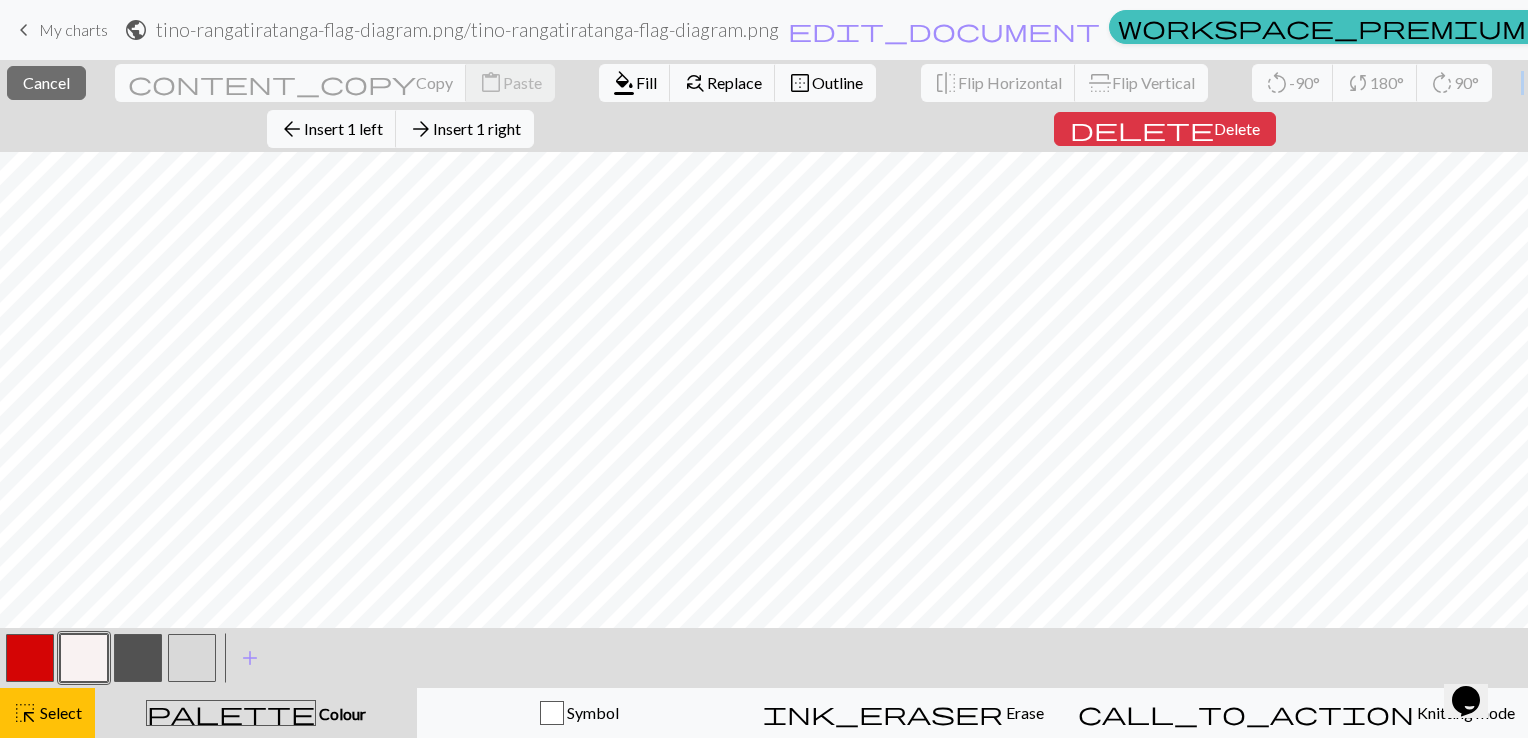 click on "close Cancel content_copy  Copy content_paste  Paste format_color_fill  Fill find_replace  Replace border_outer  Outline flip  Flip Horizontal flip  Flip Vertical rotate_left  -90° sync  180° rotate_right  90° arrow_back  Insert 1 left arrow_forward Insert 1 right delete  Delete" at bounding box center [764, 106] 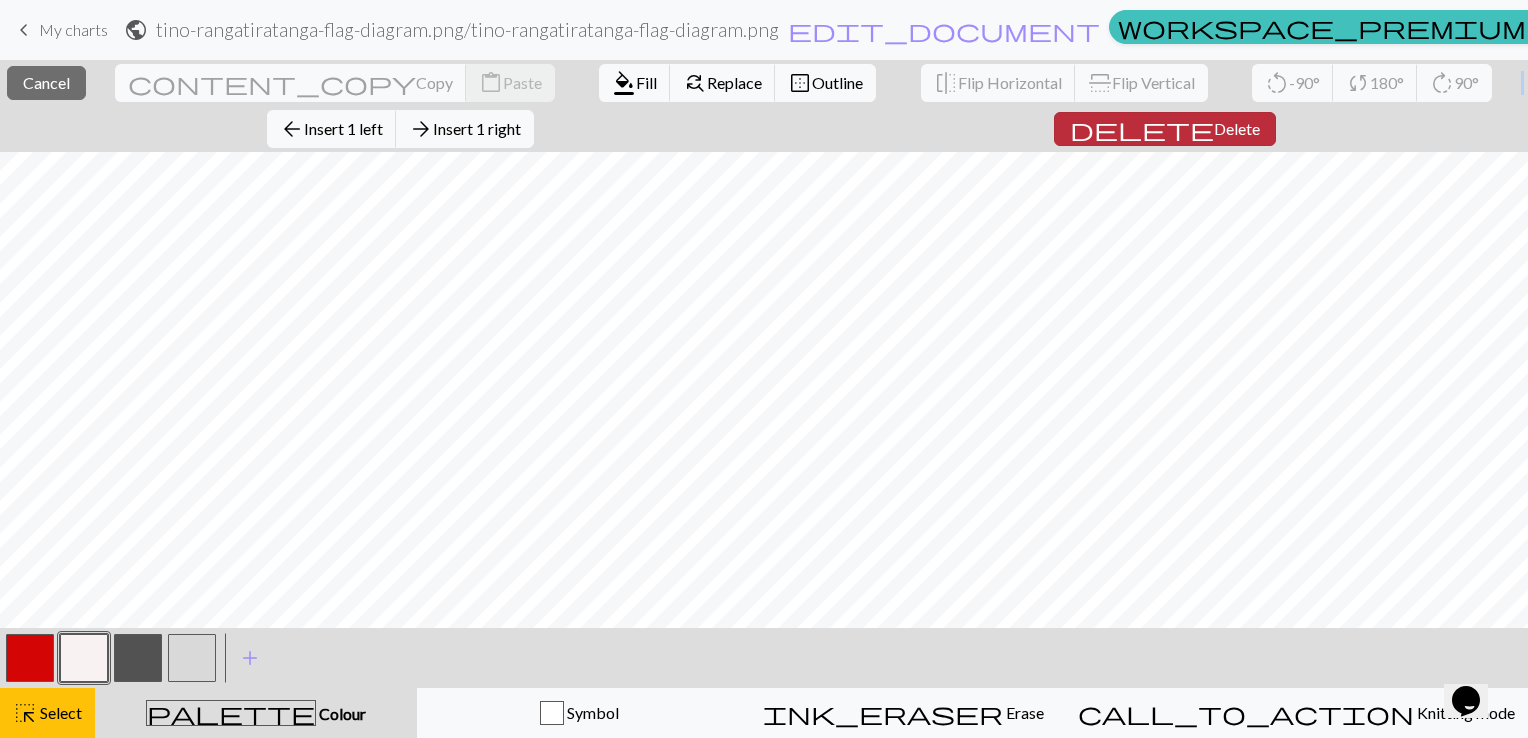 click on "Delete" at bounding box center [1237, 128] 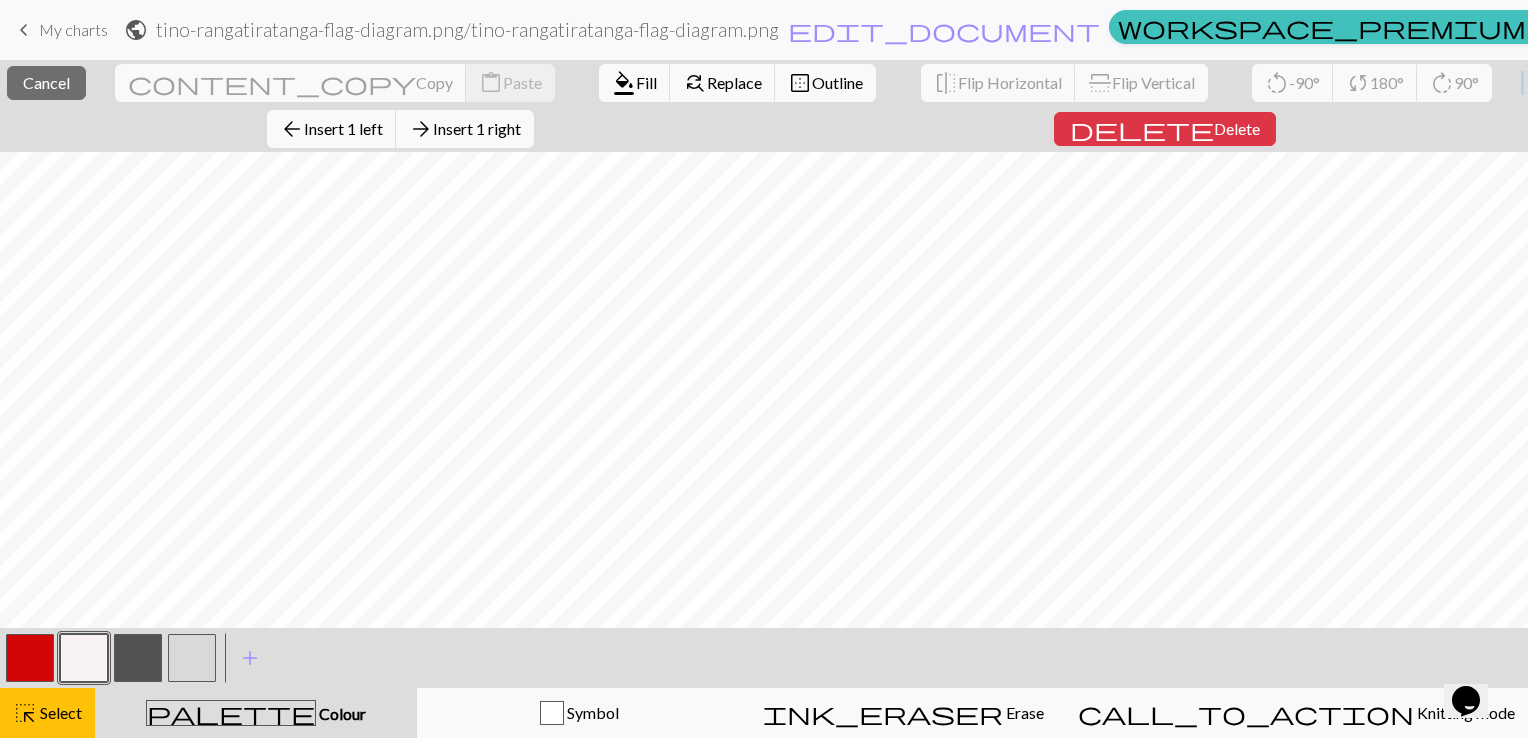 click on "close Cancel content_copy  Copy content_paste  Paste format_color_fill  Fill find_replace  Replace border_outer  Outline flip  Flip Horizontal flip  Flip Vertical rotate_left  -90° sync  180° rotate_right  90° arrow_back  Insert 1 left arrow_forward Insert 1 right delete  Delete" at bounding box center [764, 106] 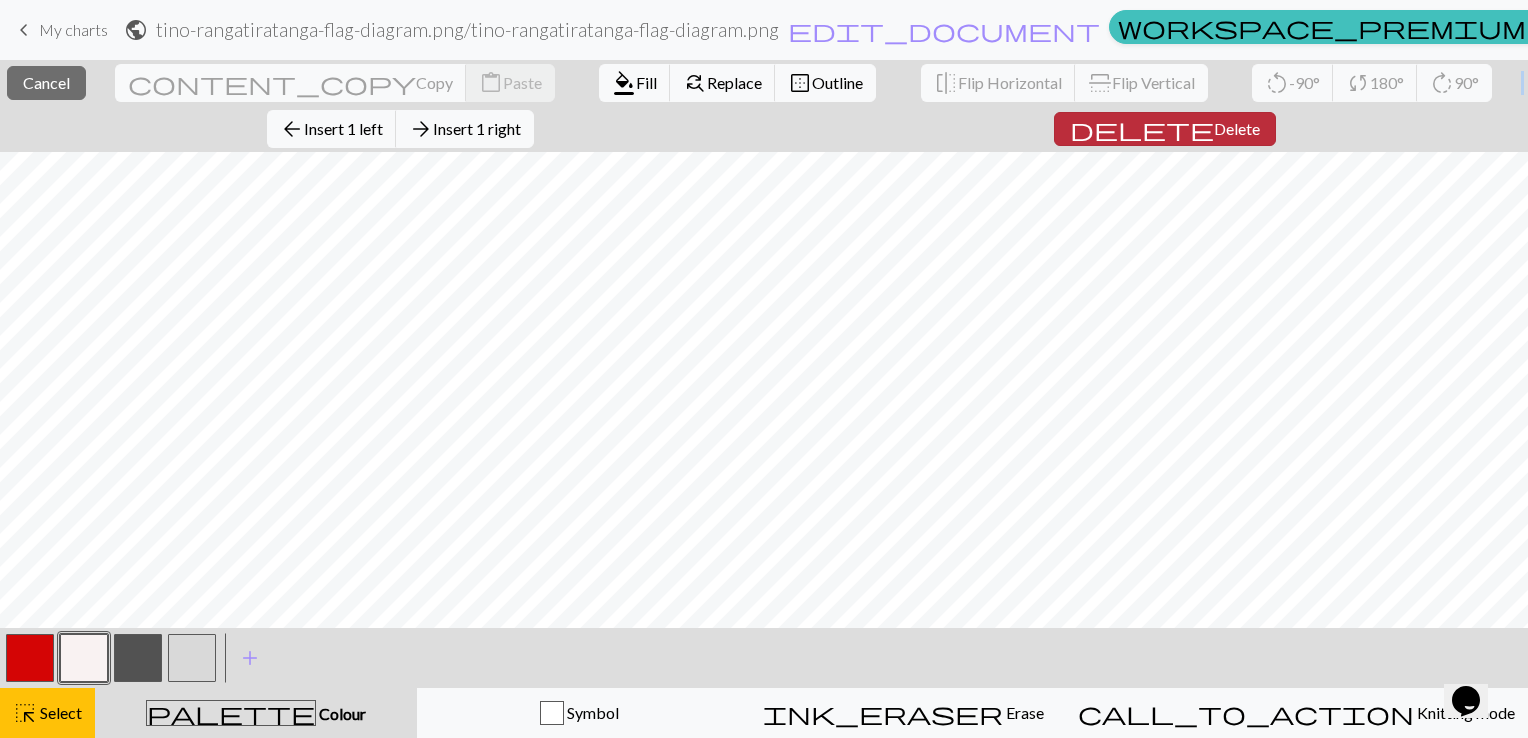 click on "Delete" at bounding box center [1237, 128] 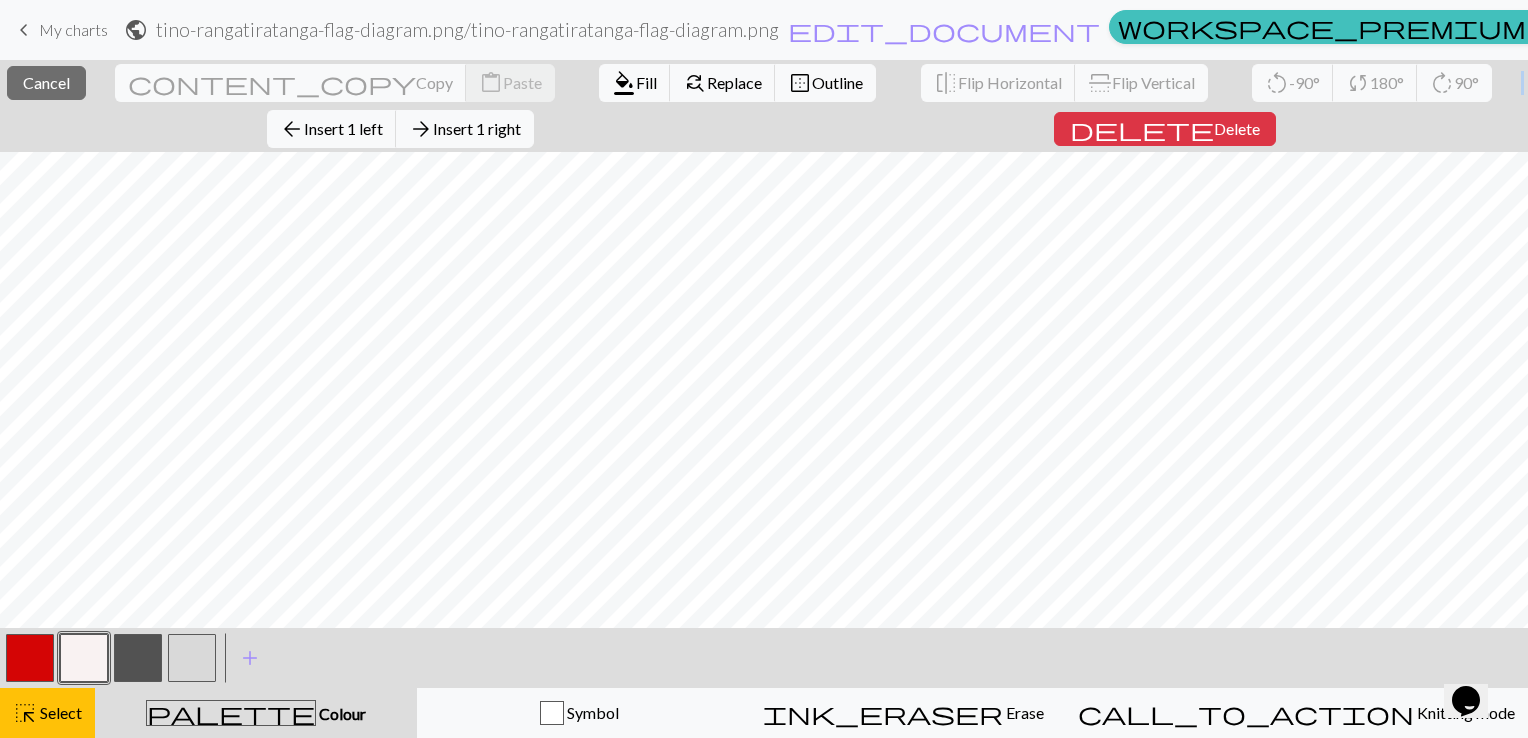 click on "close Cancel content_copy  Copy content_paste  Paste format_color_fill  Fill find_replace  Replace border_outer  Outline flip  Flip Horizontal flip  Flip Vertical rotate_left  -90° sync  180° rotate_right  90° arrow_back  Insert 1 left arrow_forward Insert 1 right delete  Delete" at bounding box center [764, 106] 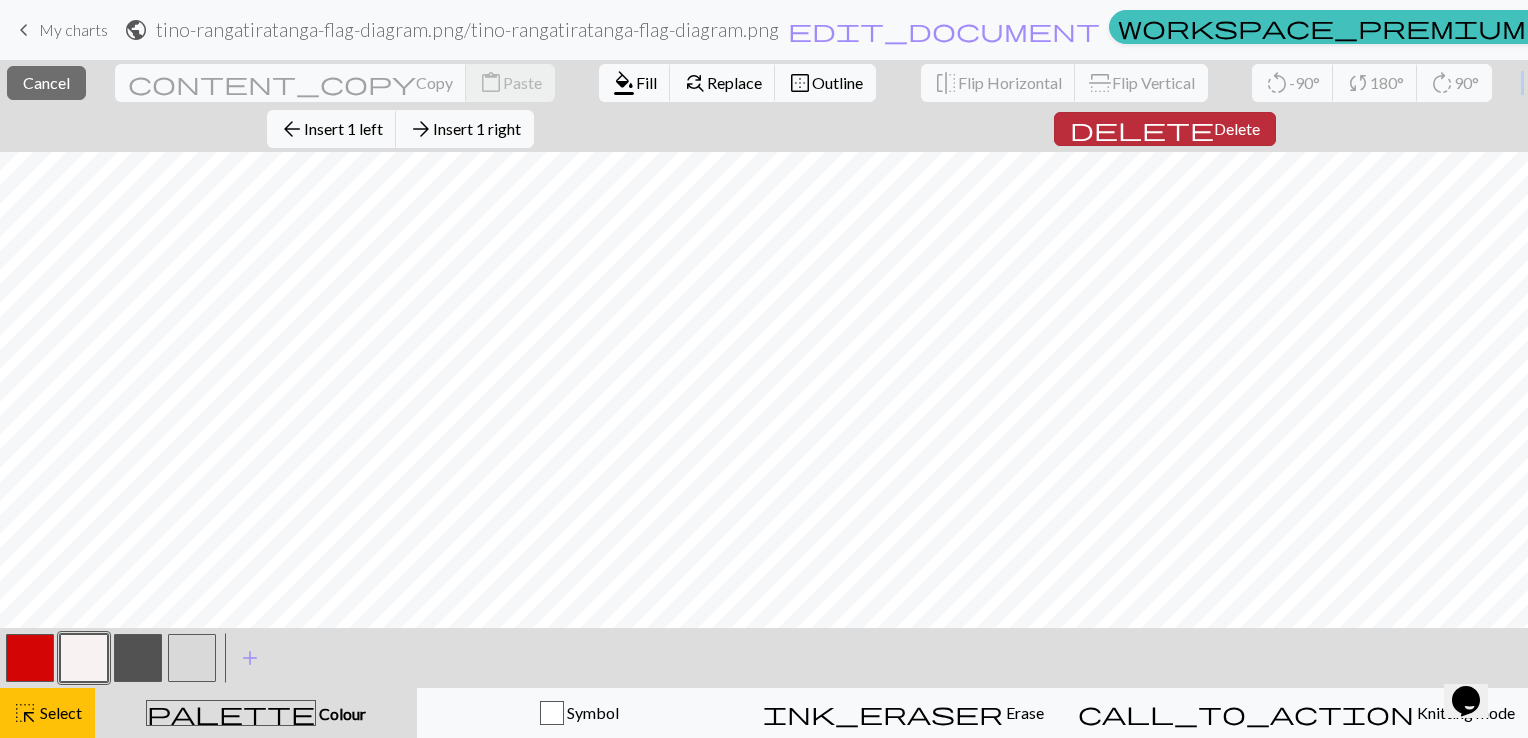 click on "Delete" at bounding box center [1237, 128] 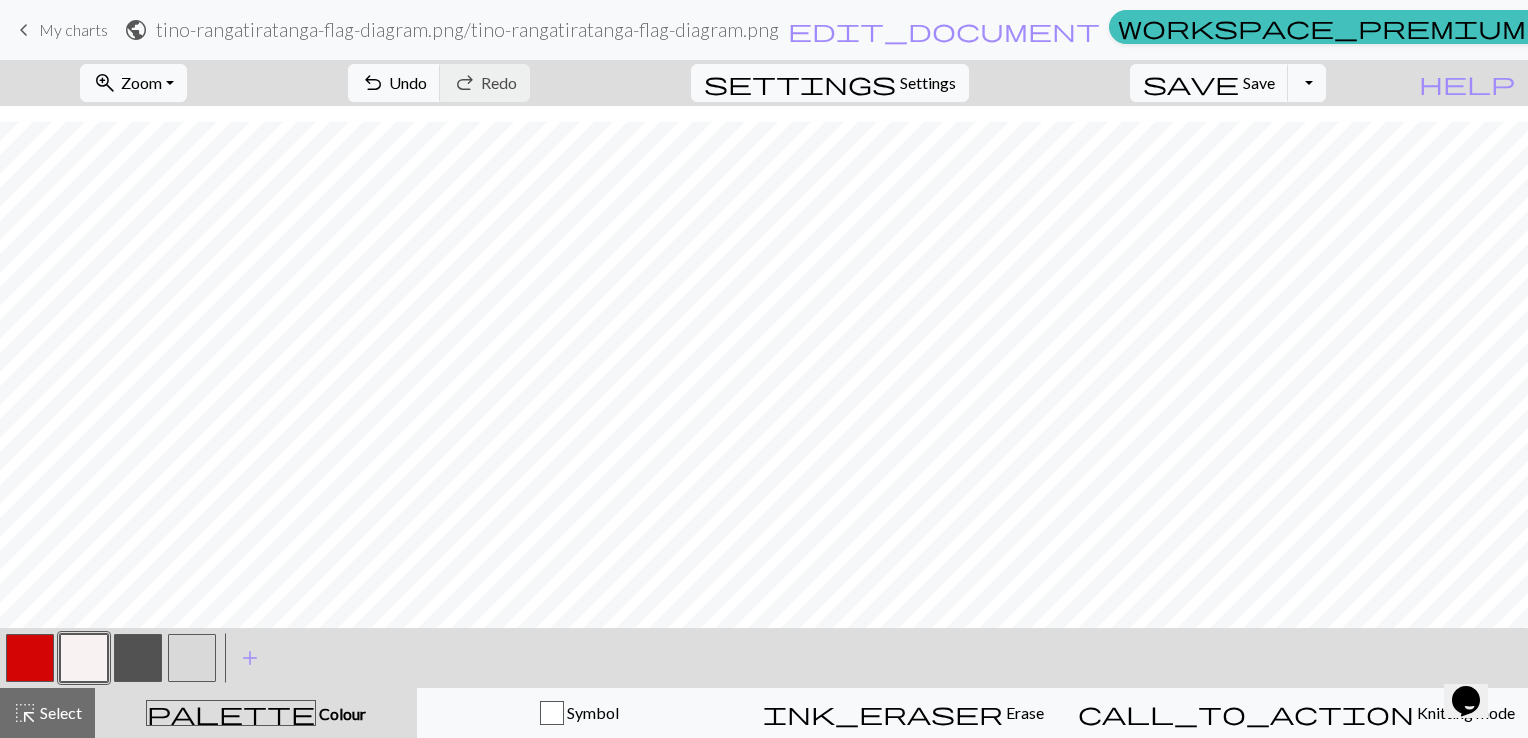 scroll, scrollTop: 36, scrollLeft: 0, axis: vertical 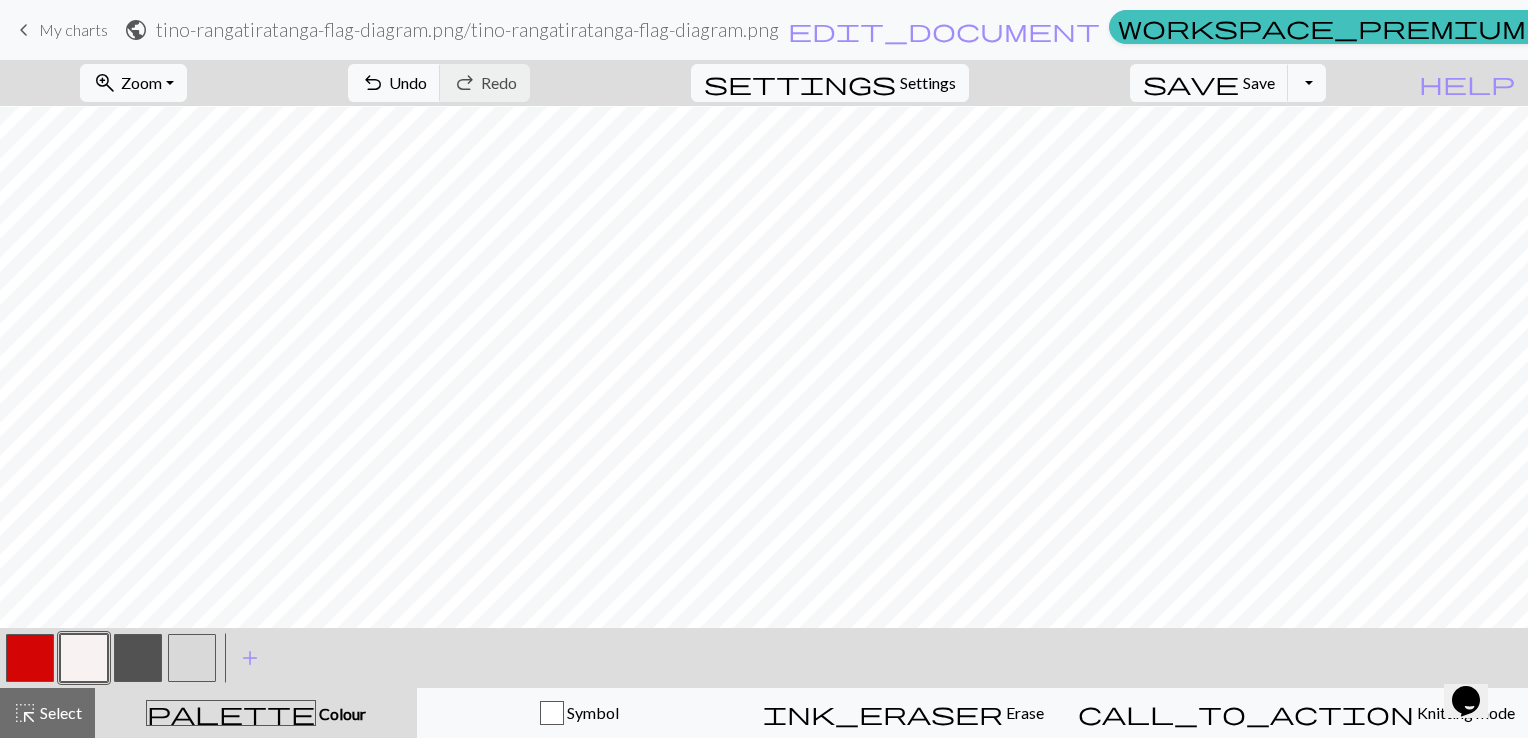 click at bounding box center (138, 658) 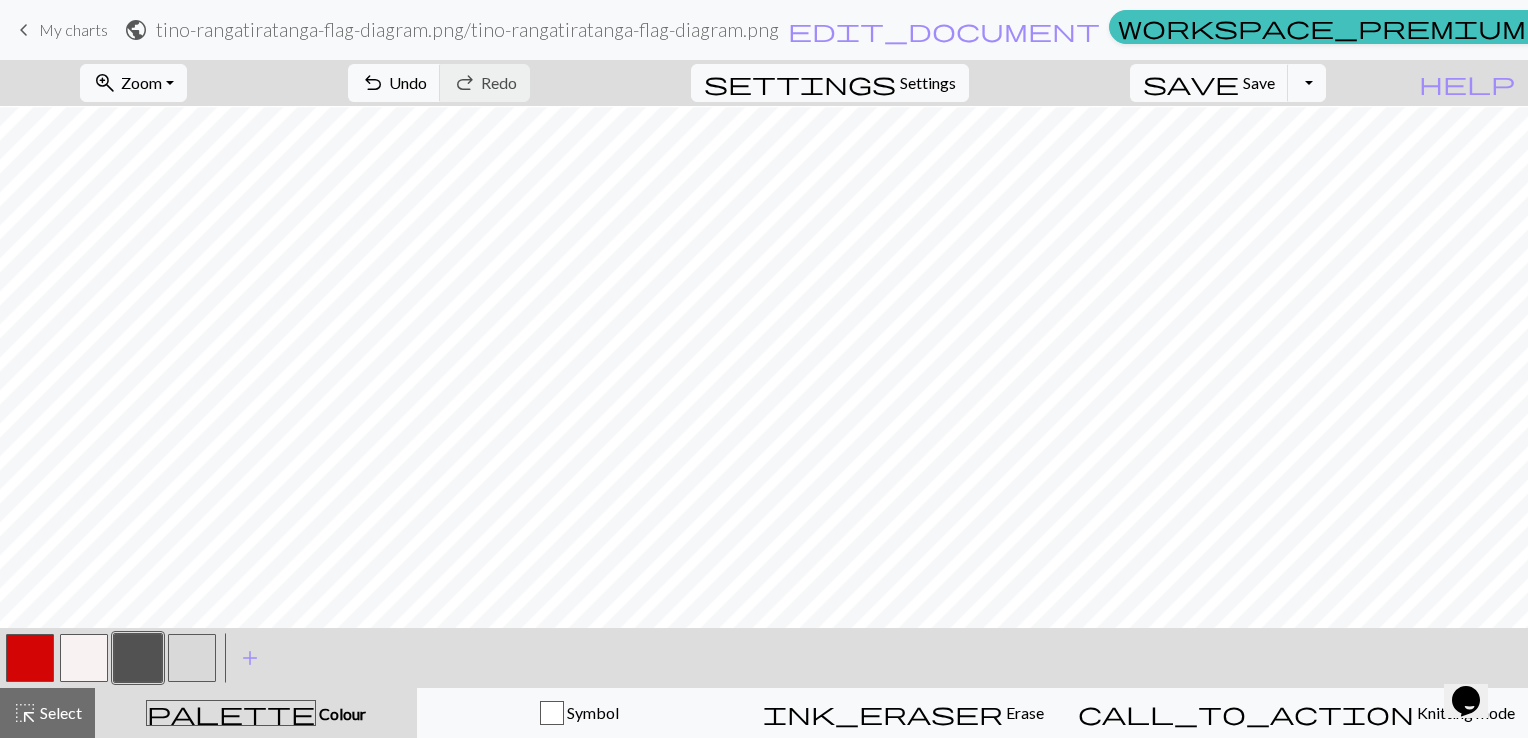 scroll, scrollTop: 68, scrollLeft: 0, axis: vertical 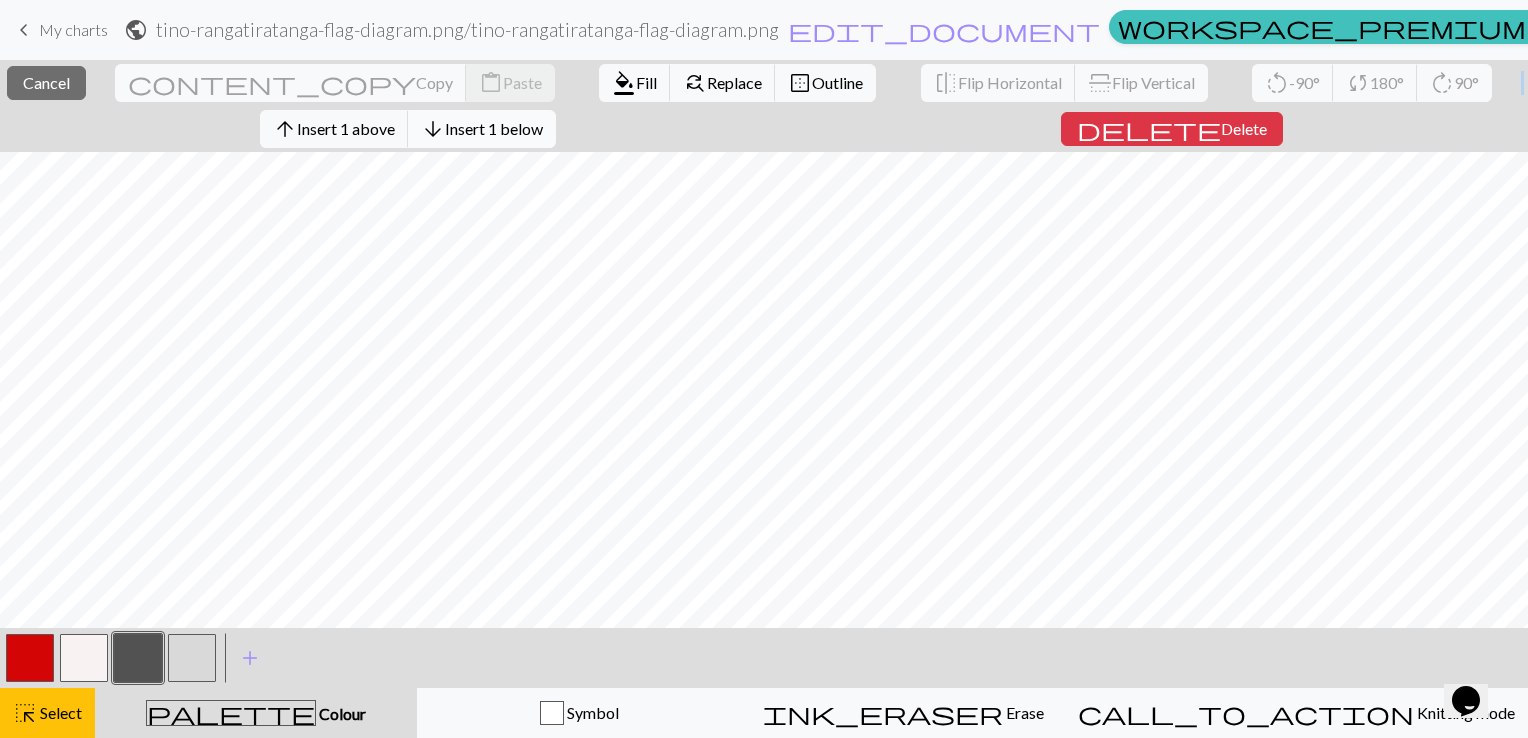 click on "Insert 1 below" at bounding box center (494, 128) 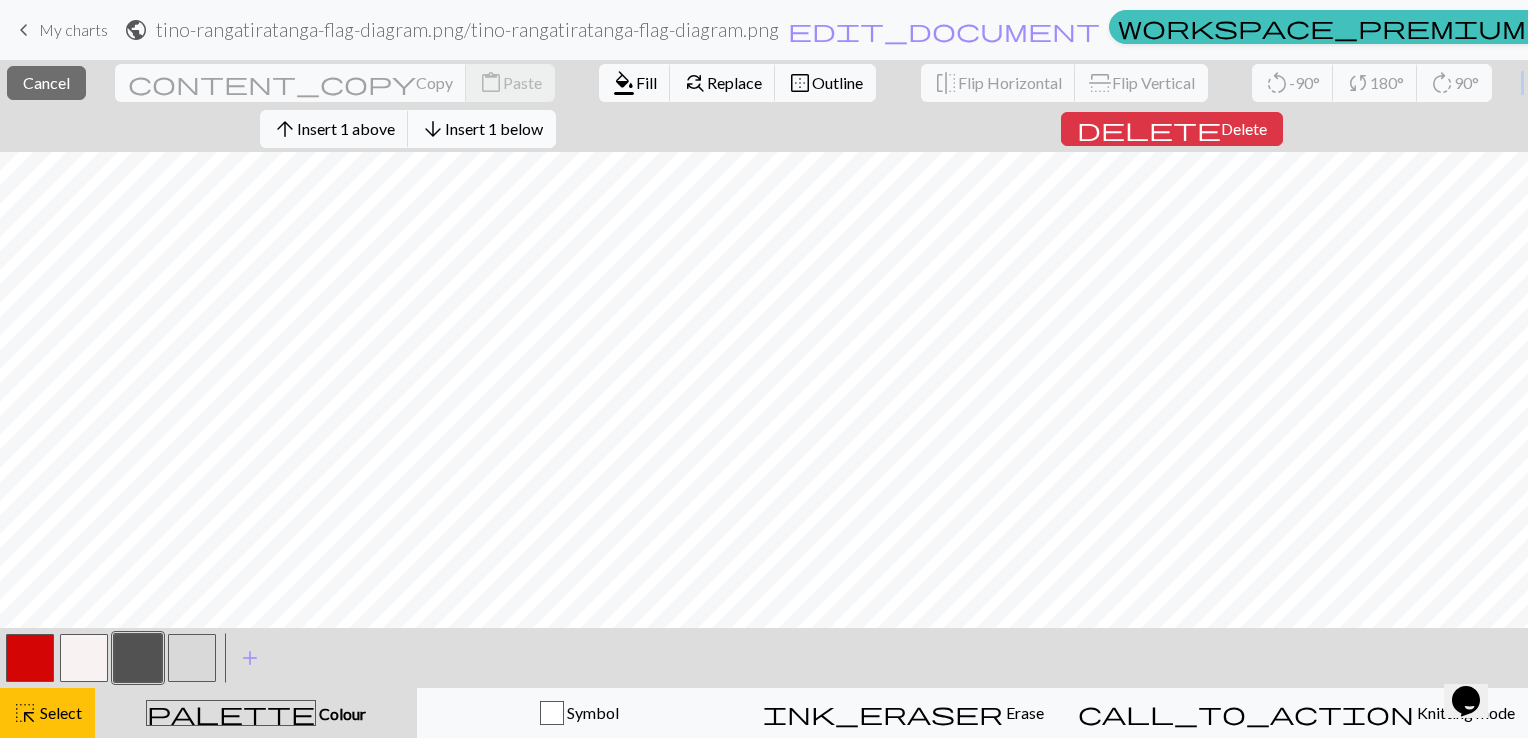 click on "Insert 1 below" at bounding box center [494, 128] 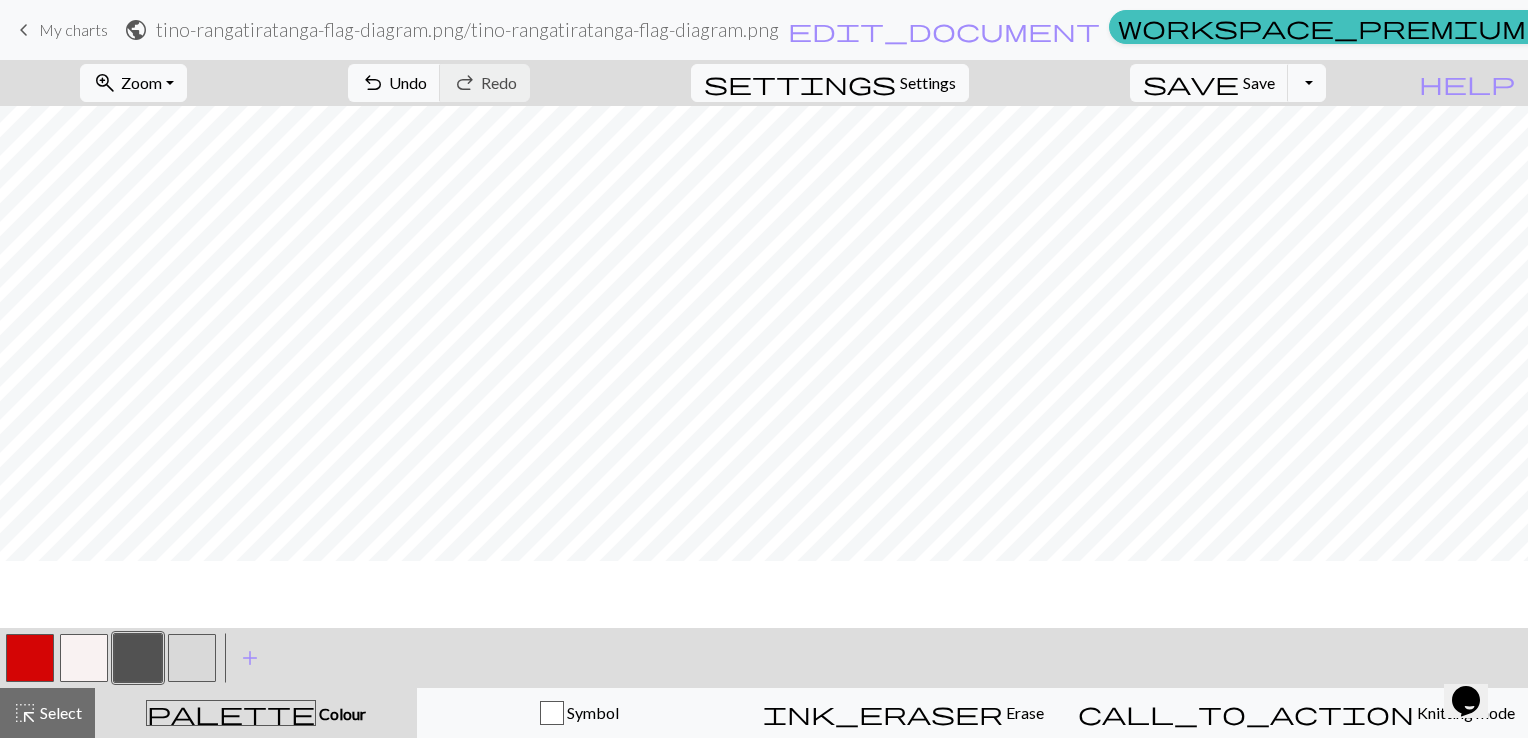 scroll, scrollTop: 0, scrollLeft: 0, axis: both 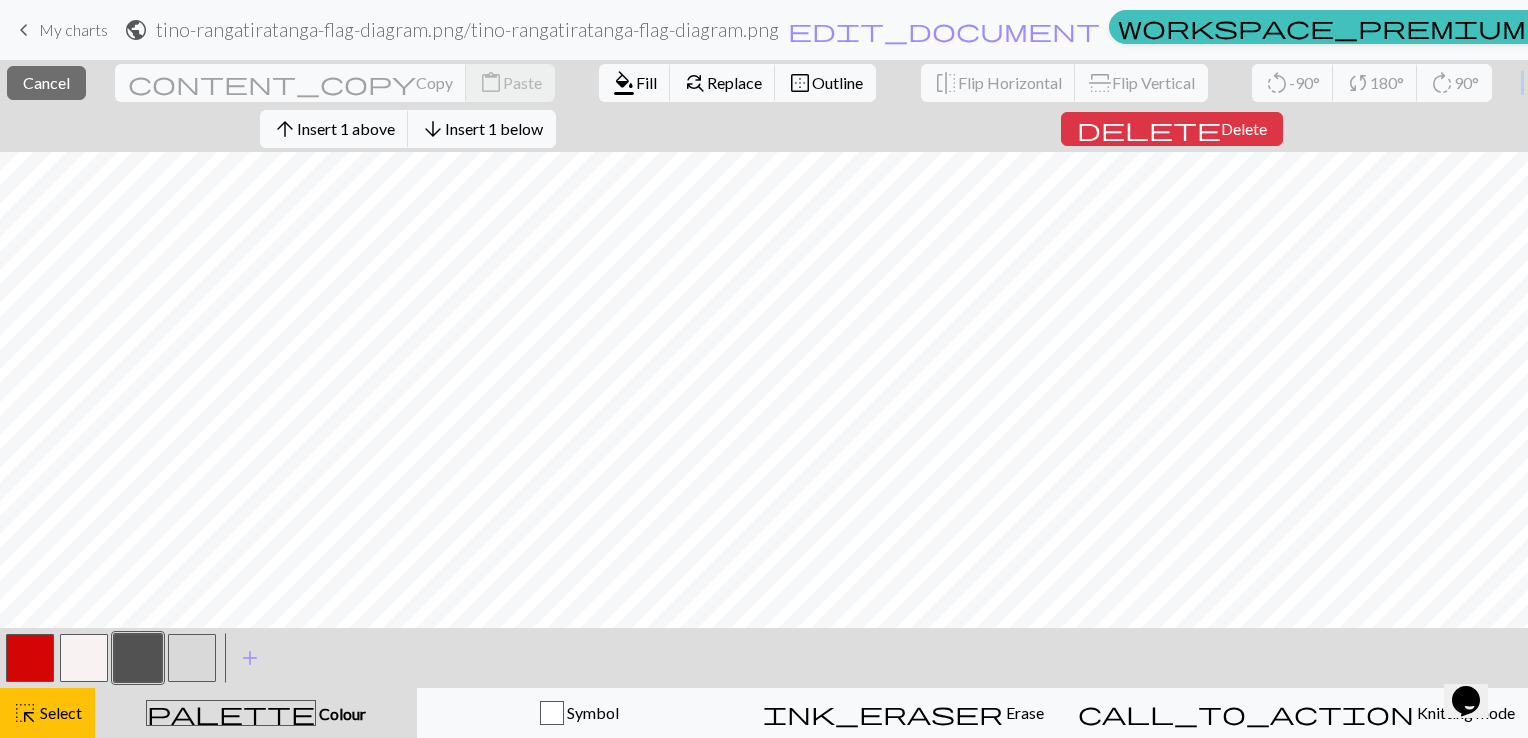 click on "close Cancel content_copy  Copy content_paste  Paste format_color_fill  Fill find_replace  Replace border_outer  Outline flip  Flip Horizontal flip  Flip Vertical rotate_left  -90° sync  180° rotate_right  90° arrow_upward  Insert 1 above arrow_downward Insert 1 below delete  Delete" at bounding box center [764, 106] 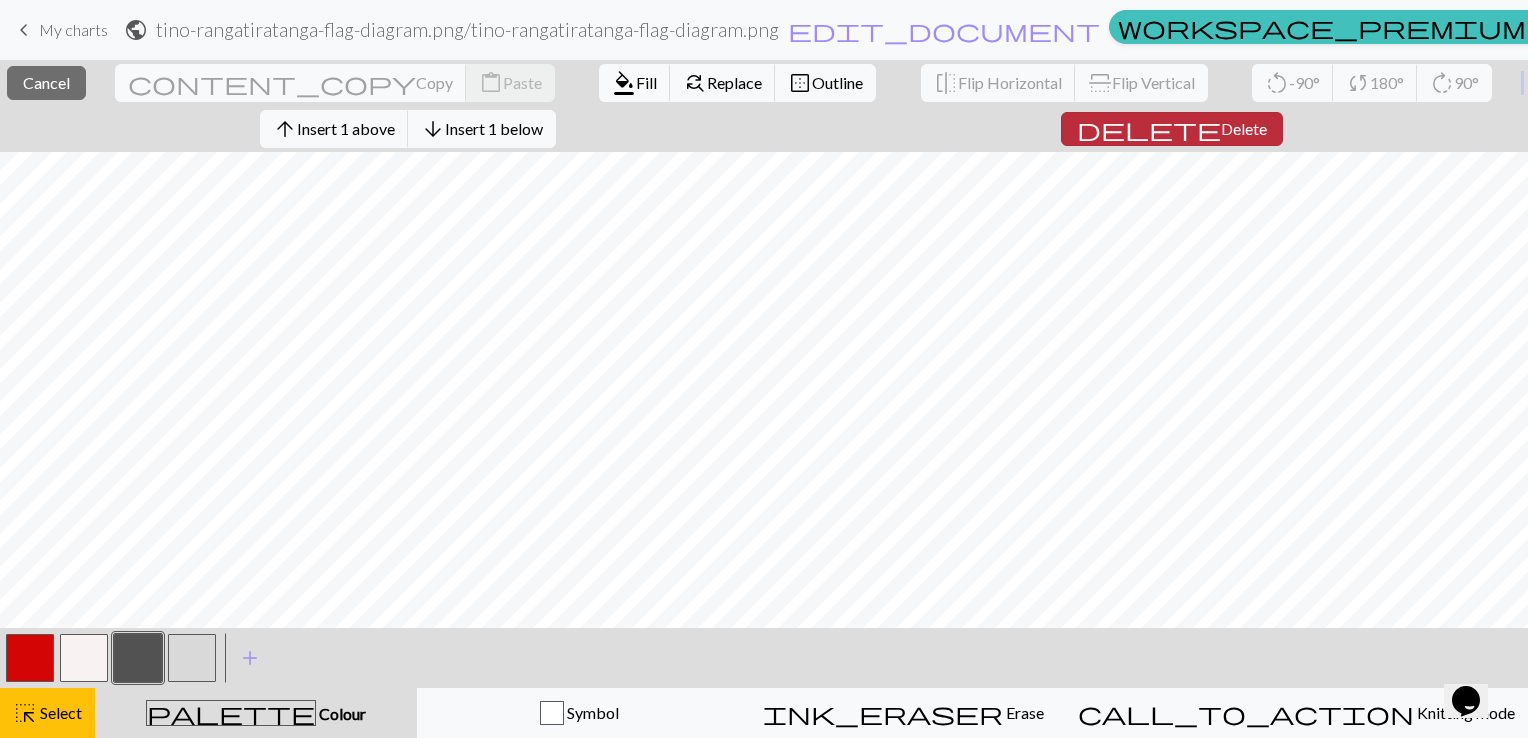 click on "delete" at bounding box center [1149, 129] 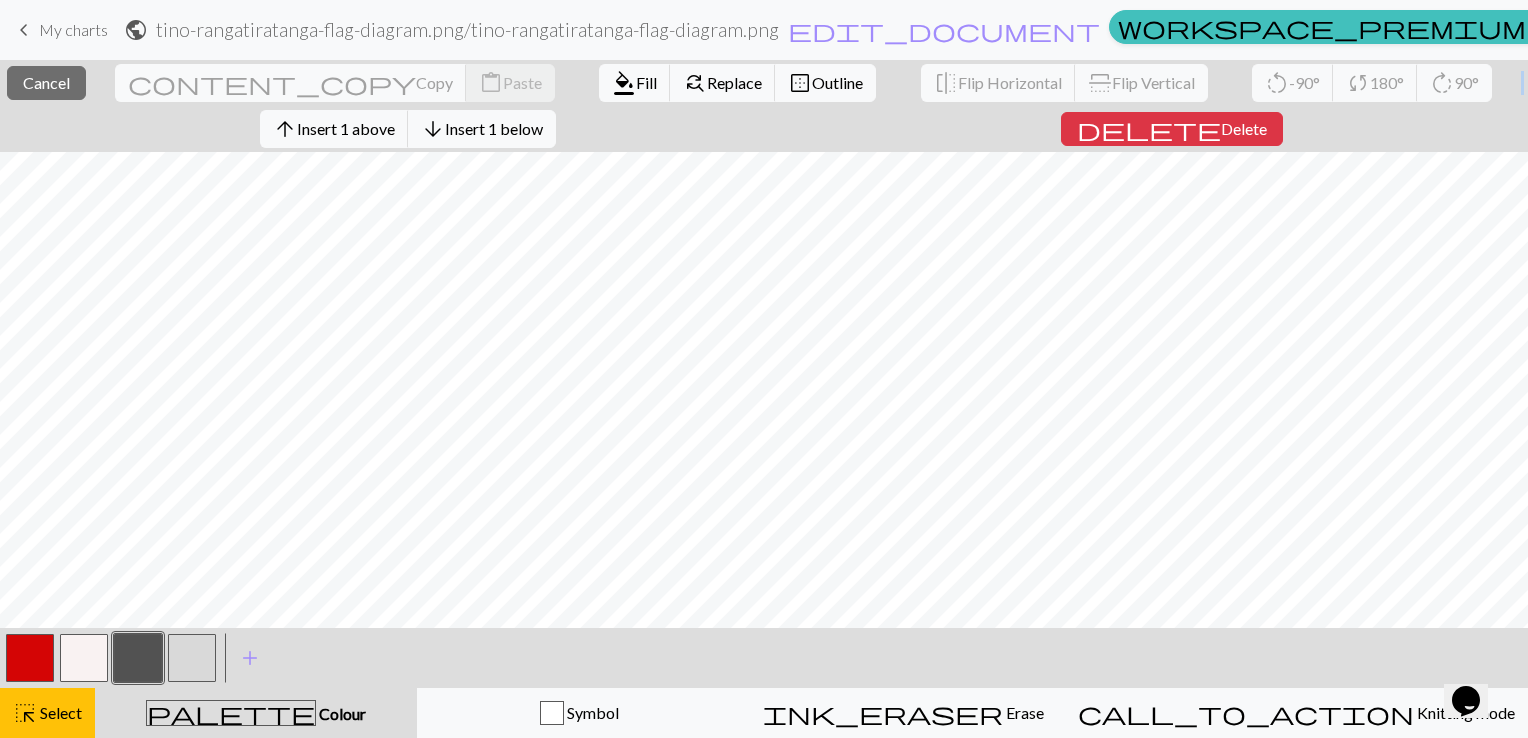 click on "close Cancel content_copy  Copy content_paste  Paste format_color_fill  Fill find_replace  Replace border_outer  Outline flip  Flip Horizontal flip  Flip Vertical rotate_left  -90° sync  180° rotate_right  90° arrow_upward  Insert 1 above arrow_downward Insert 1 below delete  Delete" at bounding box center (764, 106) 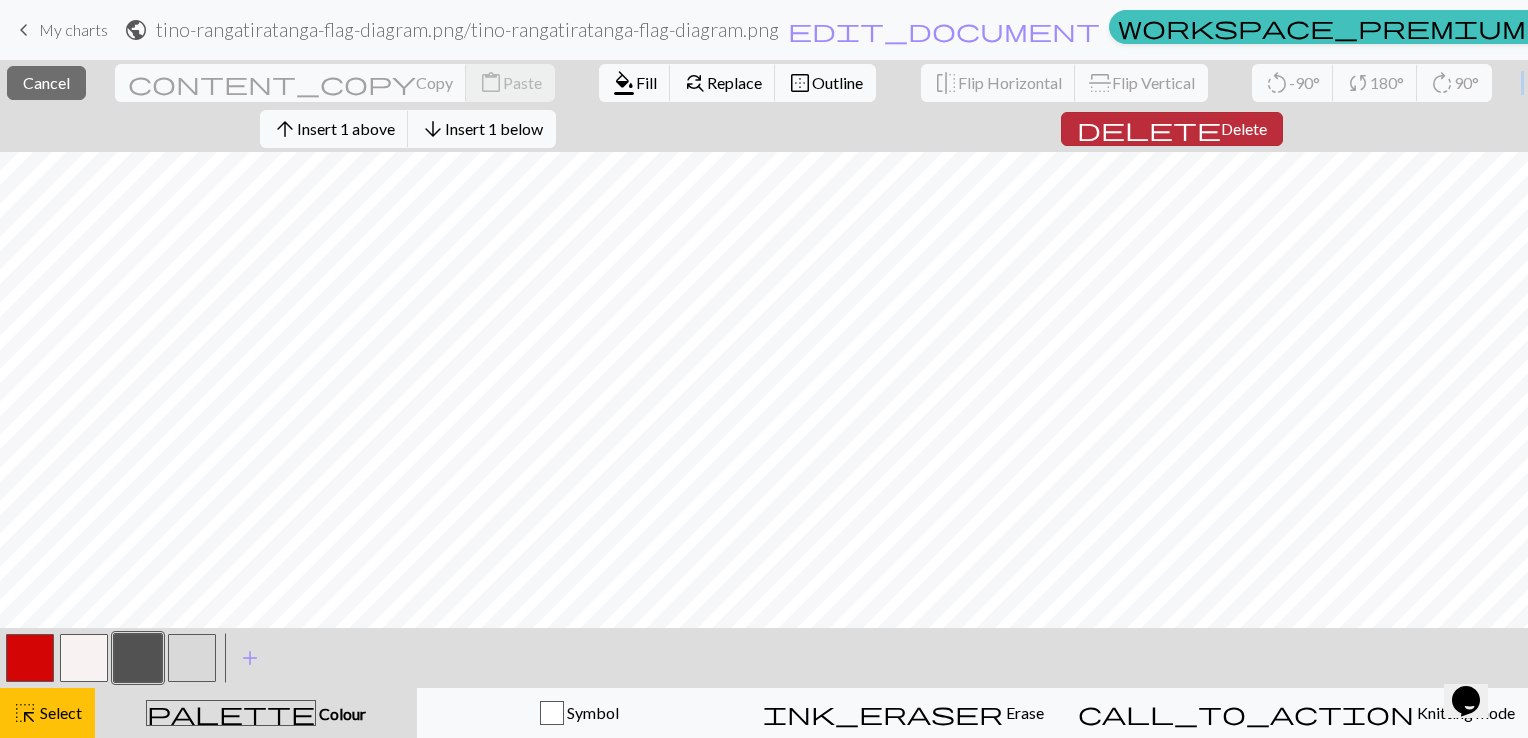 click on "Delete" at bounding box center [1244, 128] 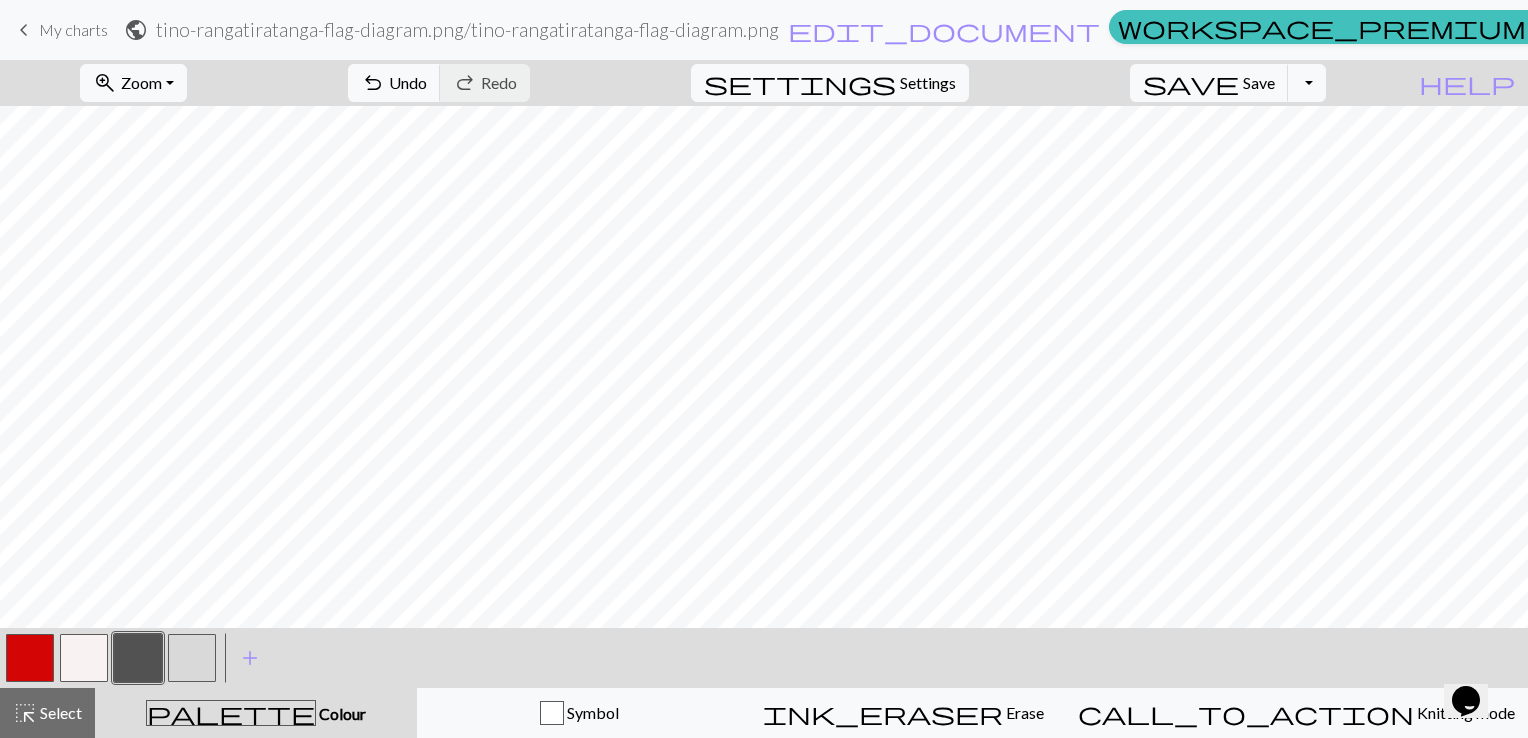 click at bounding box center (30, 658) 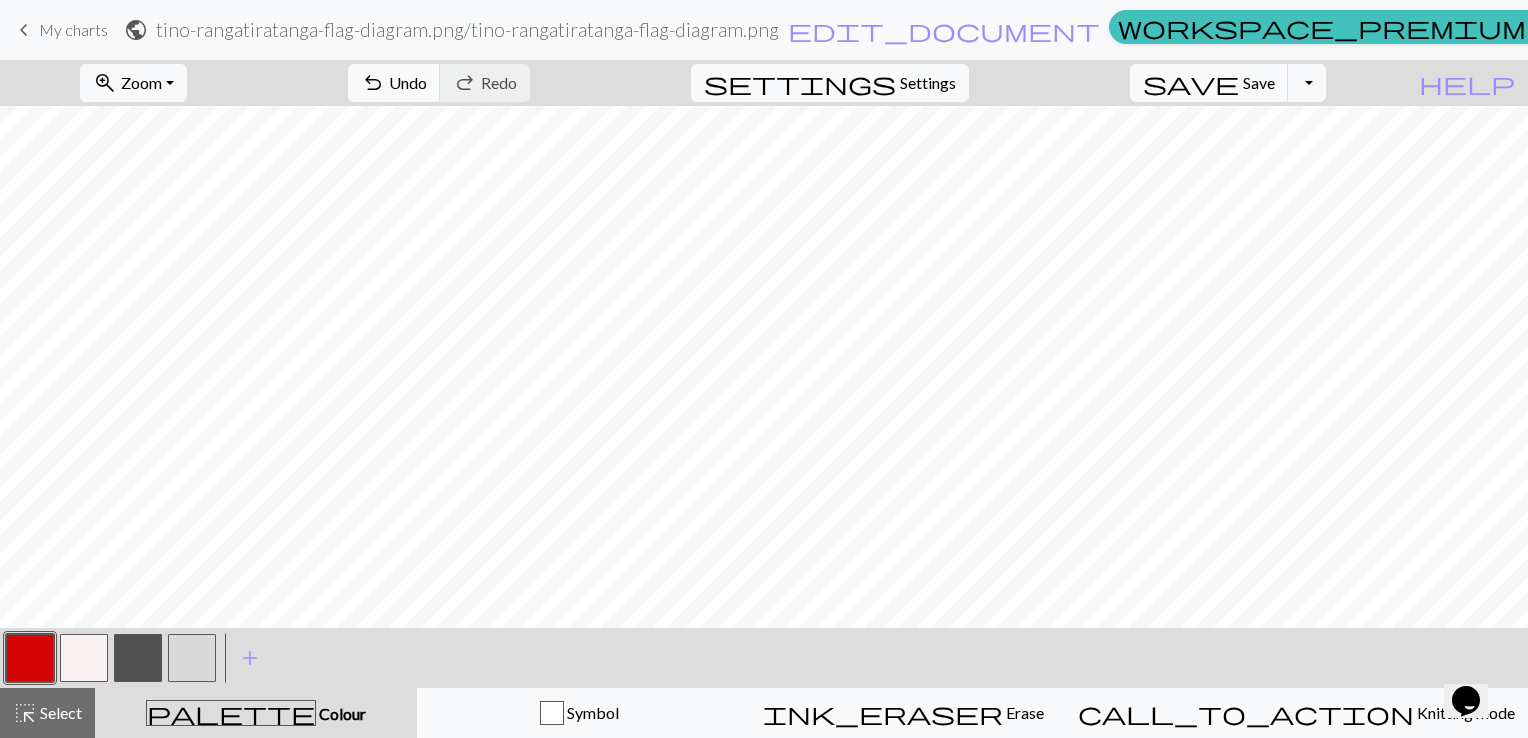 click at bounding box center [84, 658] 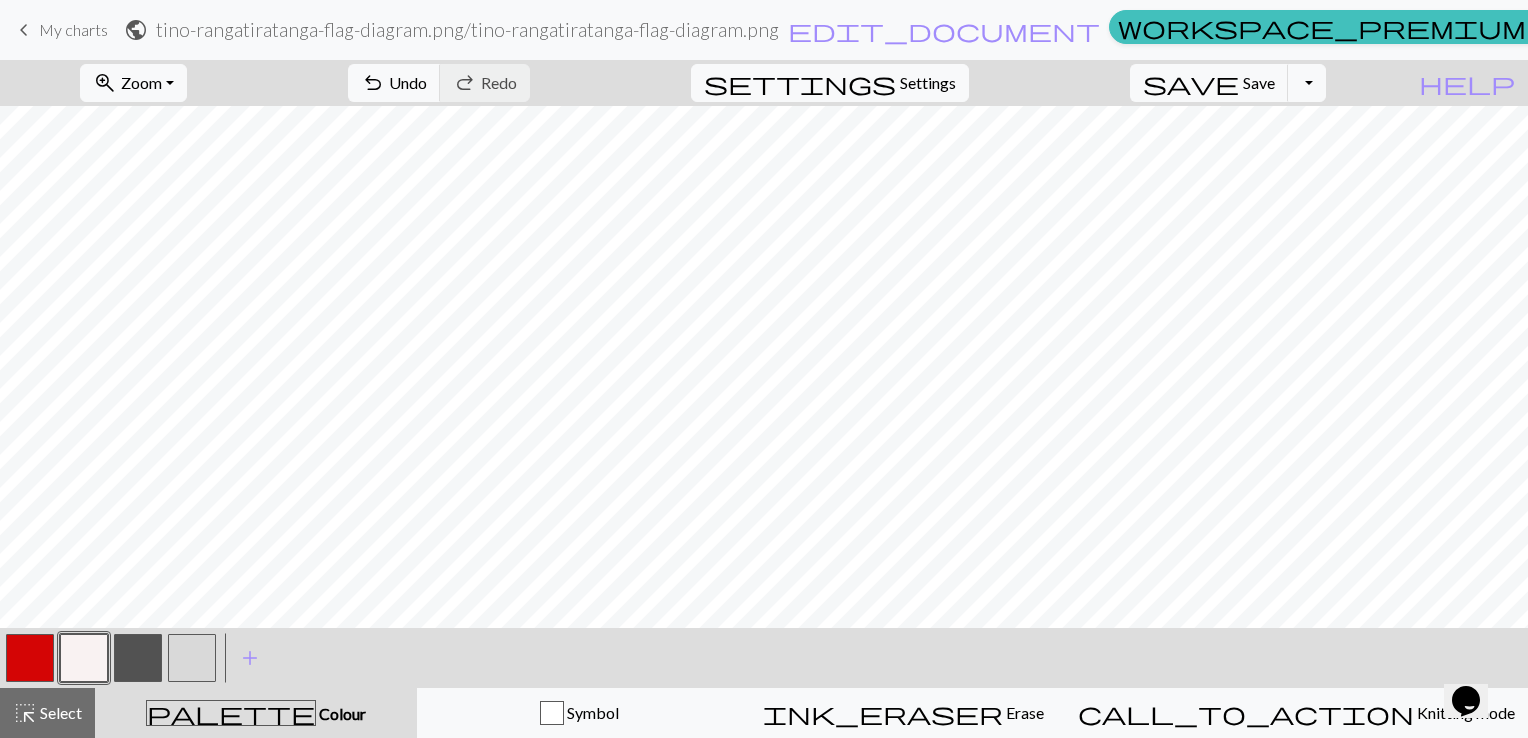 click at bounding box center (138, 658) 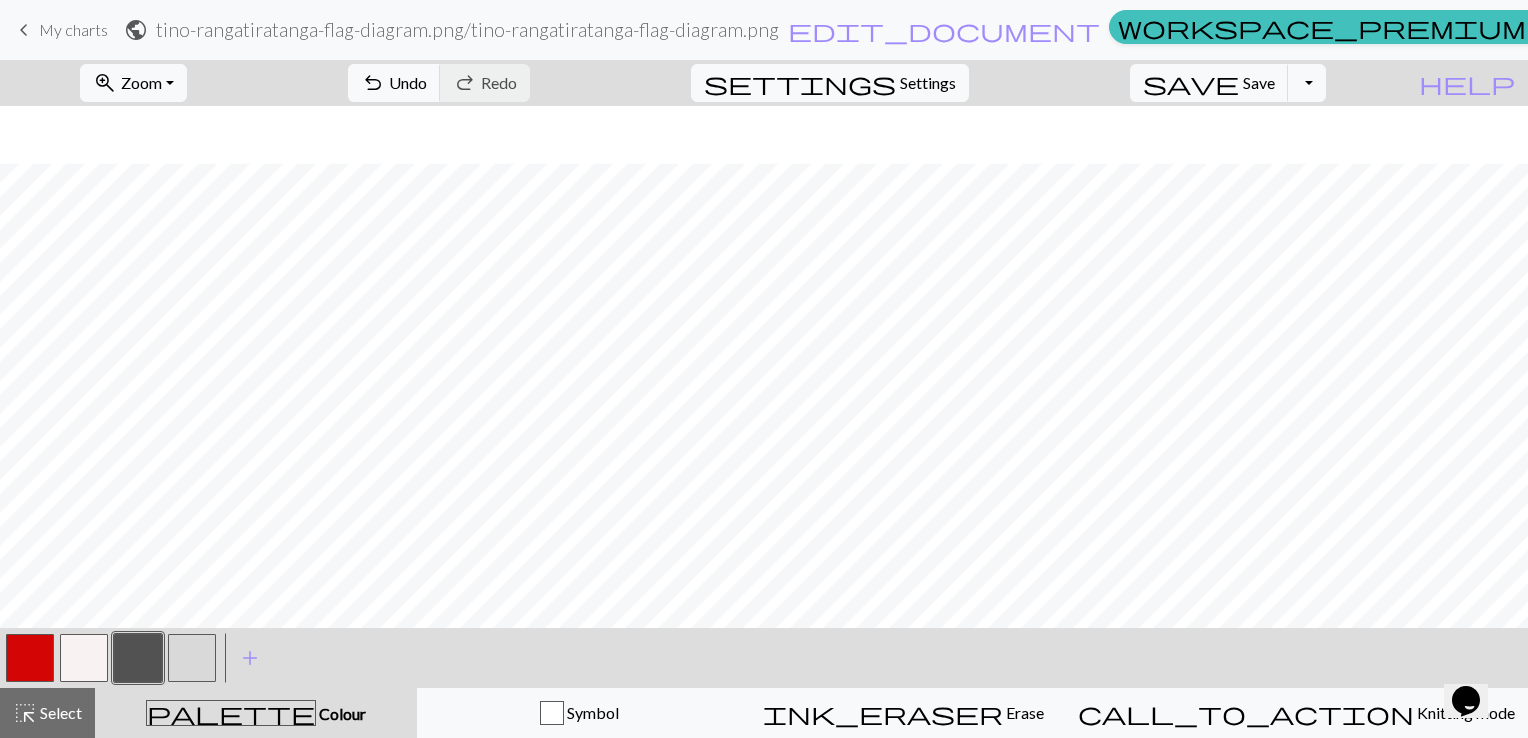 scroll, scrollTop: 128, scrollLeft: 0, axis: vertical 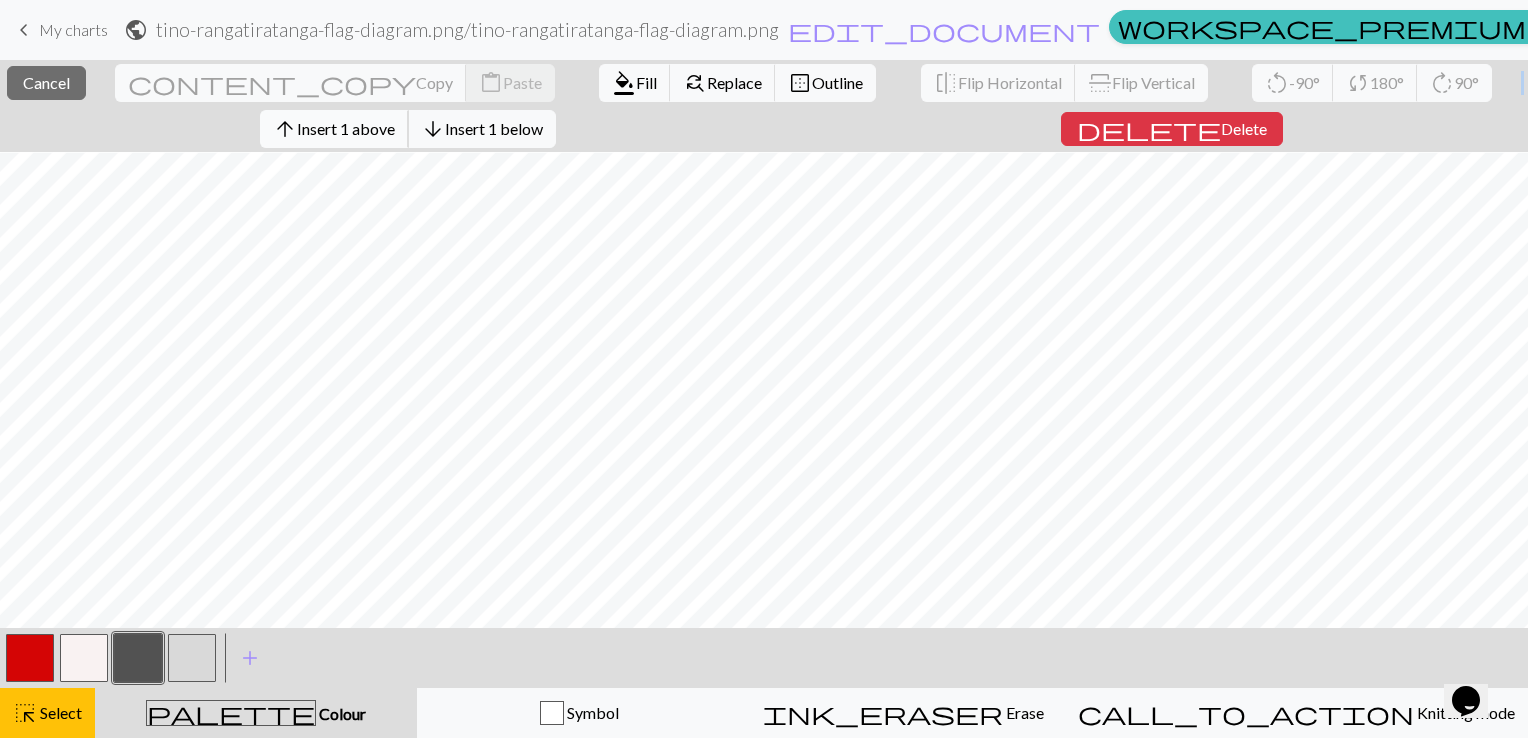 click on "Insert 1 above" at bounding box center [346, 128] 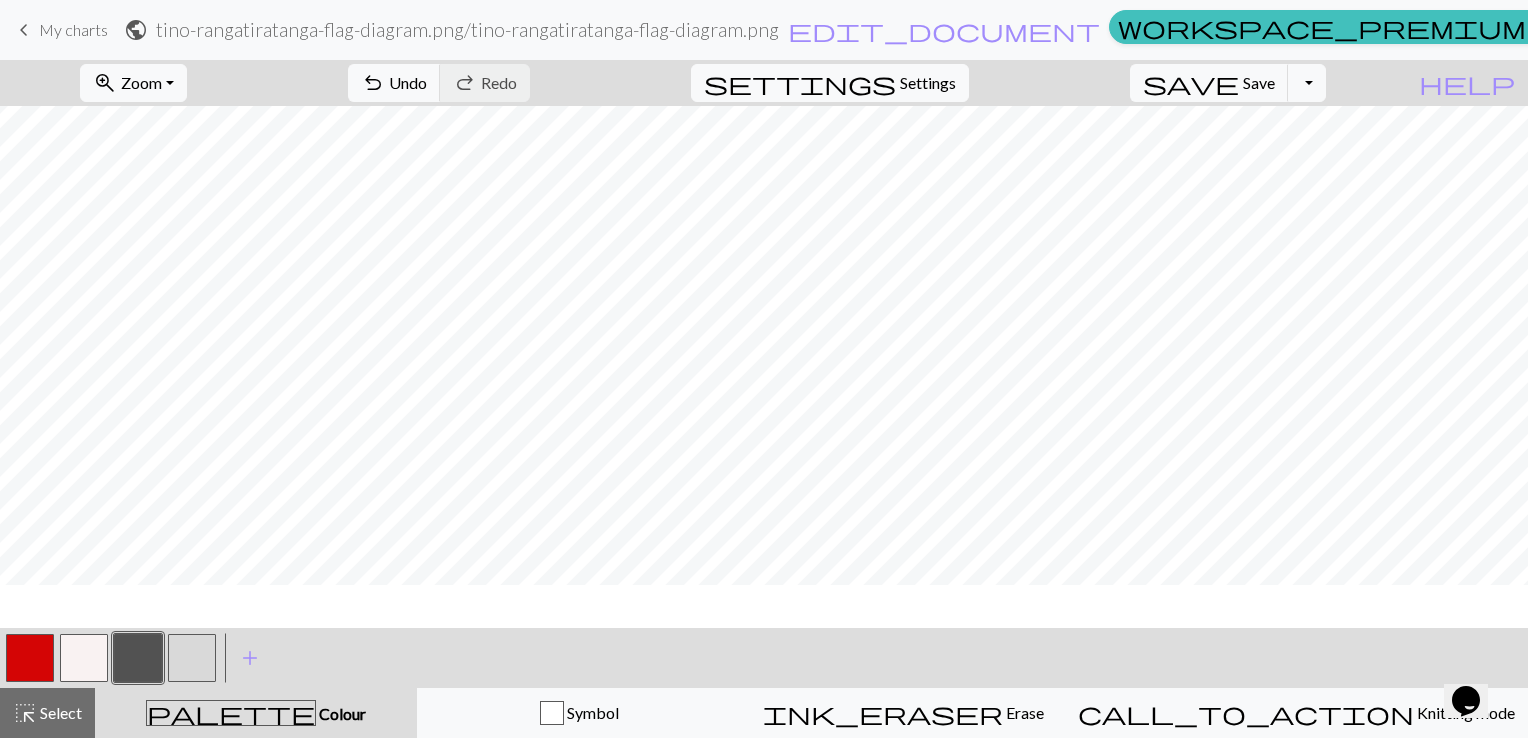scroll, scrollTop: 0, scrollLeft: 0, axis: both 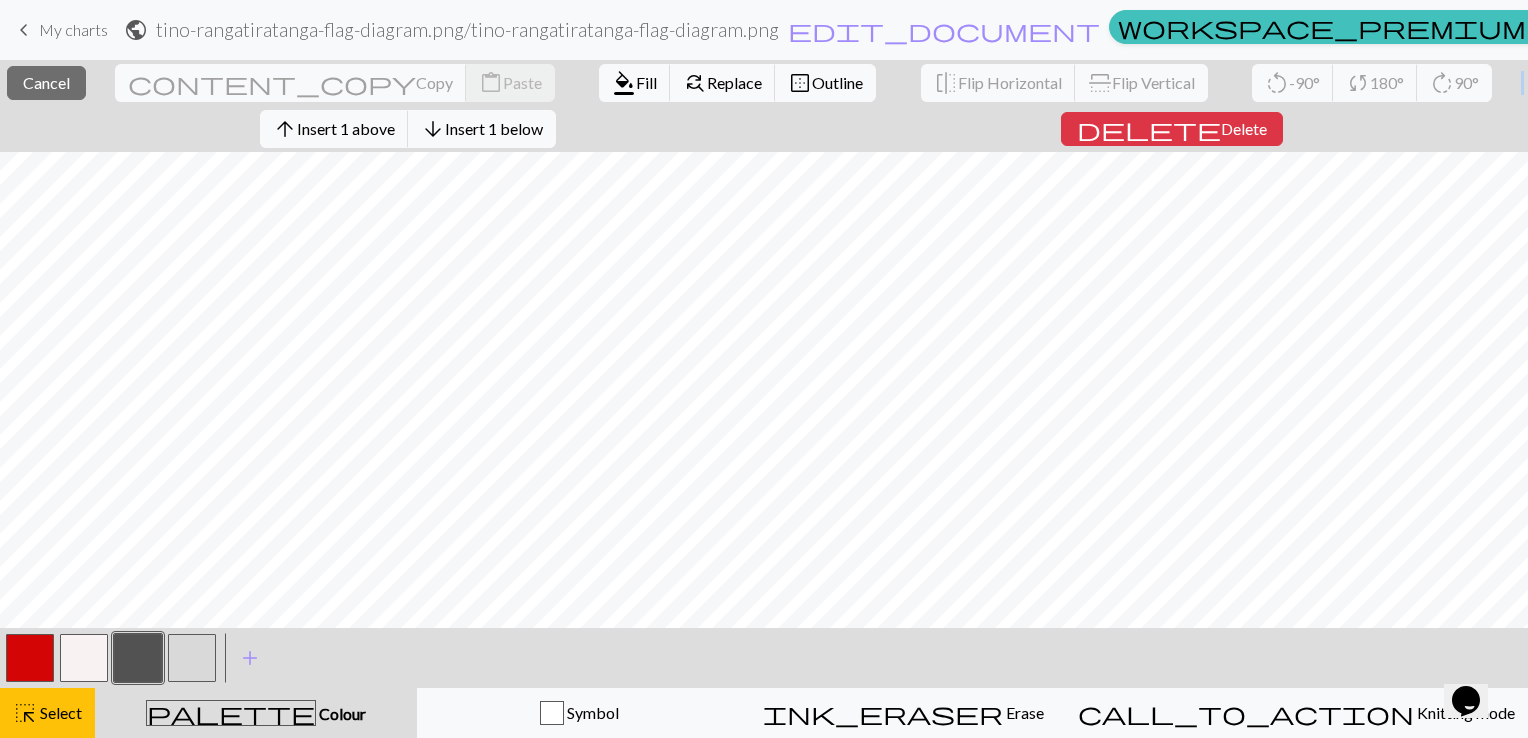 click on "close Cancel content_copy  Copy content_paste  Paste format_color_fill  Fill find_replace  Replace border_outer  Outline flip  Flip Horizontal flip  Flip Vertical rotate_left  -90° sync  180° rotate_right  90° arrow_upward  Insert 1 above arrow_downward Insert 1 below delete  Delete" at bounding box center (764, 106) 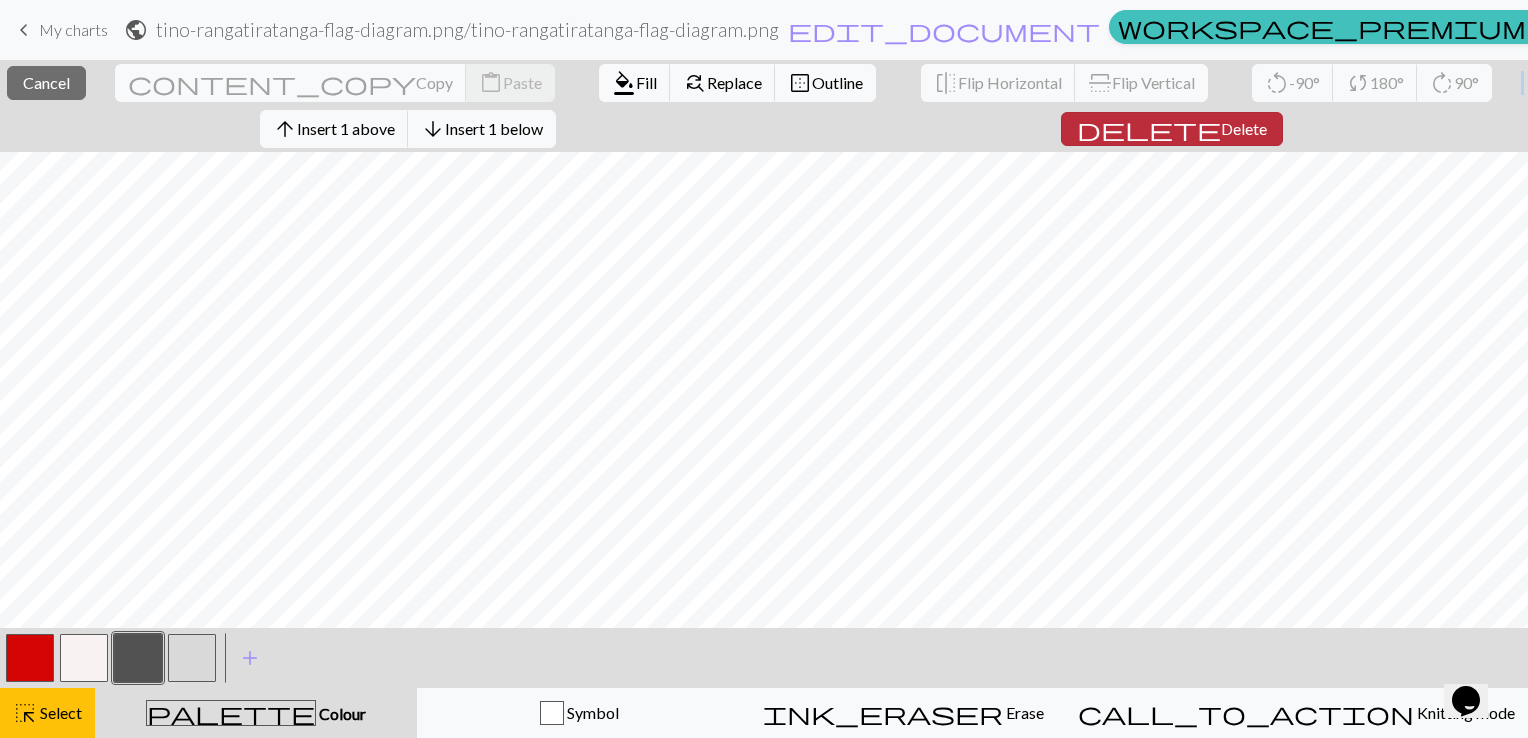 click on "Delete" at bounding box center [1244, 128] 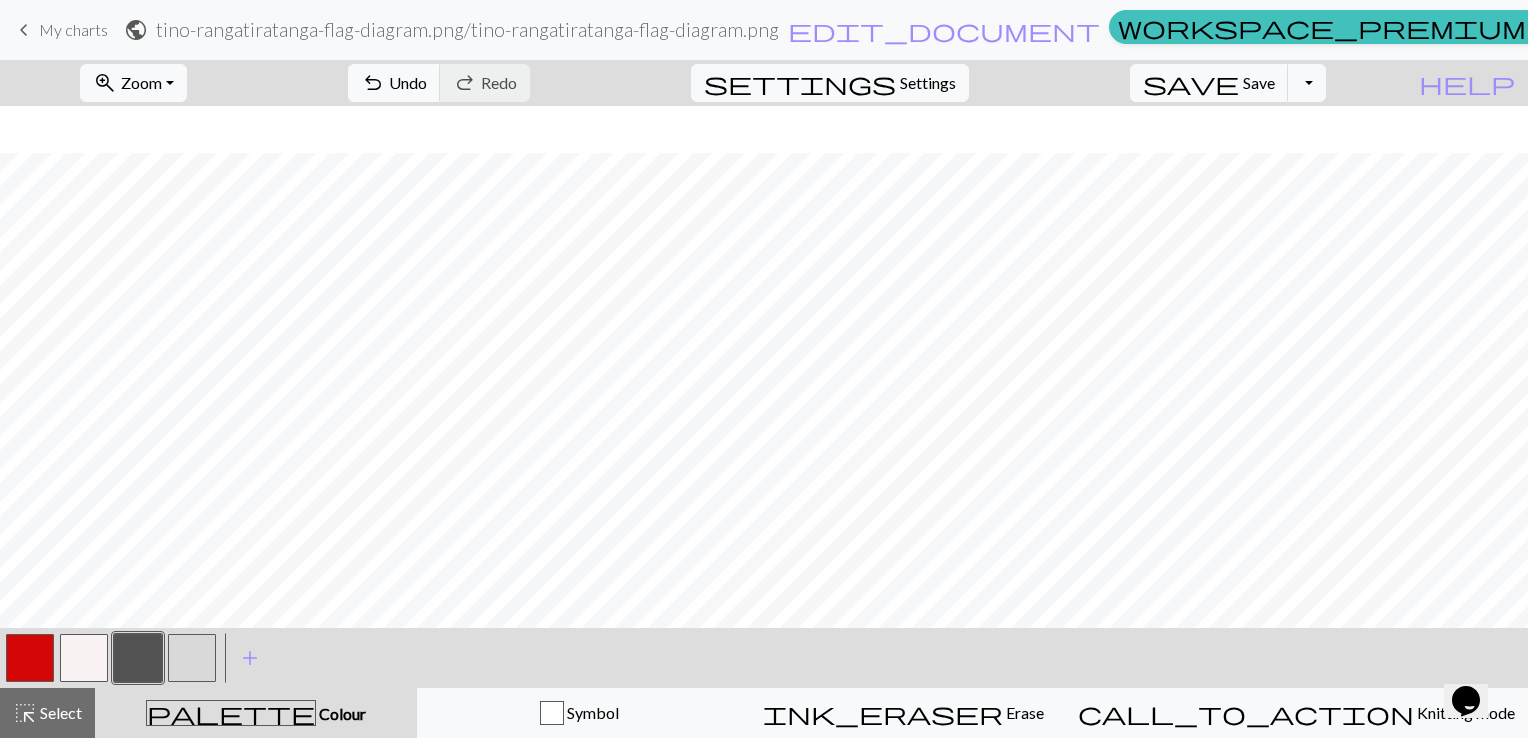 scroll, scrollTop: 259, scrollLeft: 0, axis: vertical 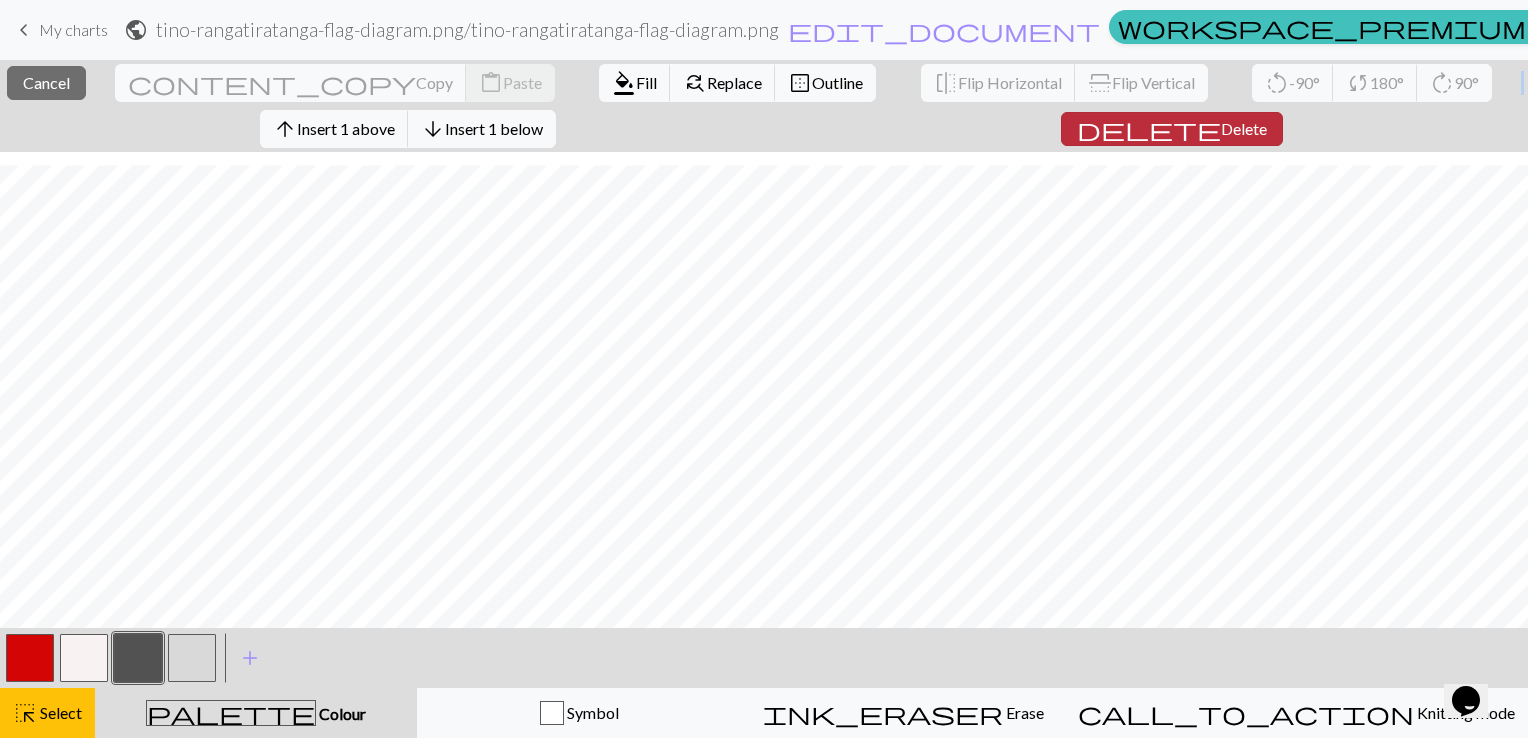 click on "Delete" at bounding box center [1244, 128] 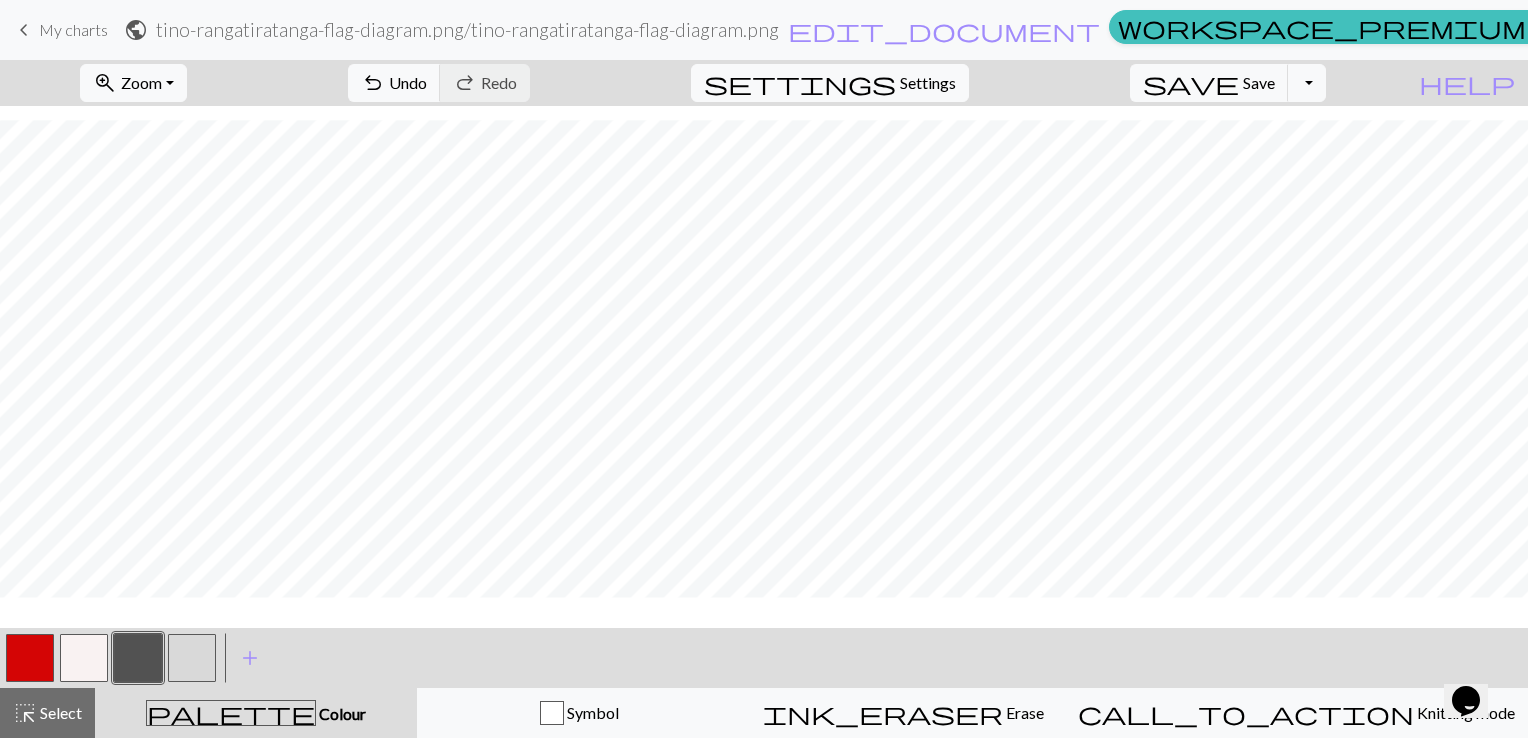 scroll, scrollTop: 262, scrollLeft: 0, axis: vertical 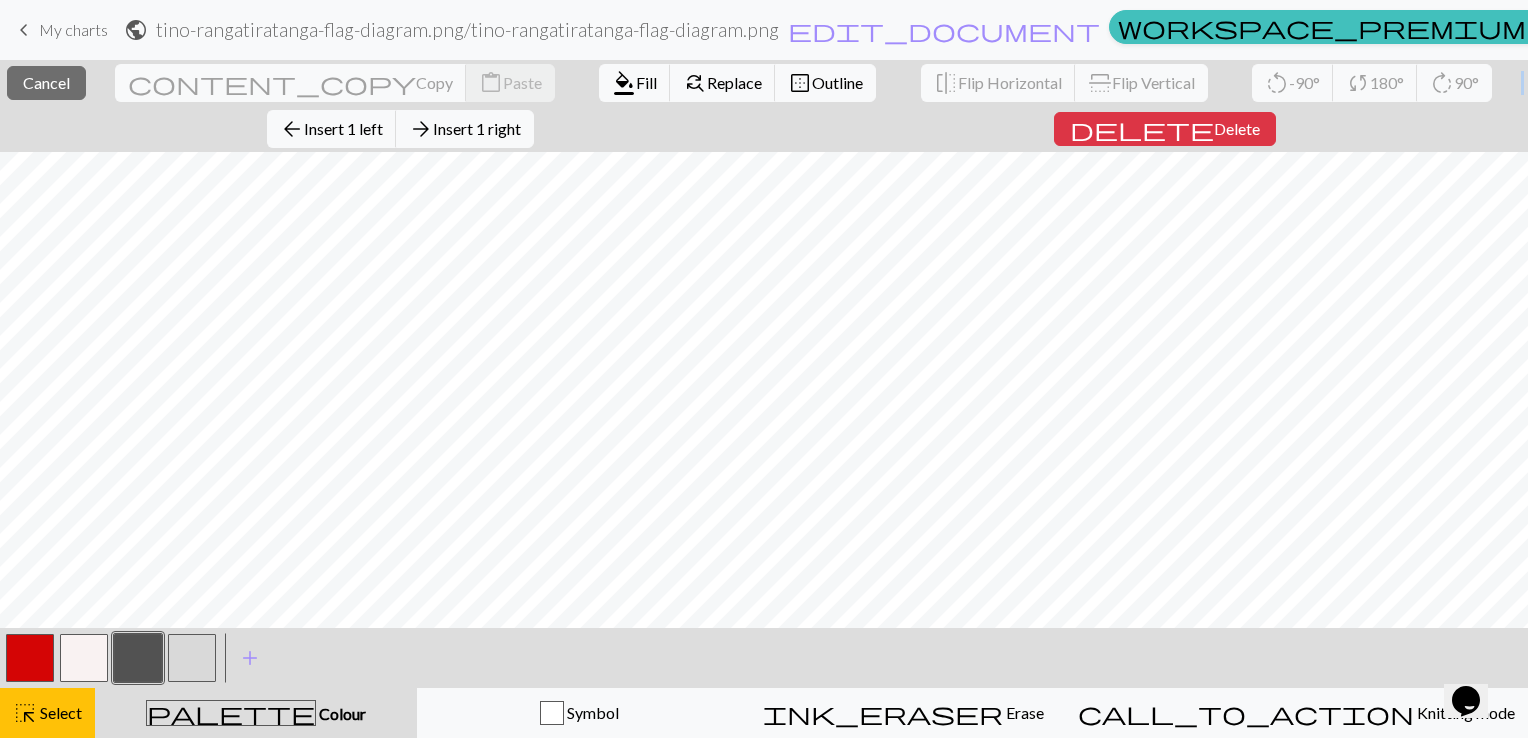 click on "close Cancel content_copy  Copy content_paste  Paste format_color_fill  Fill find_replace  Replace border_outer  Outline flip  Flip Horizontal flip  Flip Vertical rotate_left  -90° sync  180° rotate_right  90° arrow_back  Insert 1 left arrow_forward Insert 1 right delete  Delete" at bounding box center (764, 106) 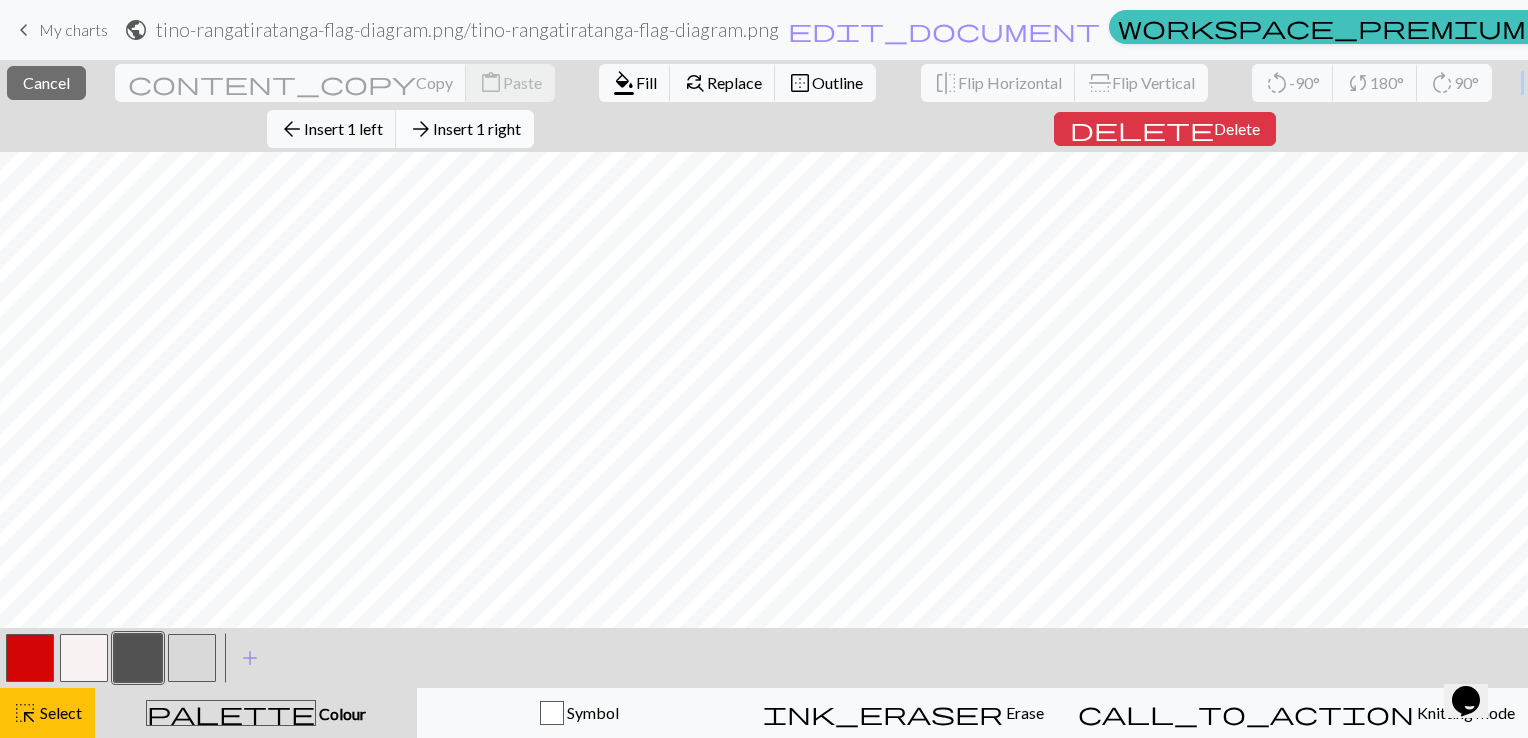 click on "Insert 1 right" at bounding box center [477, 128] 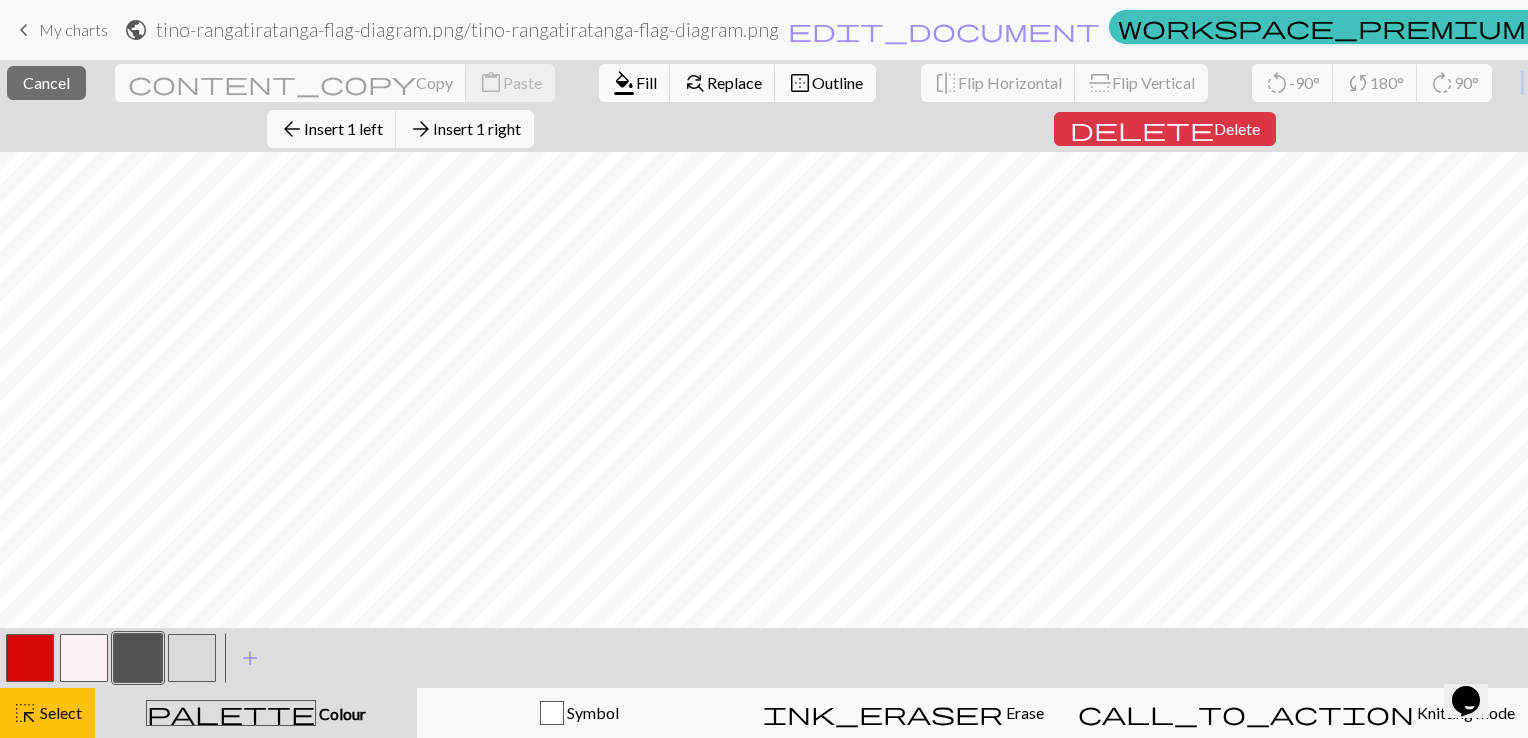 click on "close Cancel content_copy  Copy content_paste  Paste format_color_fill  Fill find_replace  Replace border_outer  Outline flip  Flip Horizontal flip  Flip Vertical rotate_left  -90° sync  180° rotate_right  90° arrow_back  Insert 1 left arrow_forward Insert 1 right delete  Delete" at bounding box center [764, 106] 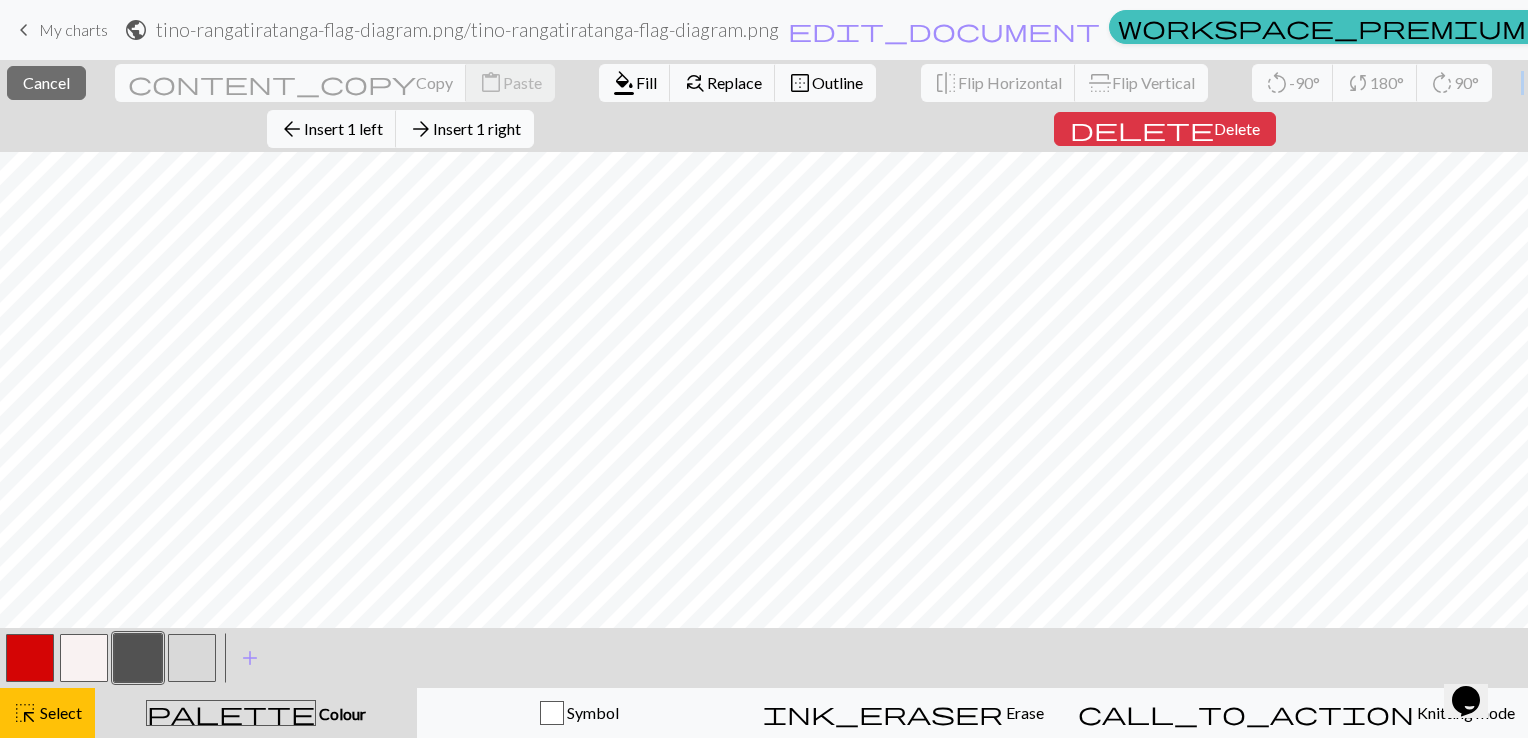click on "Insert 1 right" at bounding box center (477, 128) 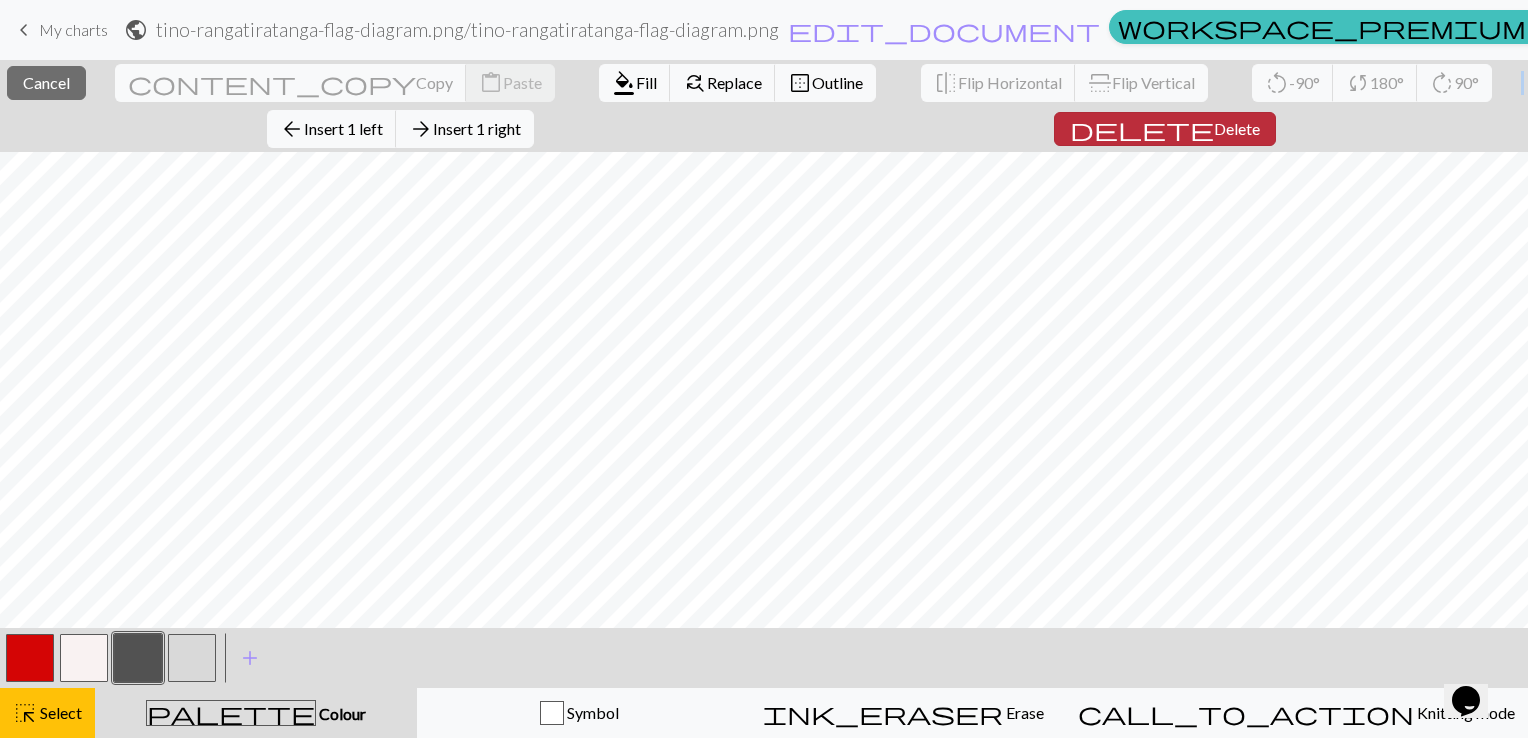 click on "Delete" at bounding box center (1237, 128) 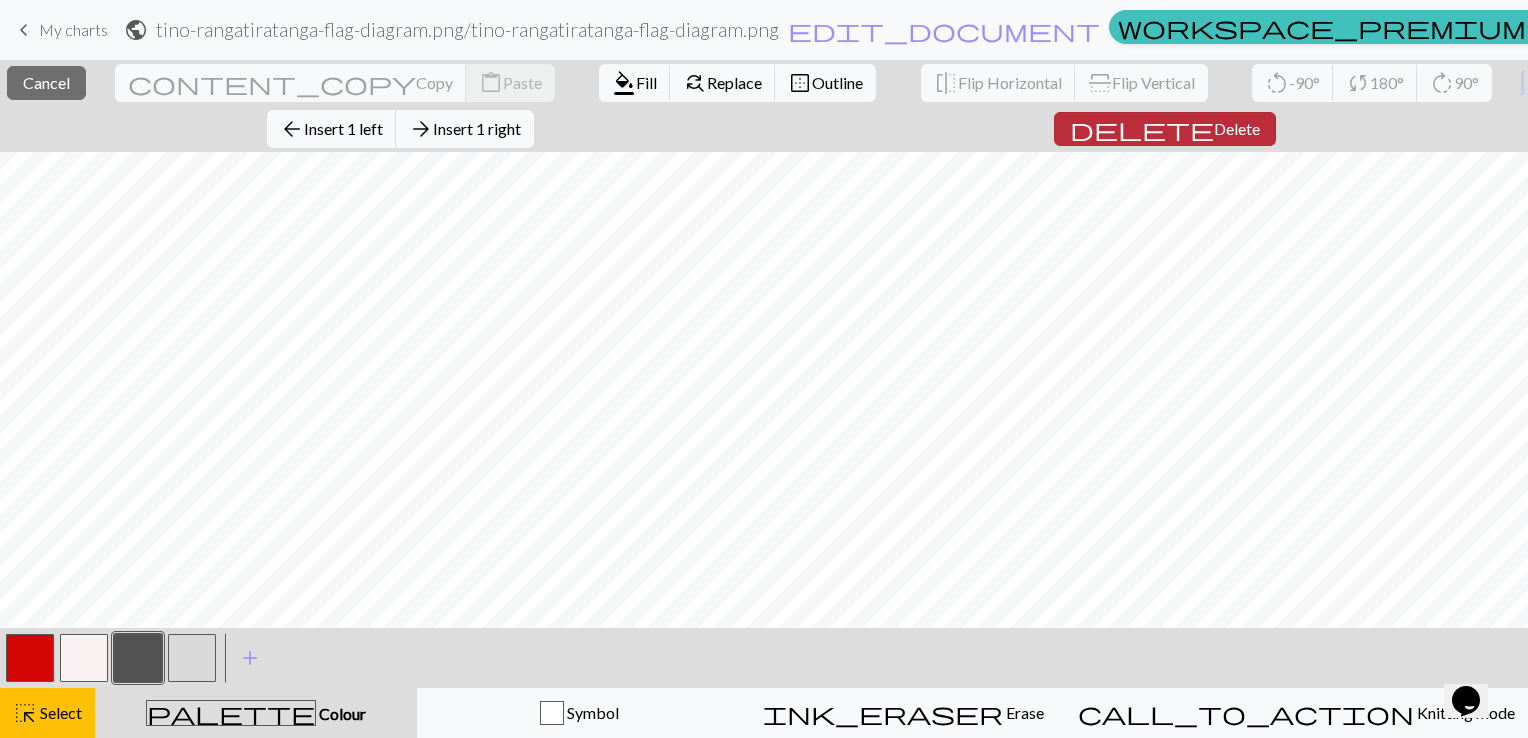 click on "Delete" at bounding box center [1237, 128] 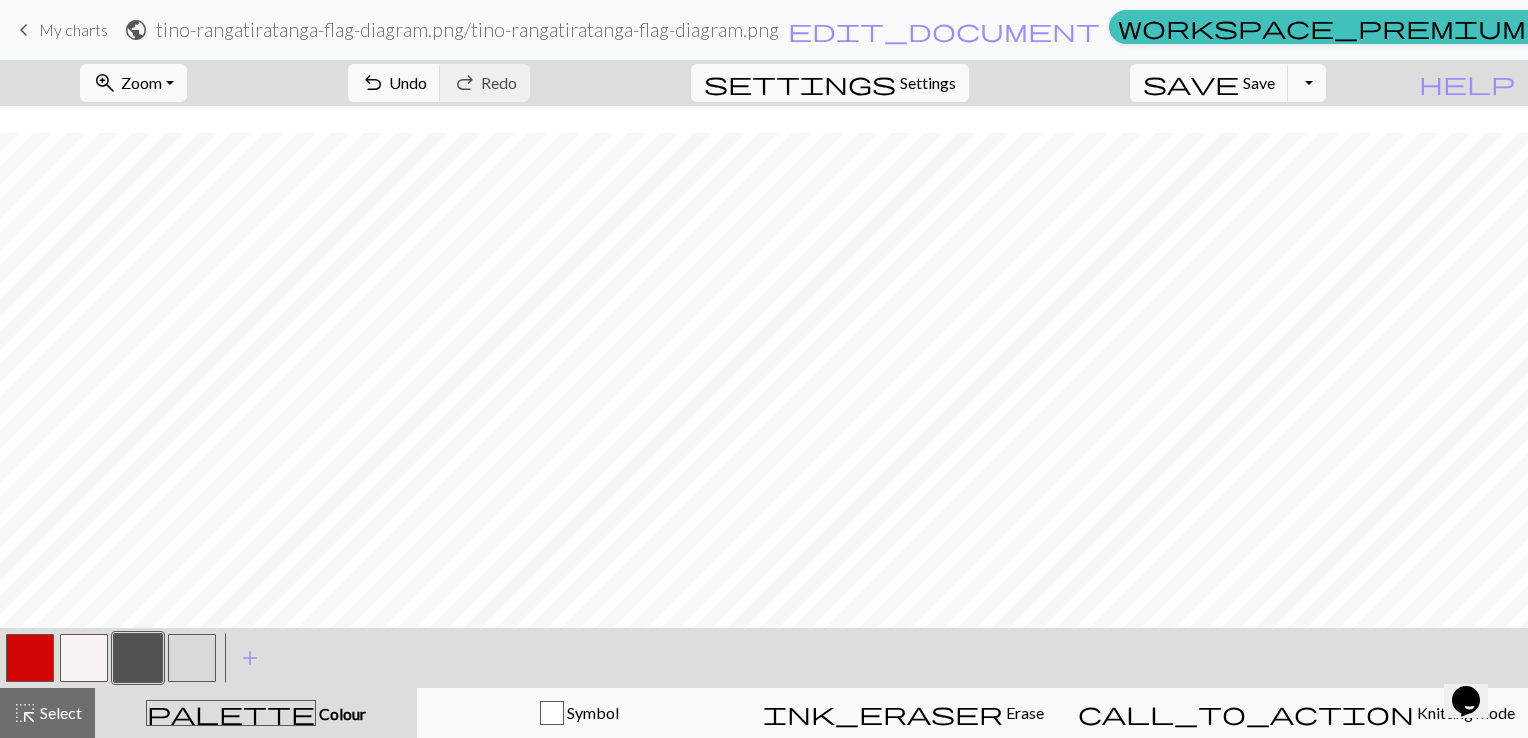 scroll, scrollTop: 191, scrollLeft: 0, axis: vertical 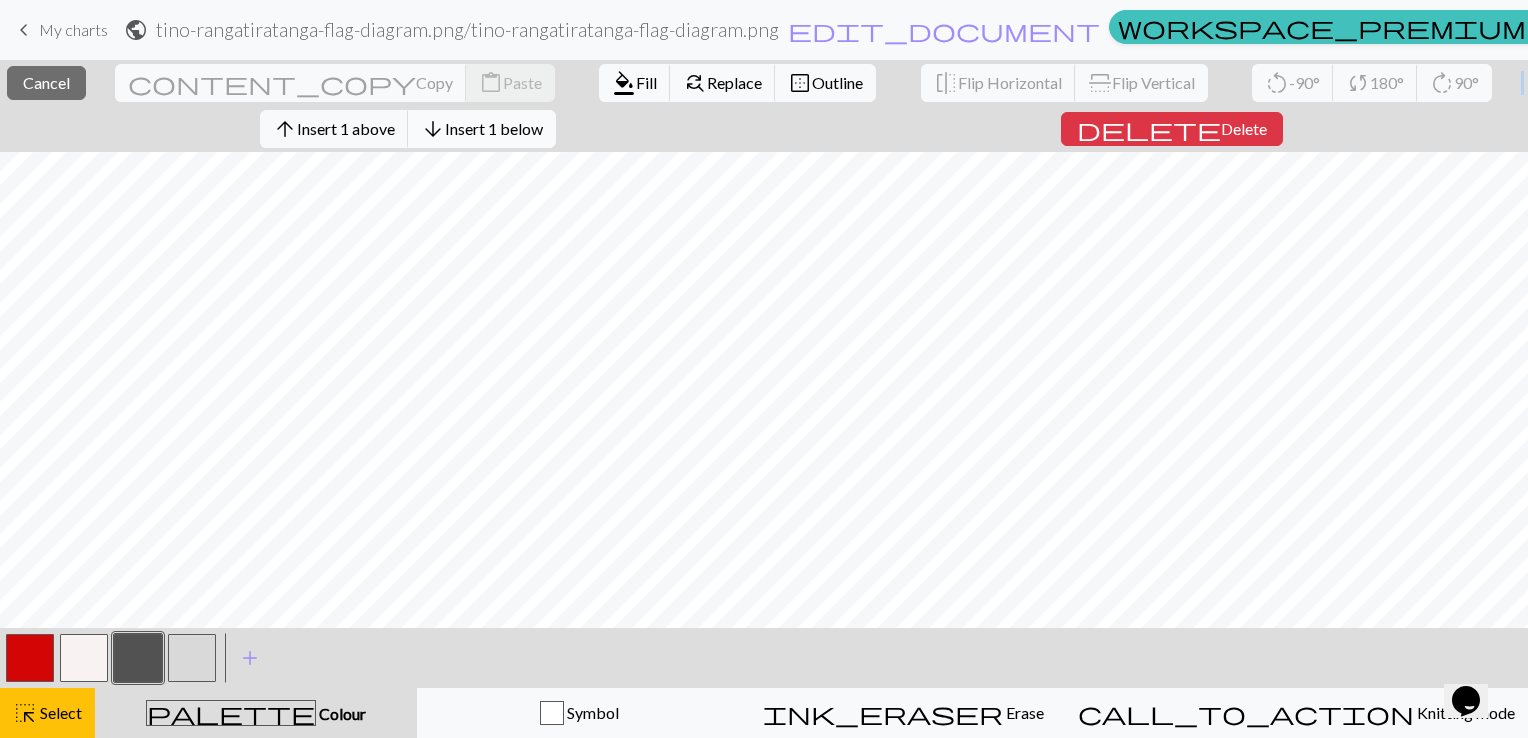 click on "Insert 1 below" at bounding box center [494, 128] 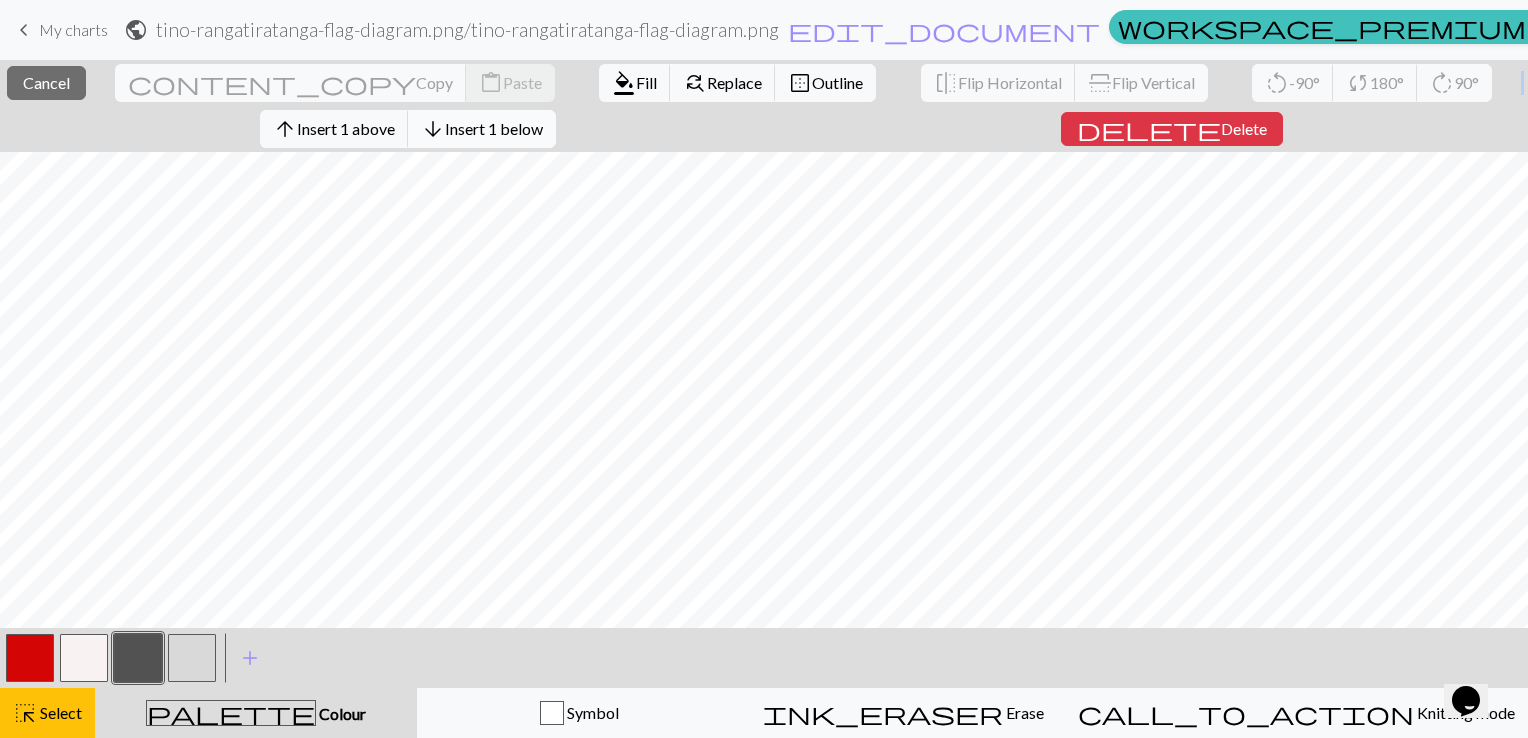 click on "Insert 1 below" at bounding box center [494, 128] 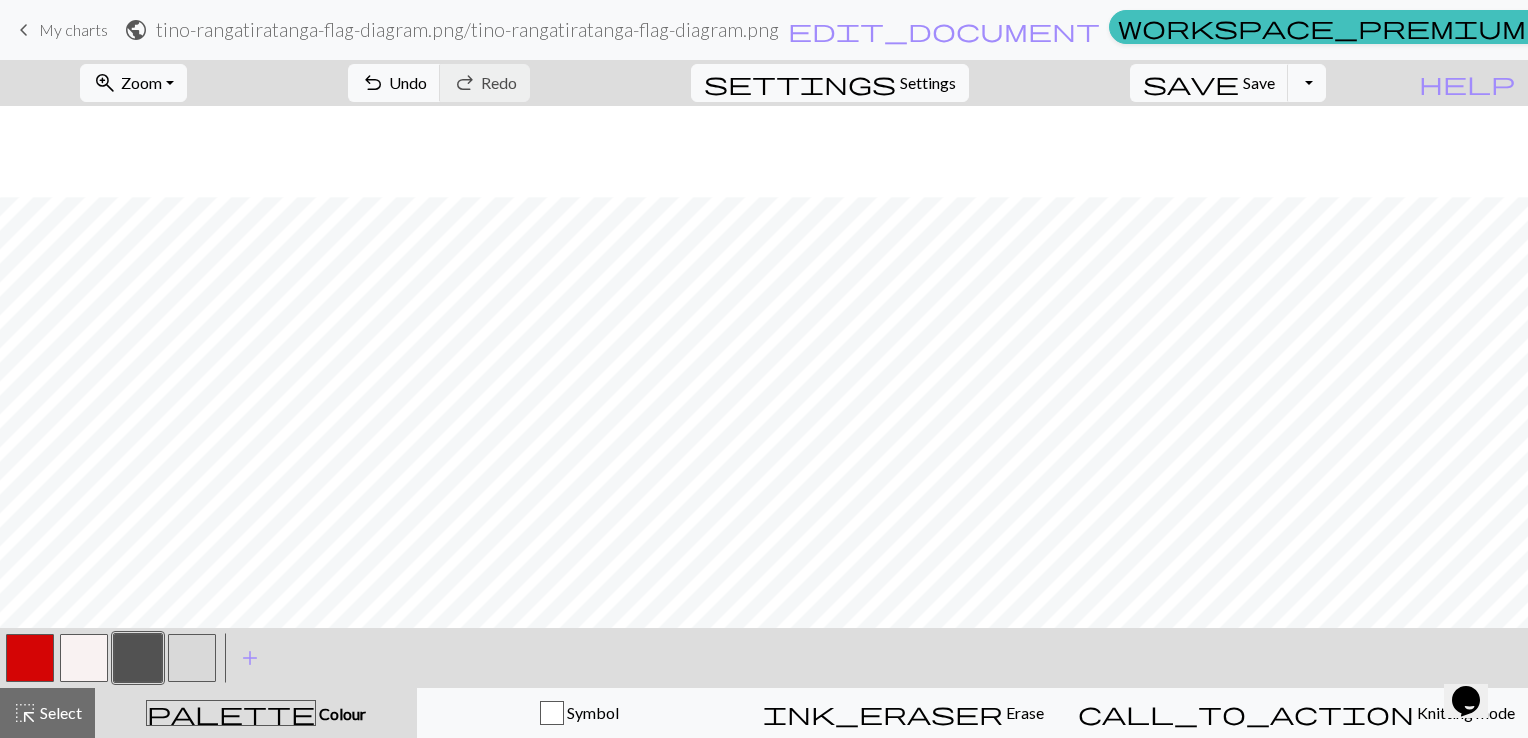 scroll, scrollTop: 282, scrollLeft: 0, axis: vertical 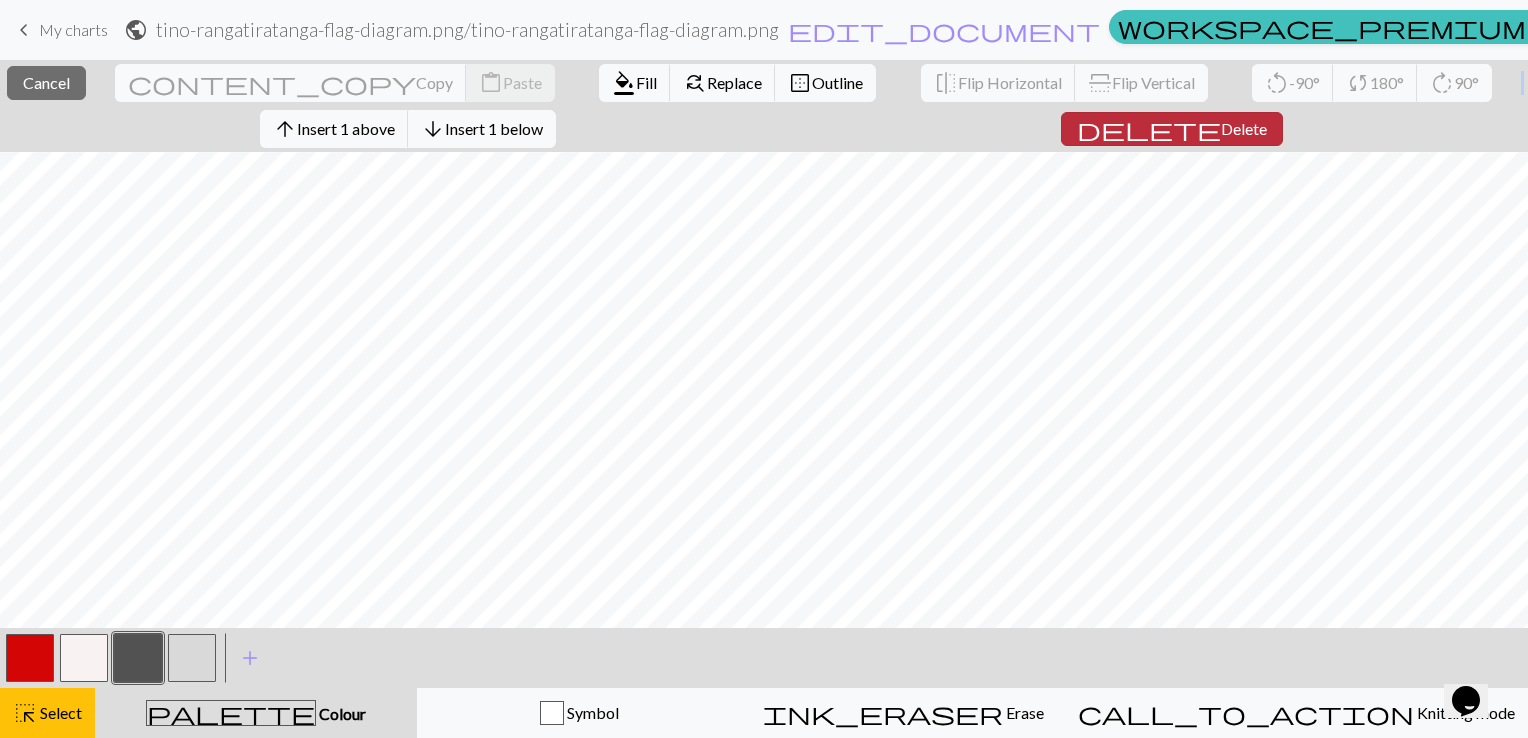 click on "Delete" at bounding box center (1244, 128) 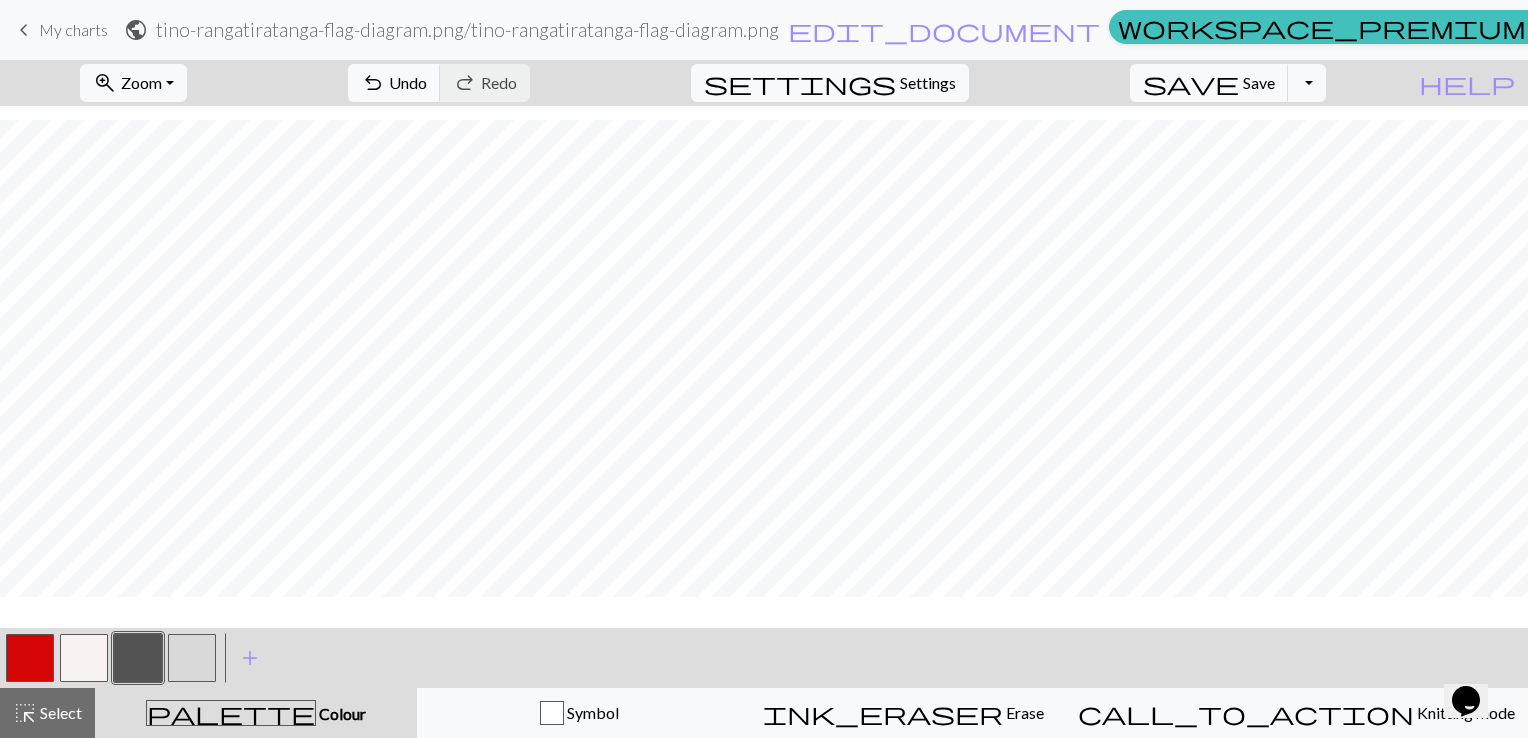 scroll, scrollTop: 272, scrollLeft: 0, axis: vertical 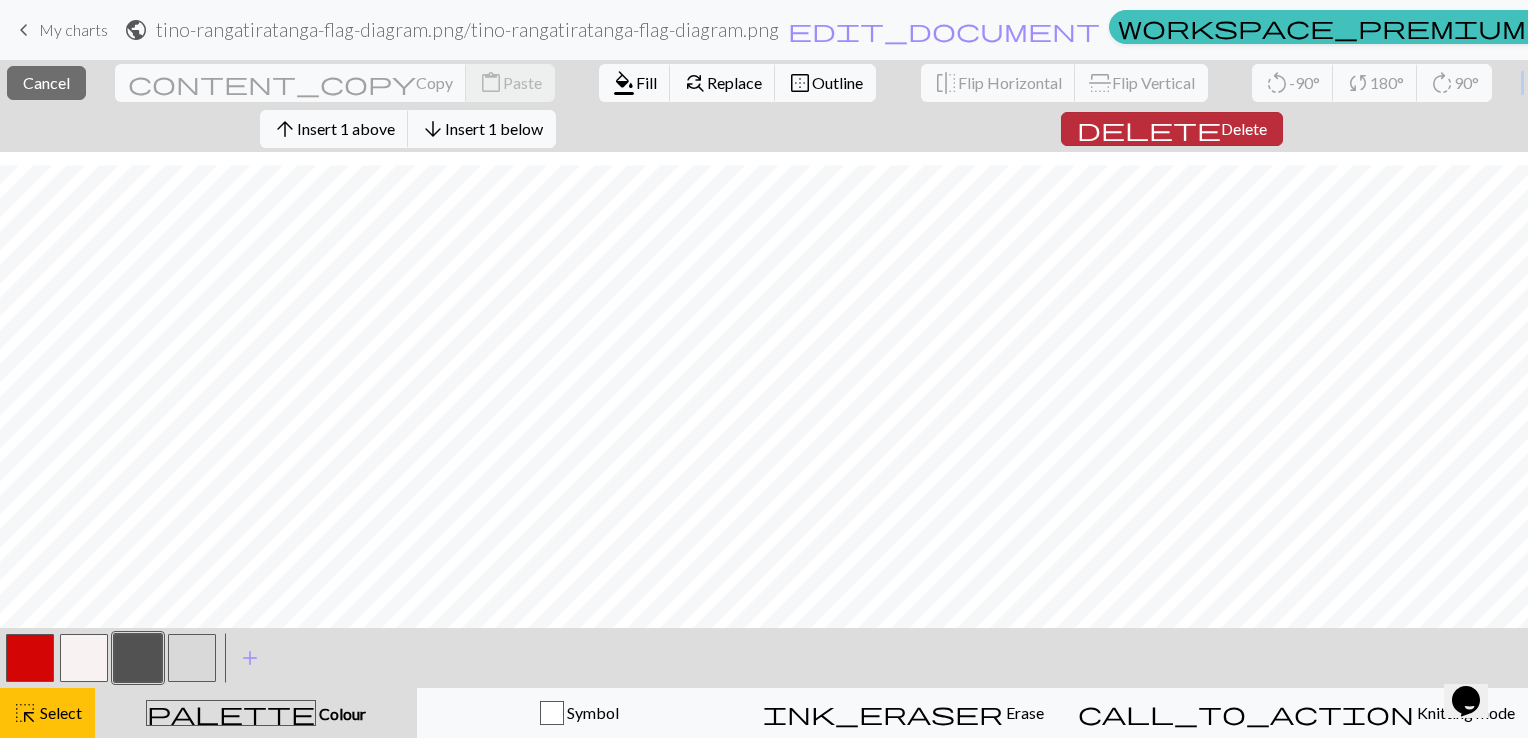 click on "Delete" at bounding box center (1244, 128) 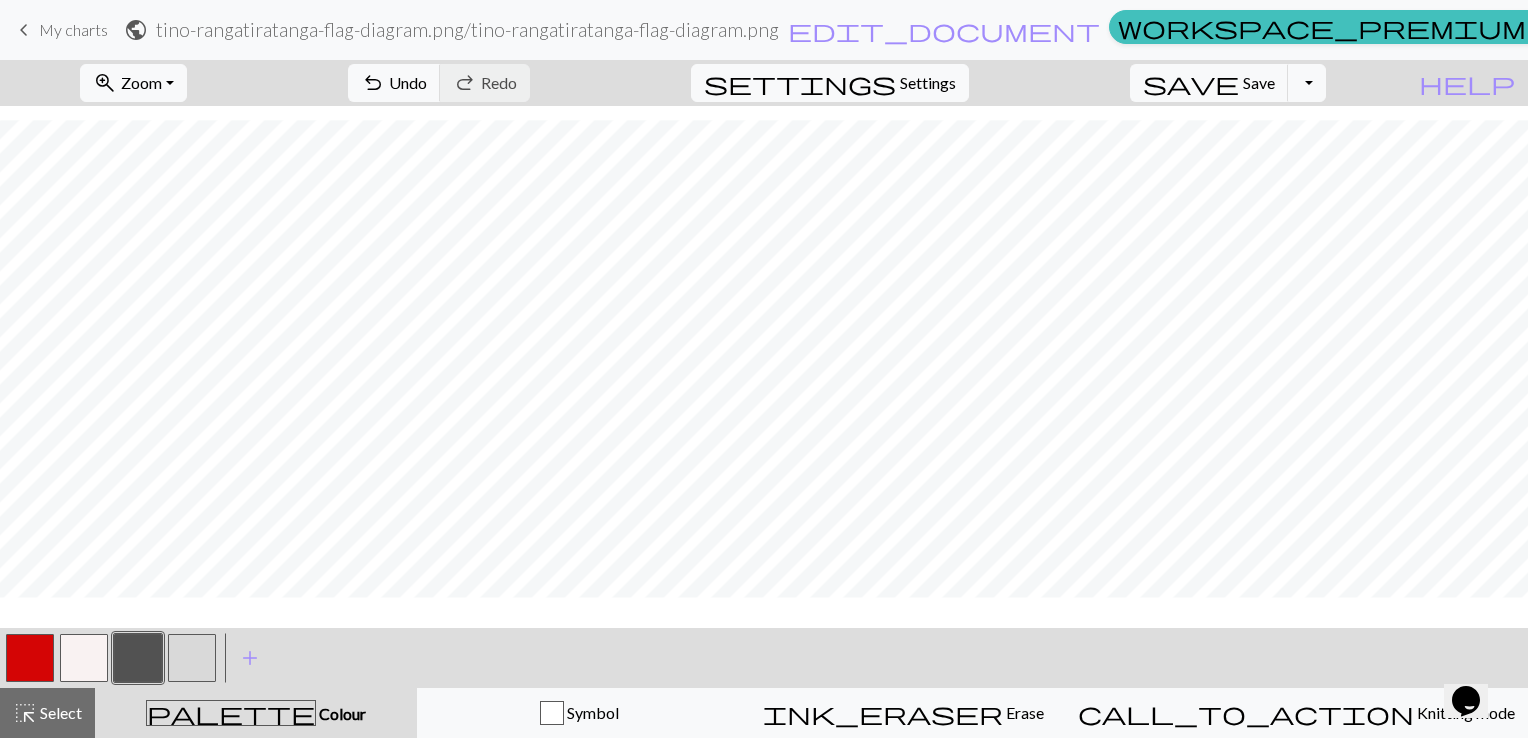 scroll, scrollTop: 262, scrollLeft: 0, axis: vertical 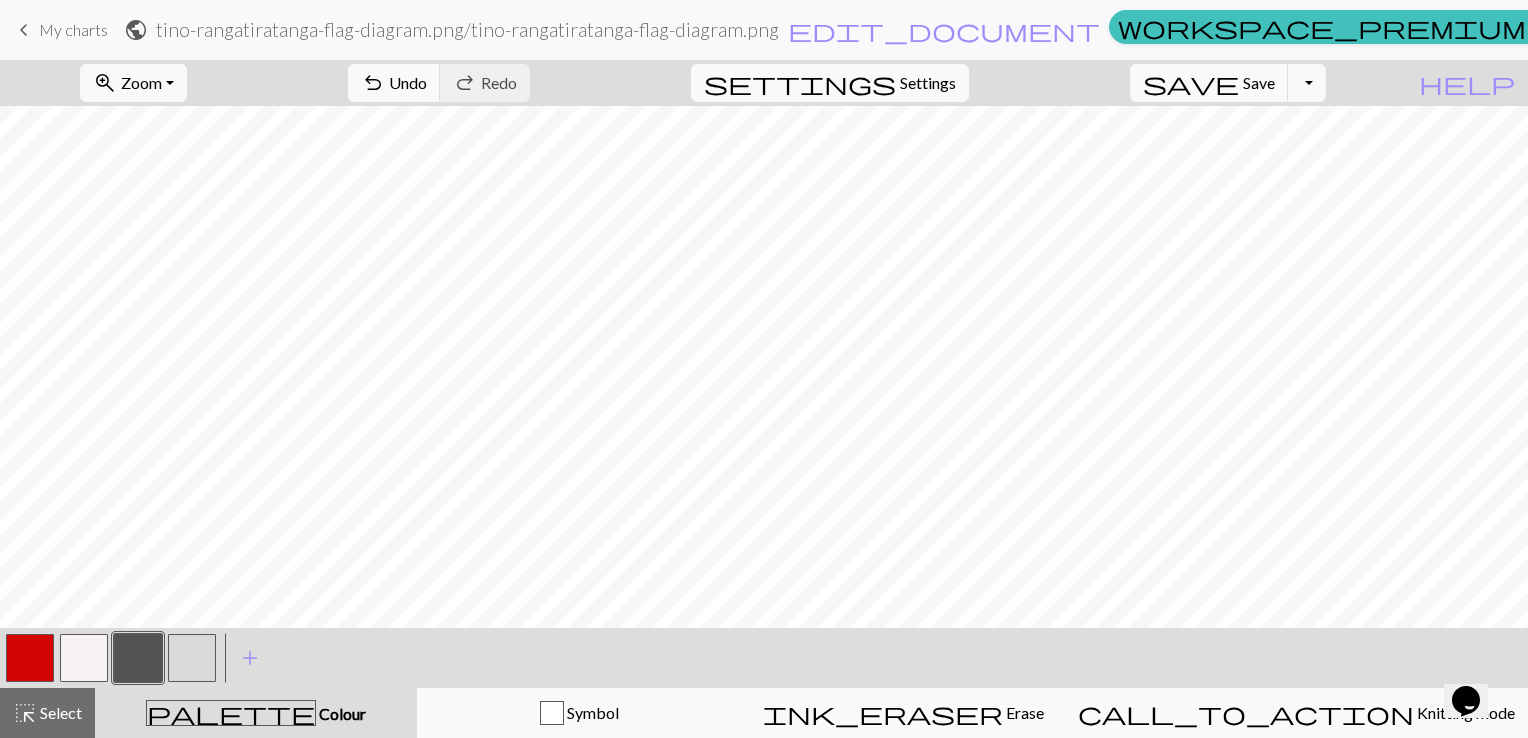 click at bounding box center (84, 658) 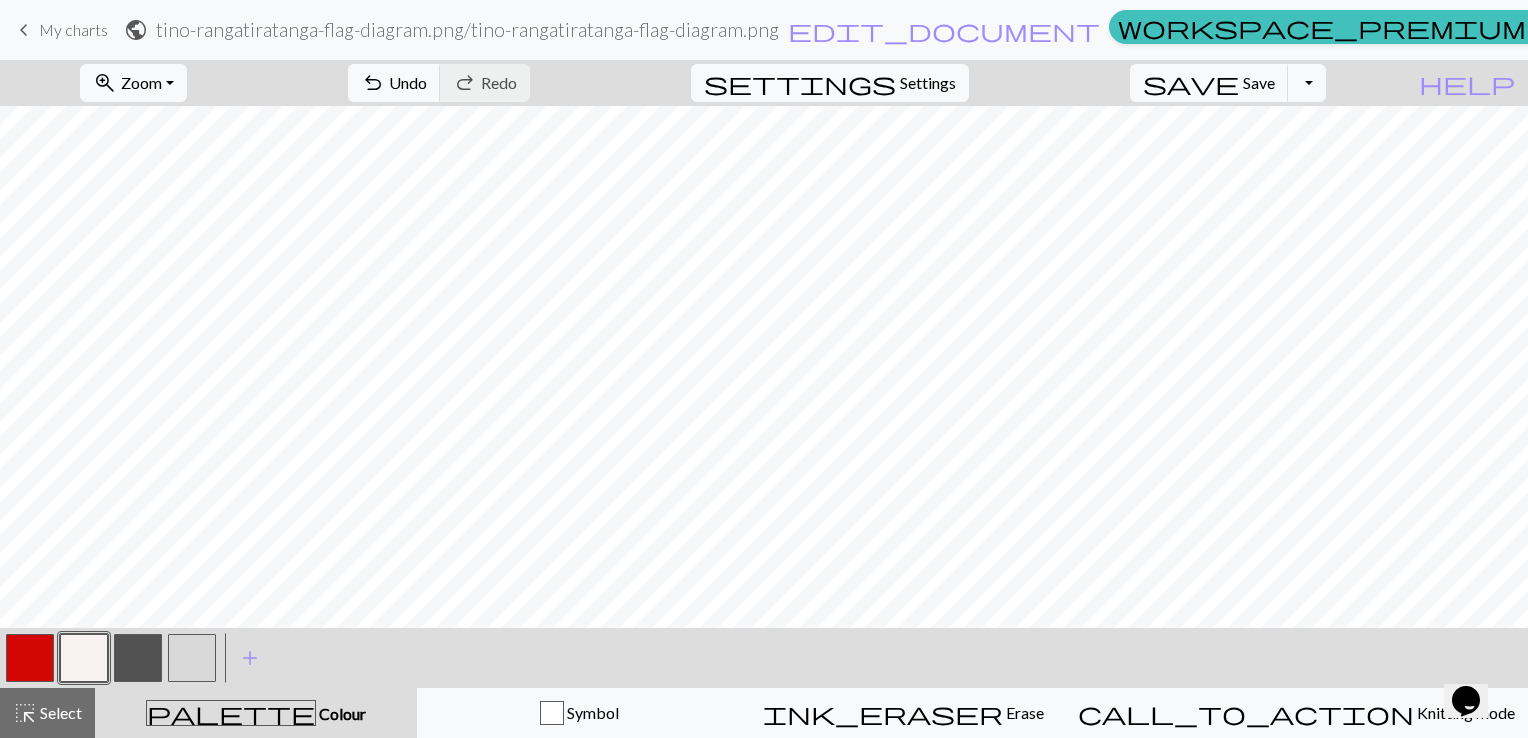 click at bounding box center [30, 658] 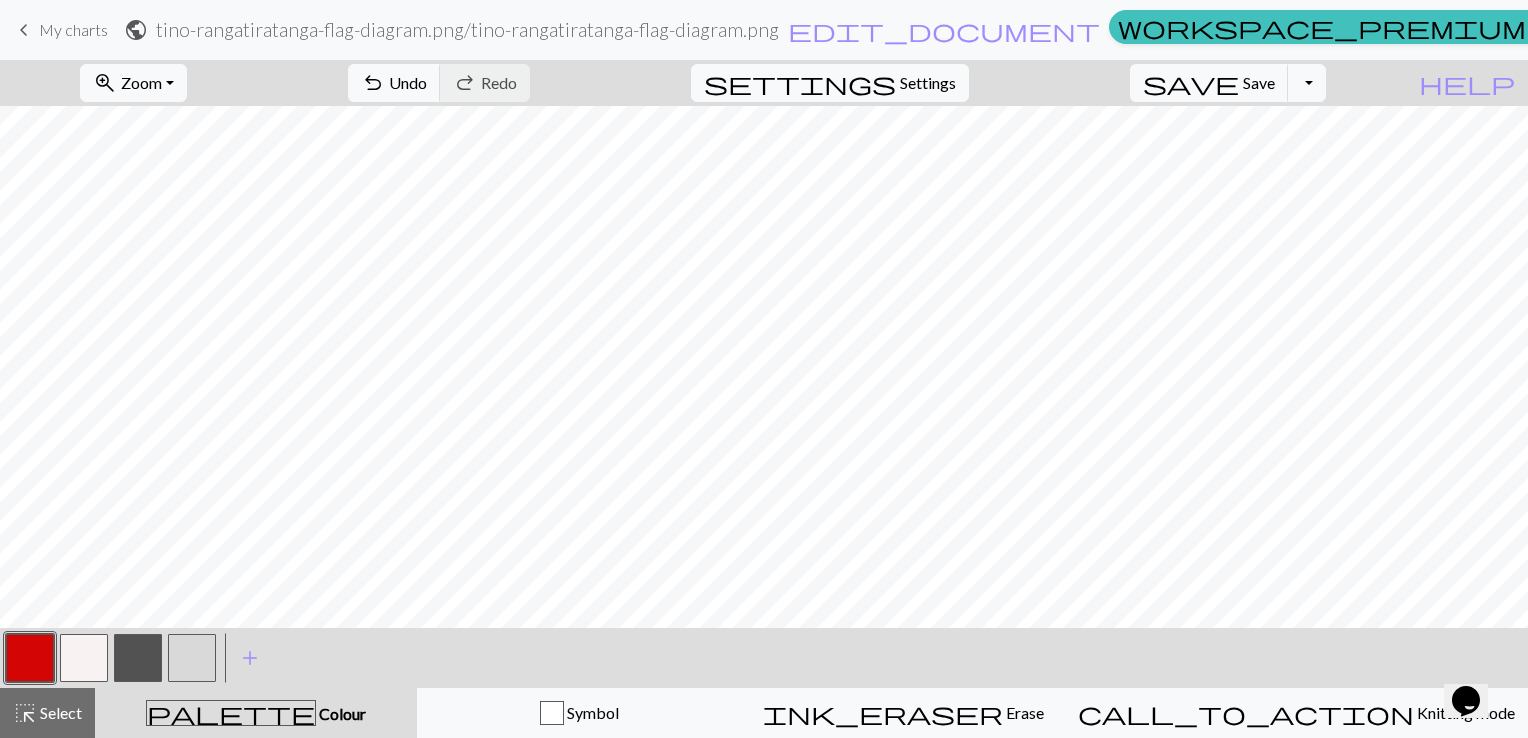 click at bounding box center [84, 658] 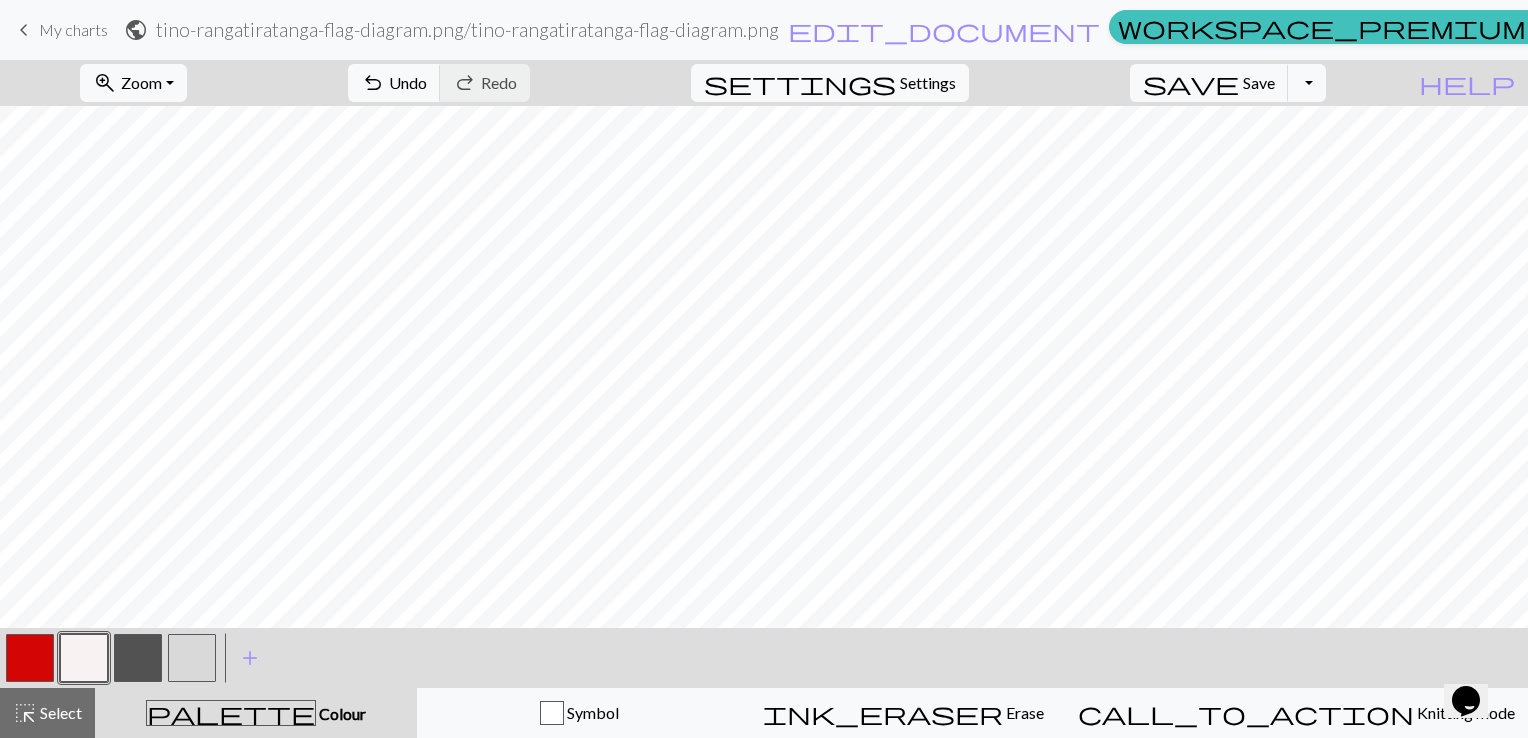 click at bounding box center [138, 658] 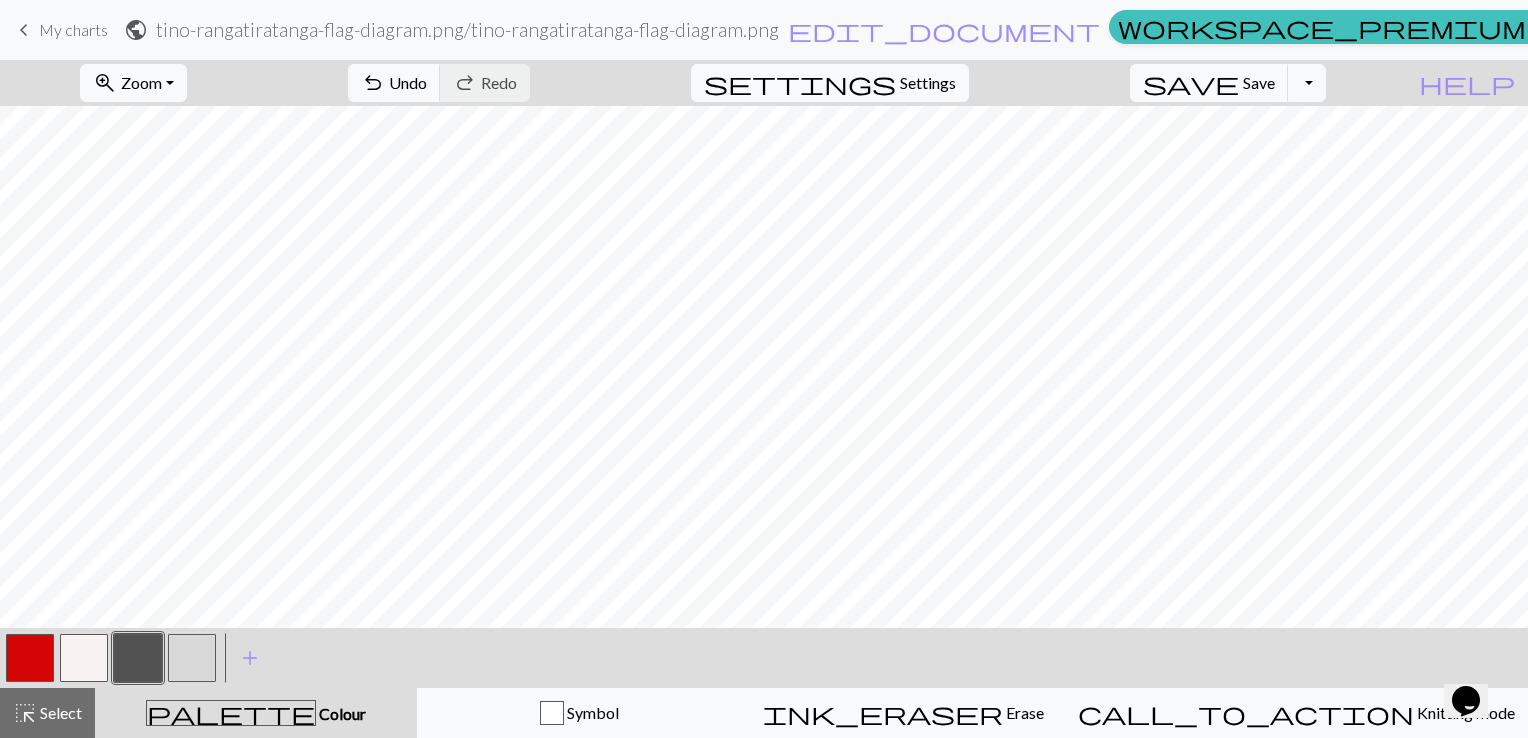 scroll, scrollTop: 0, scrollLeft: 0, axis: both 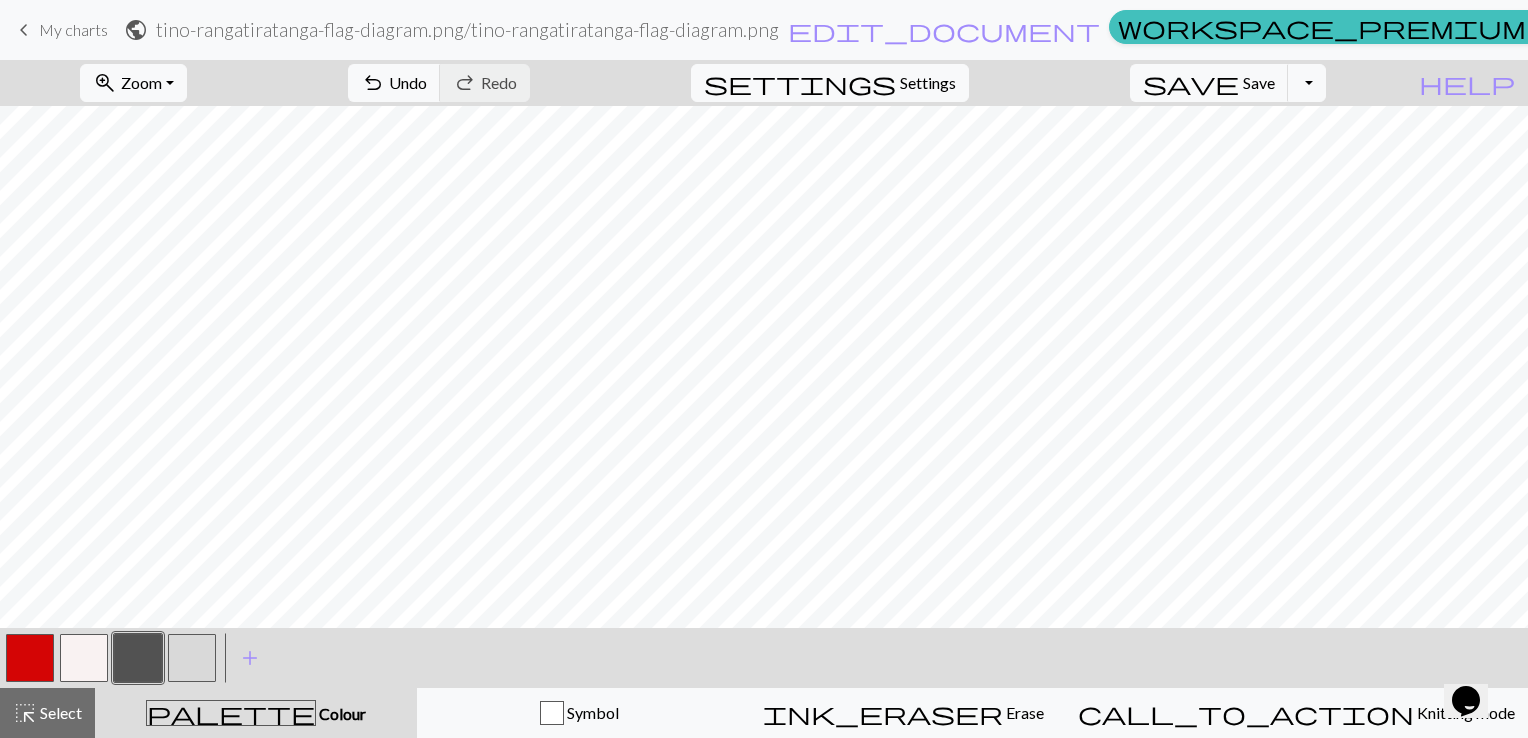 click at bounding box center [30, 658] 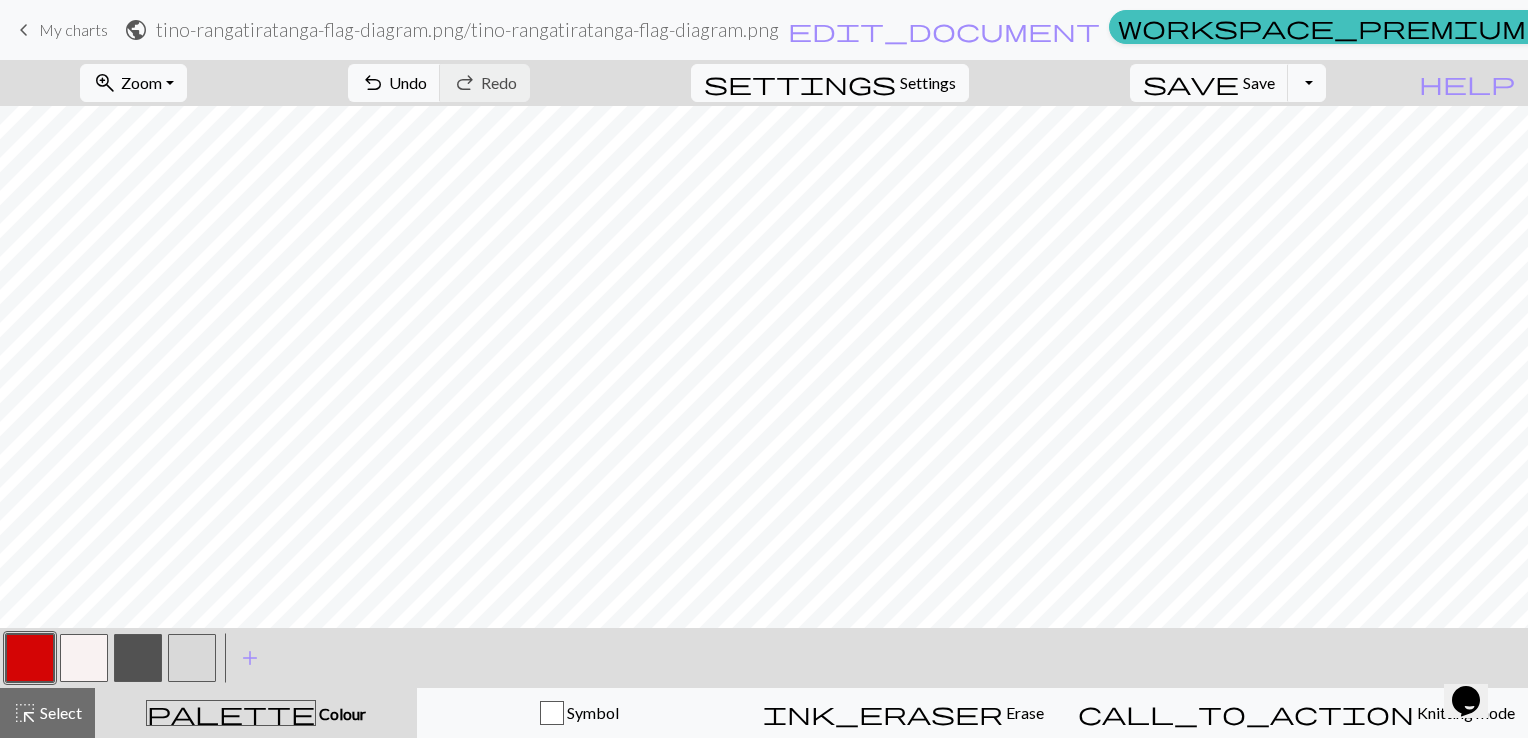 click at bounding box center (84, 658) 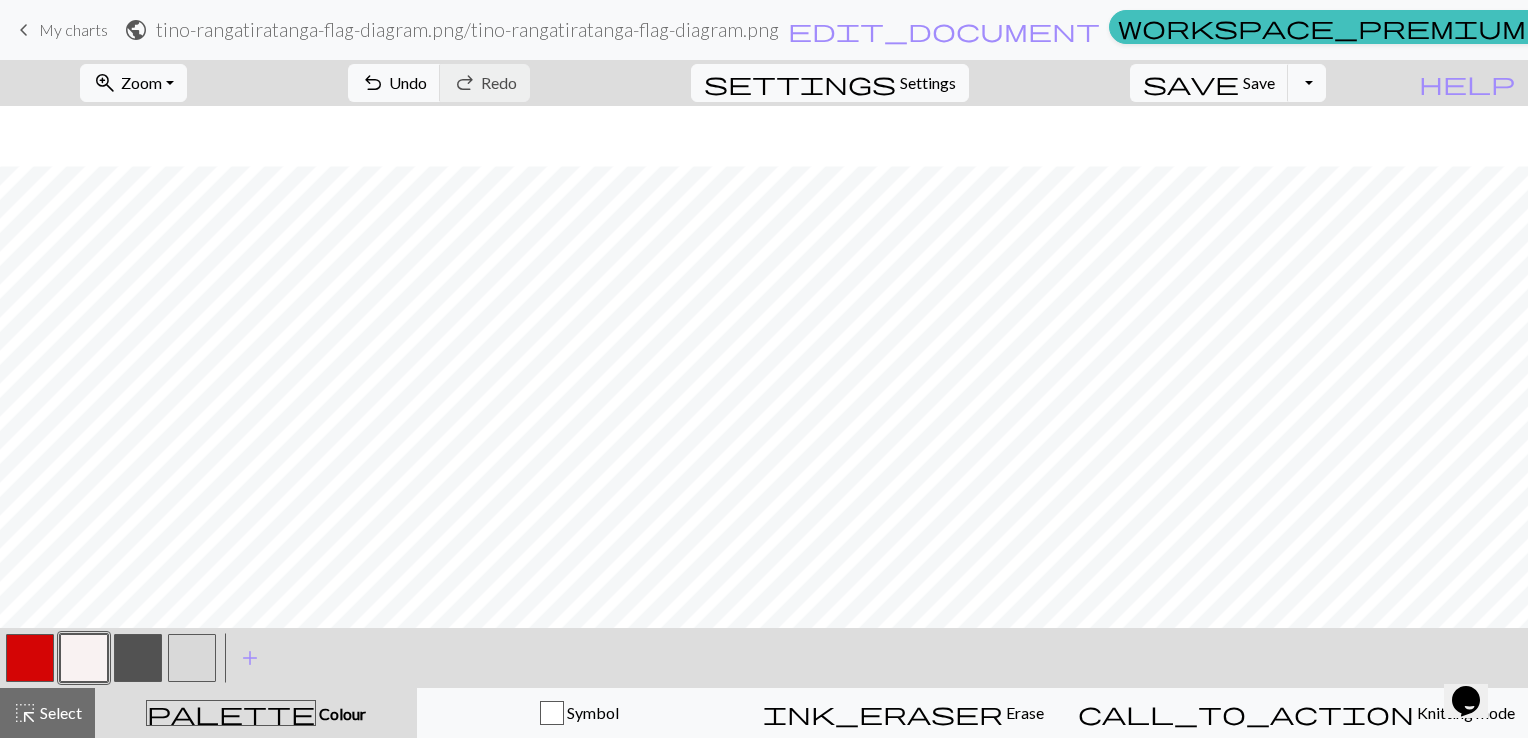 scroll, scrollTop: 165, scrollLeft: 0, axis: vertical 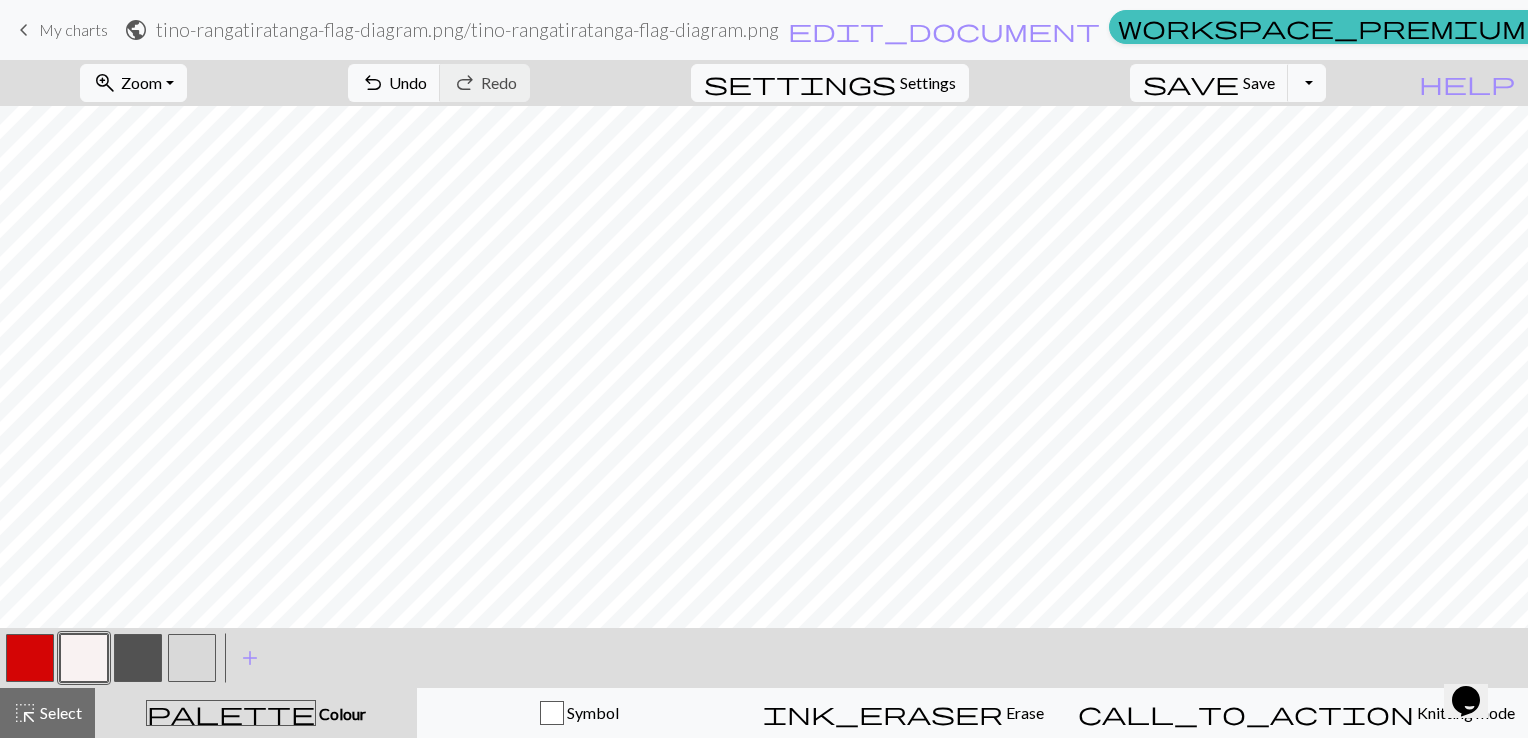 click at bounding box center (192, 658) 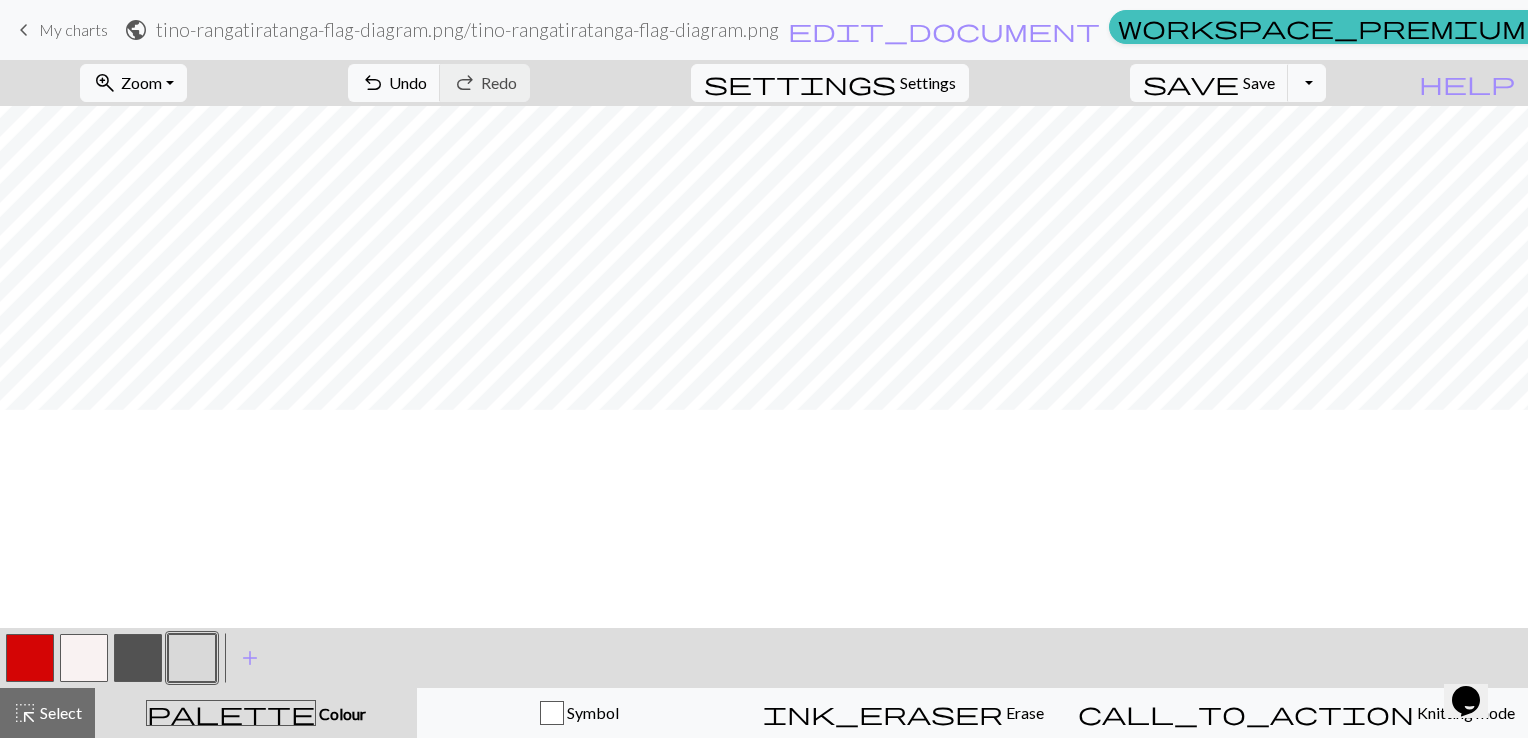 scroll, scrollTop: 0, scrollLeft: 0, axis: both 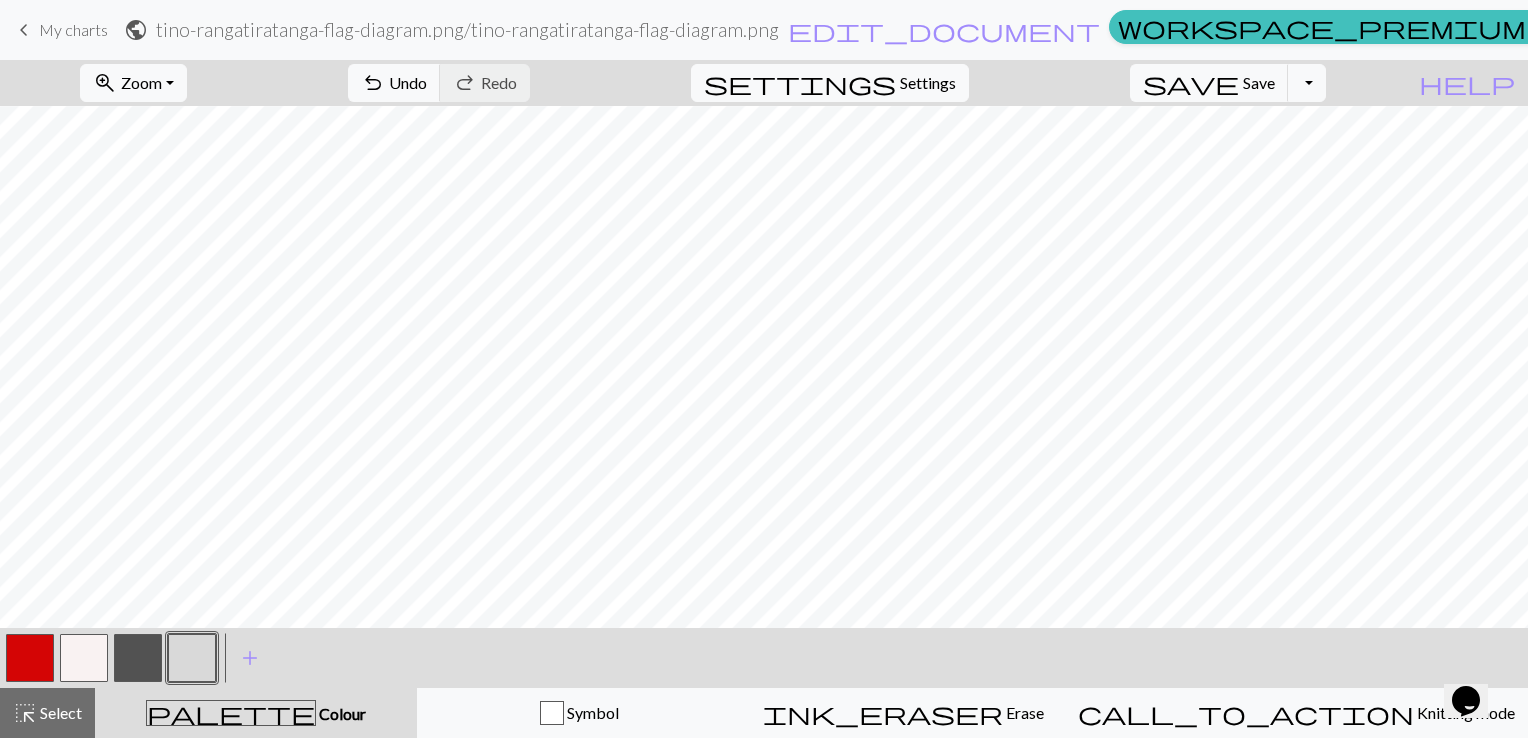 click at bounding box center (30, 658) 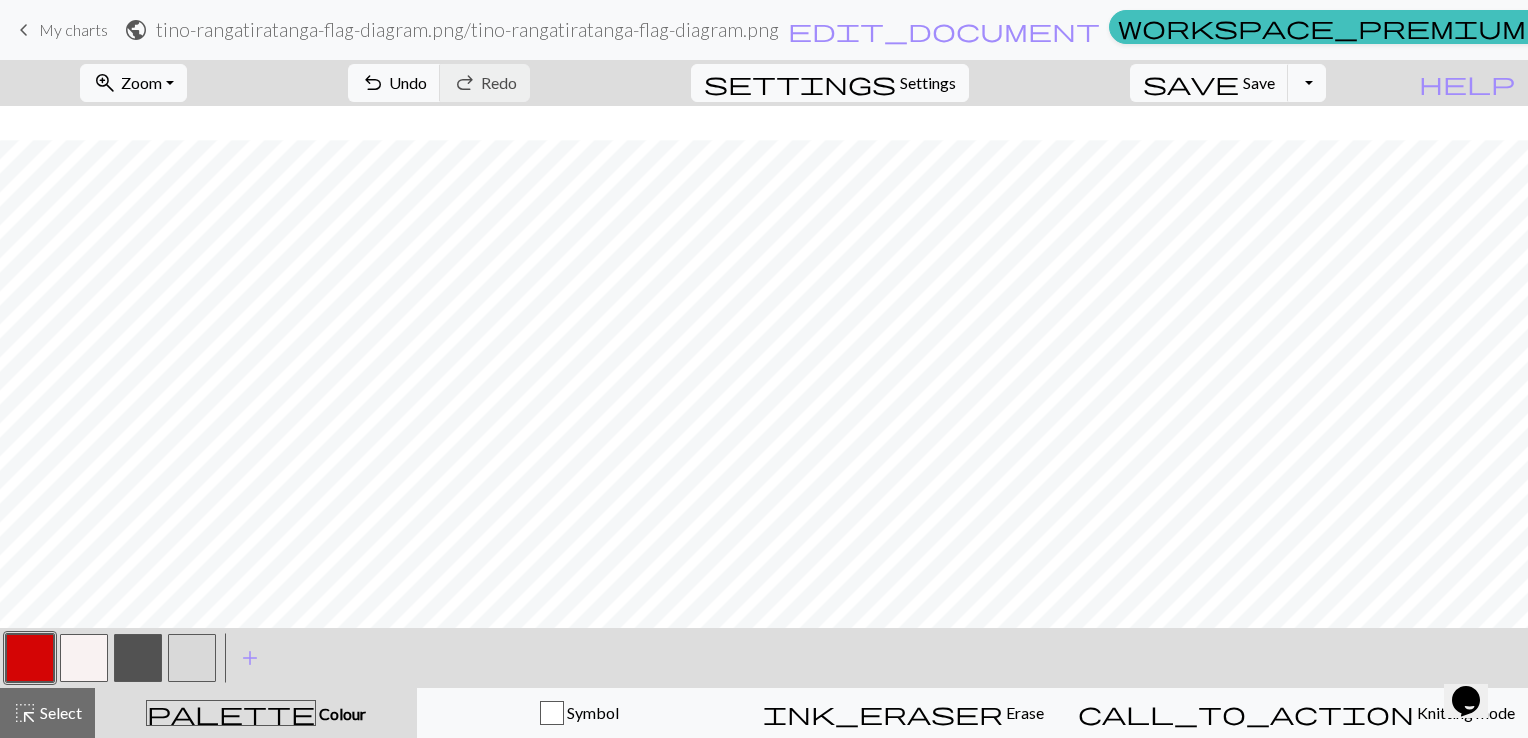 scroll, scrollTop: 262, scrollLeft: 0, axis: vertical 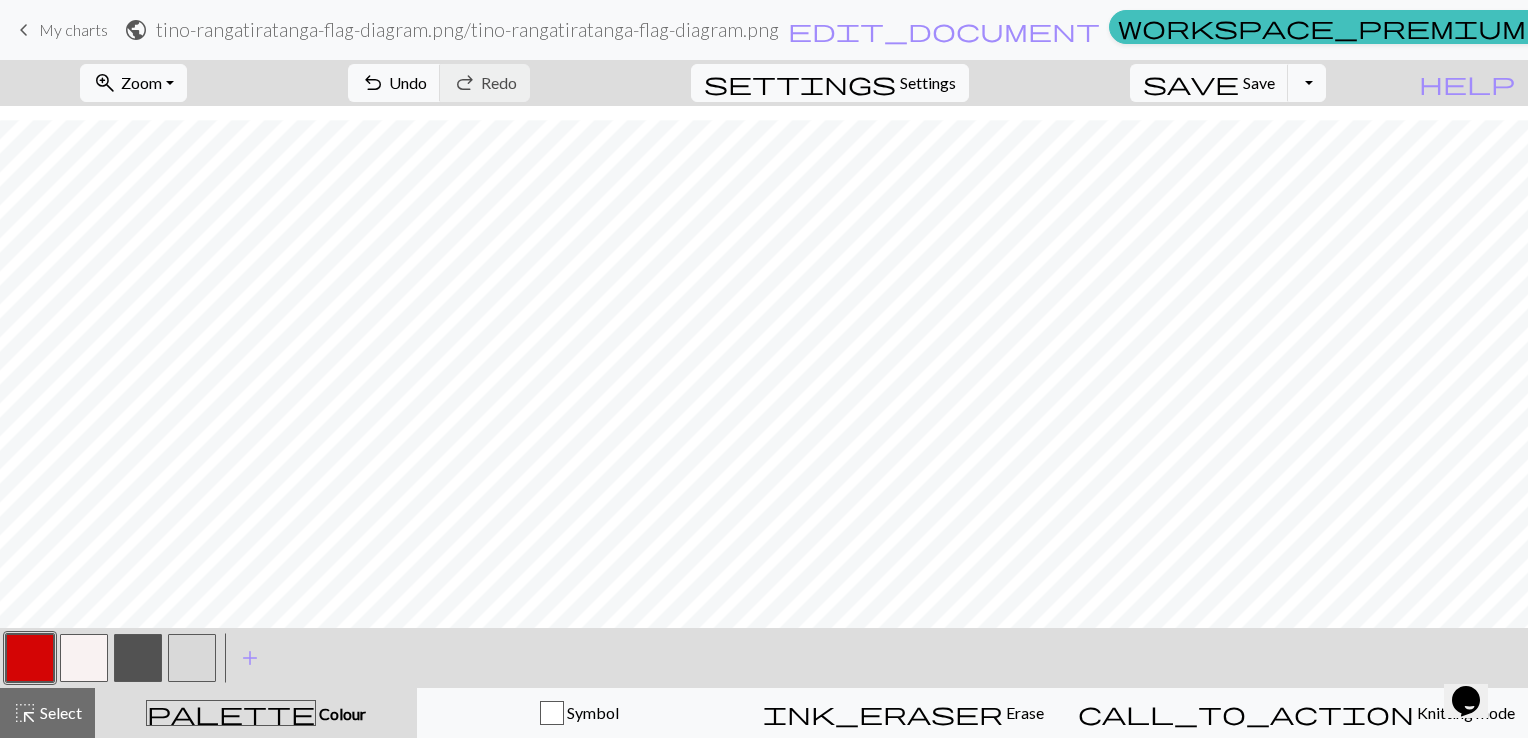 click at bounding box center [138, 658] 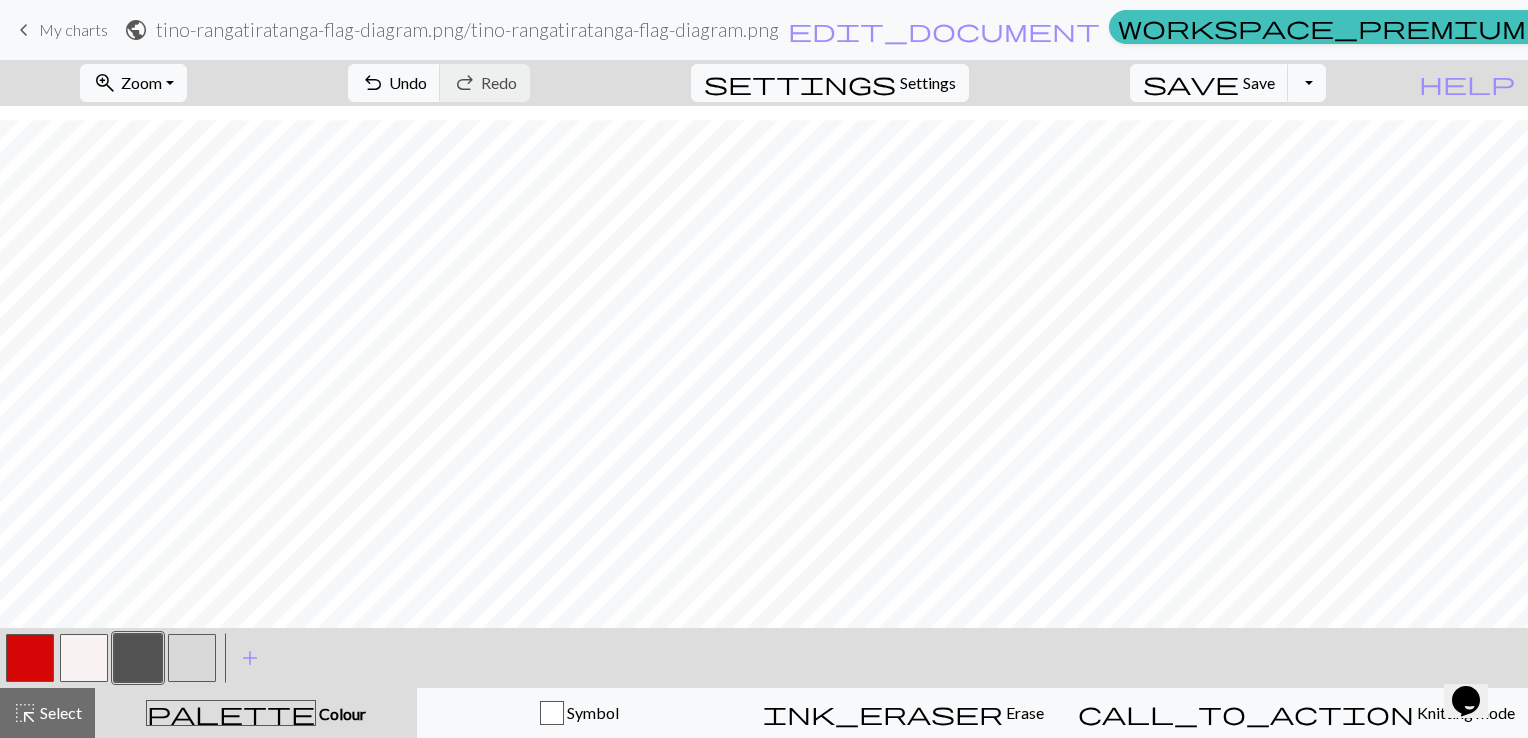 click at bounding box center (138, 658) 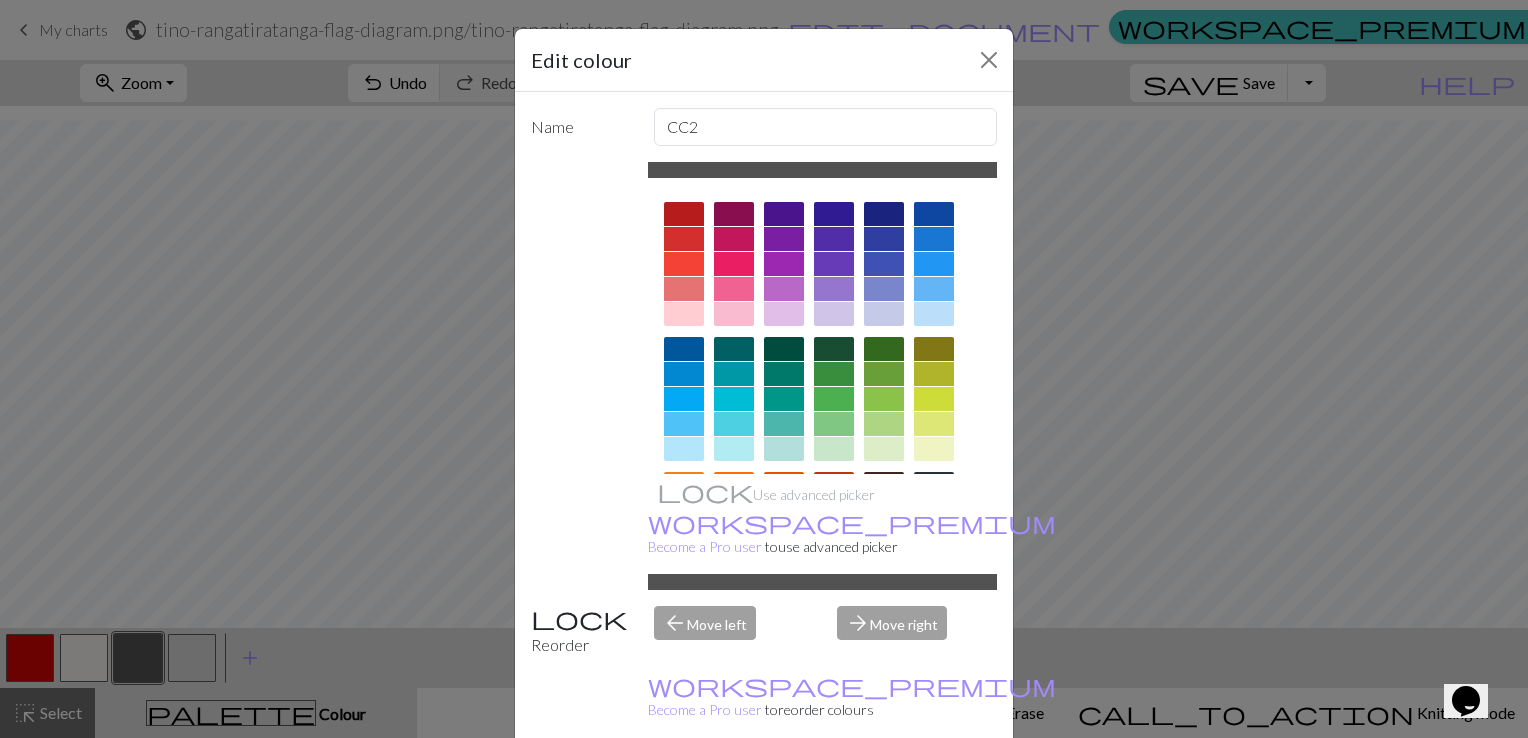 click on "Edit colour Name CC2 Use advanced picker workspace_premium Become a Pro user   to  use advanced picker Reorder arrow_back Move left arrow_forward Move right workspace_premium Become a Pro user   to  reorder colours Delete Done Cancel" at bounding box center [764, 369] 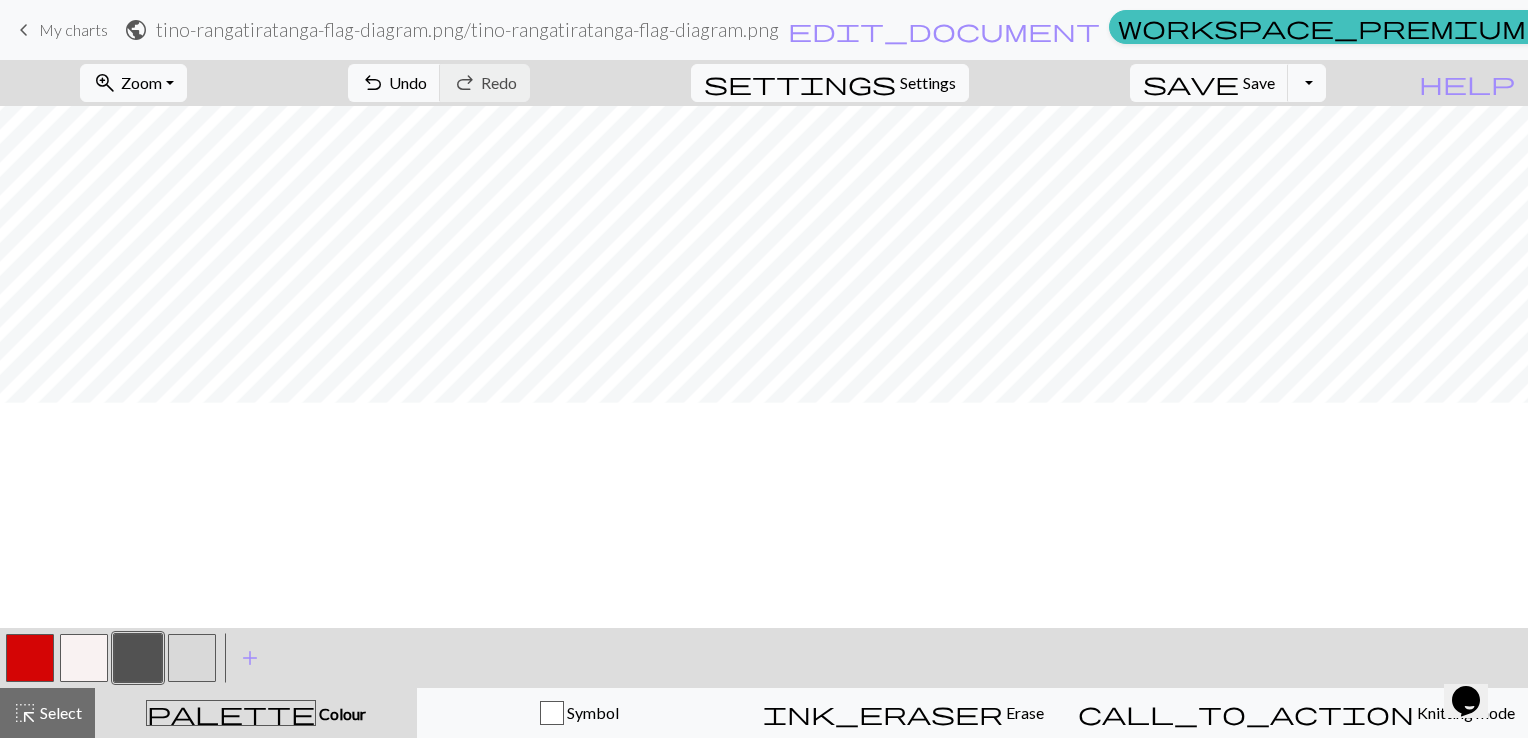 scroll, scrollTop: 0, scrollLeft: 0, axis: both 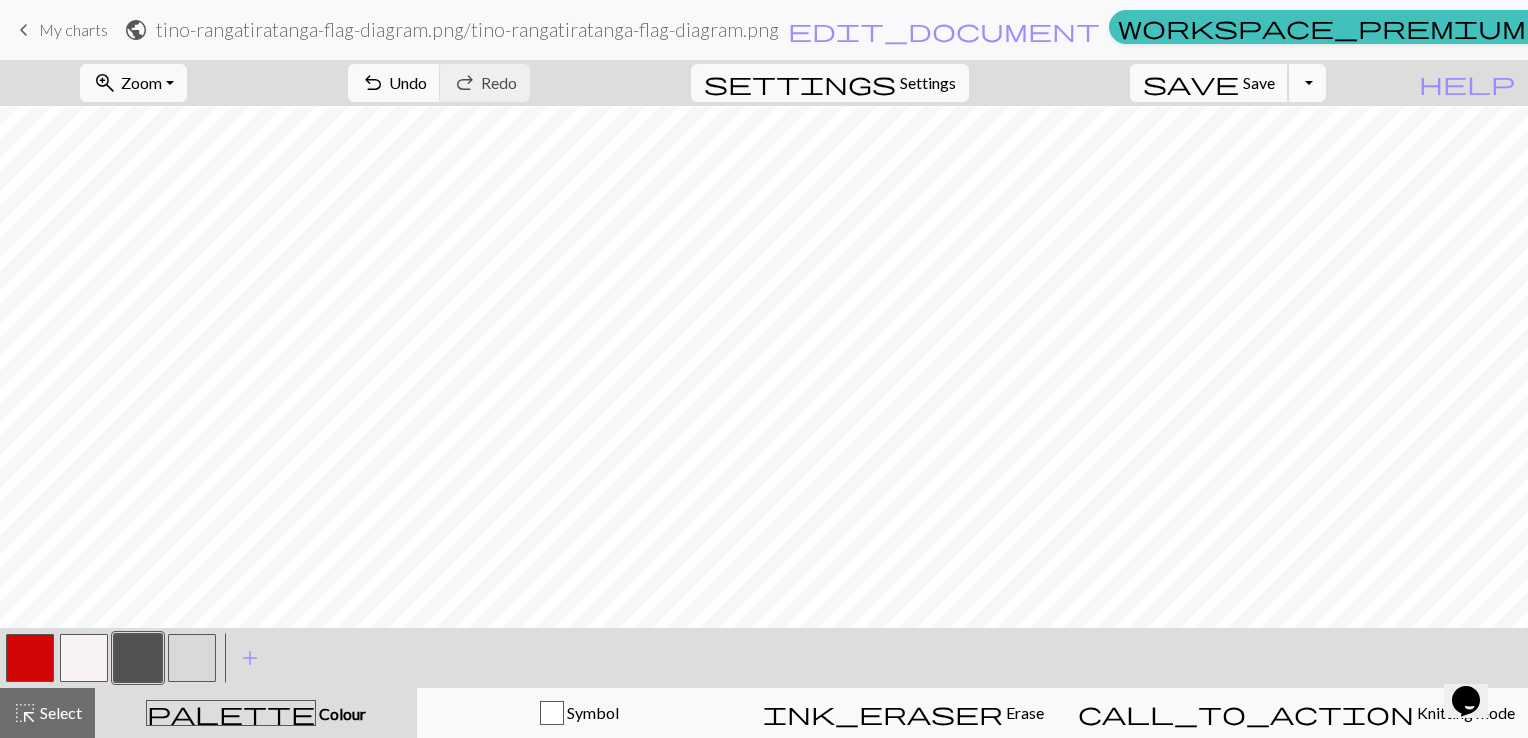 click on "Save" at bounding box center [1259, 82] 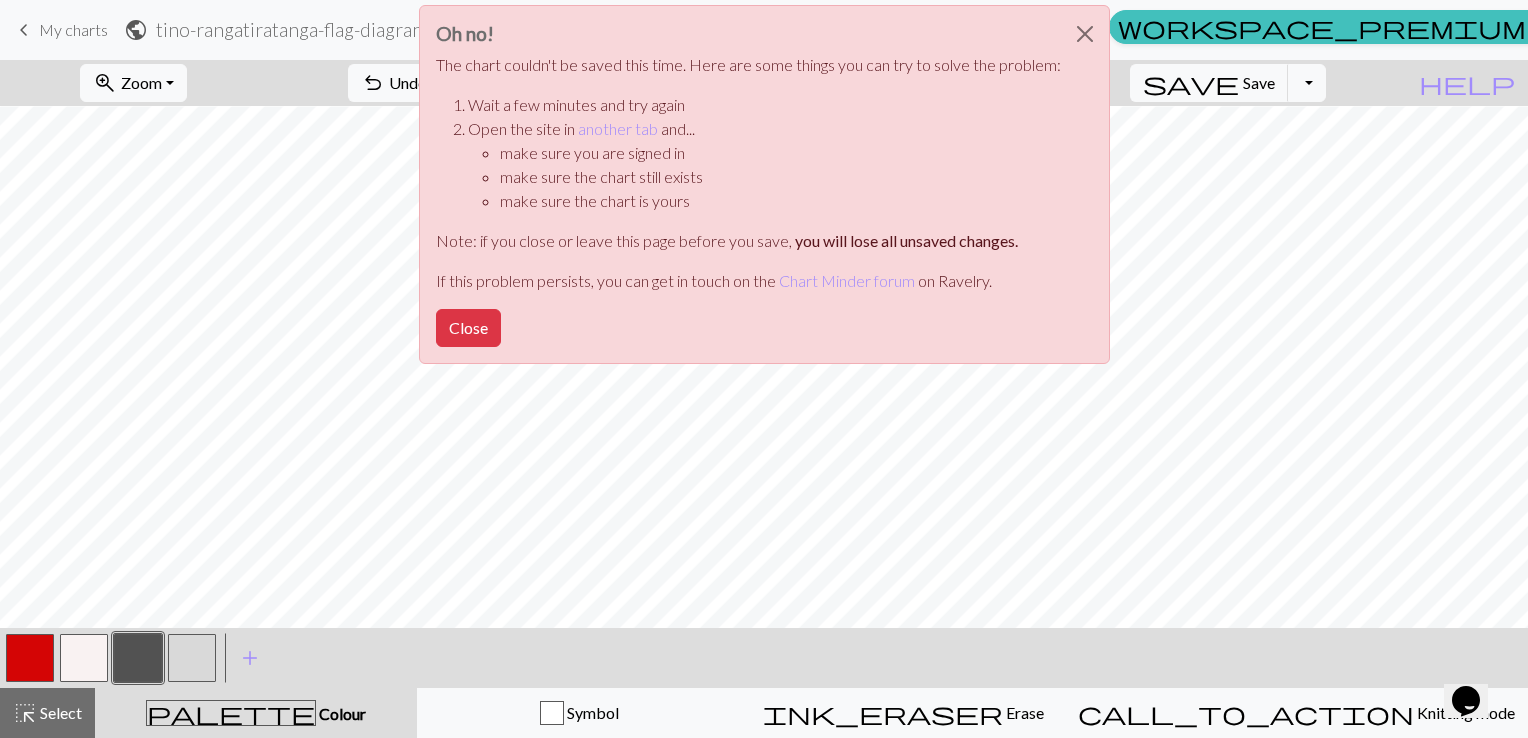 click on "Oh no! The chart couldn't be saved this time. Here are some things you can try to solve the problem: Wait a few minutes and try again Open the site in   another tab   and... make sure you are signed in make sure the chart still exists make sure the chart is yours Note: if you close or leave this page before you save,   you will lose all unsaved changes. If this problem persists, you can get in touch on the   Chart Minder forum   on Ravelry. Close" at bounding box center (764, 190) 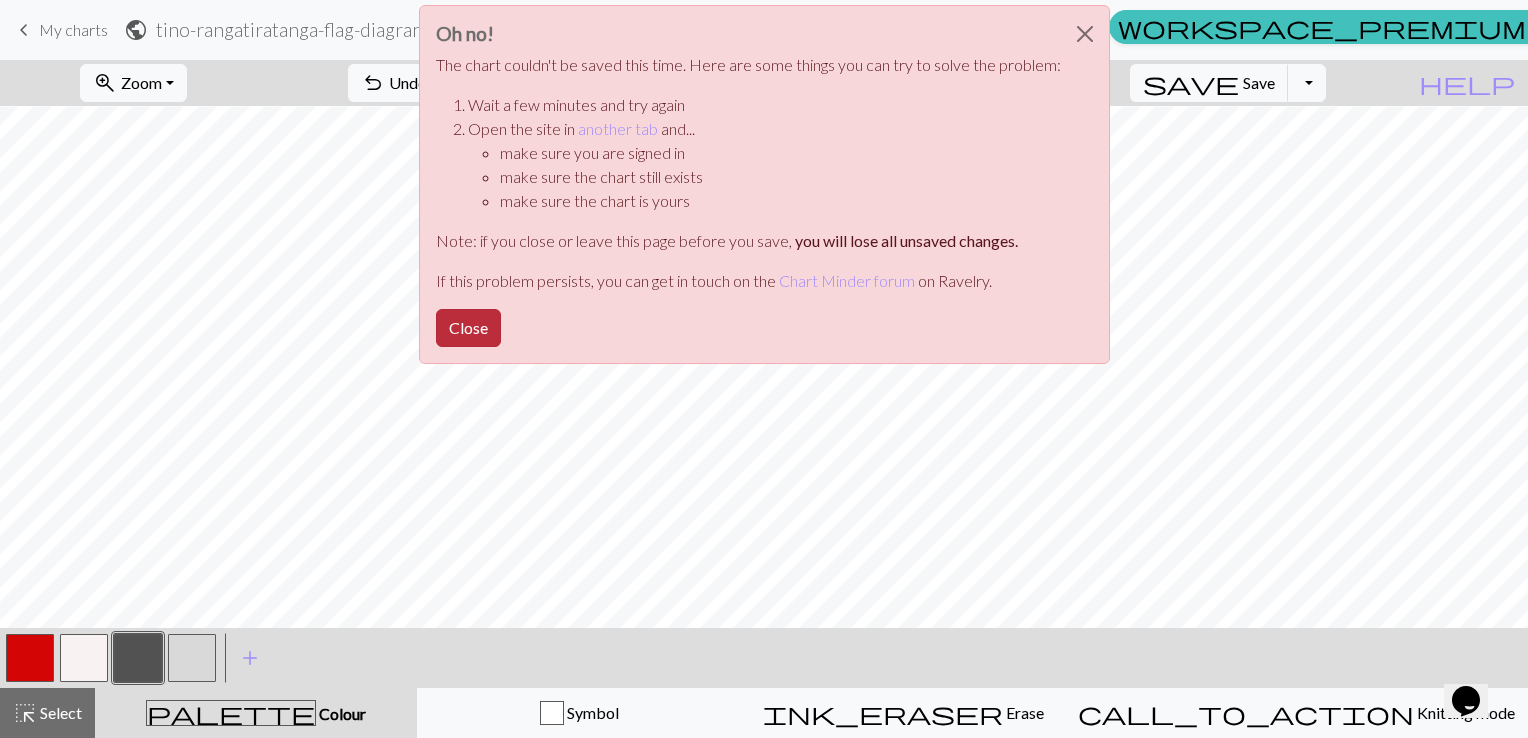 click on "Close" at bounding box center (468, 328) 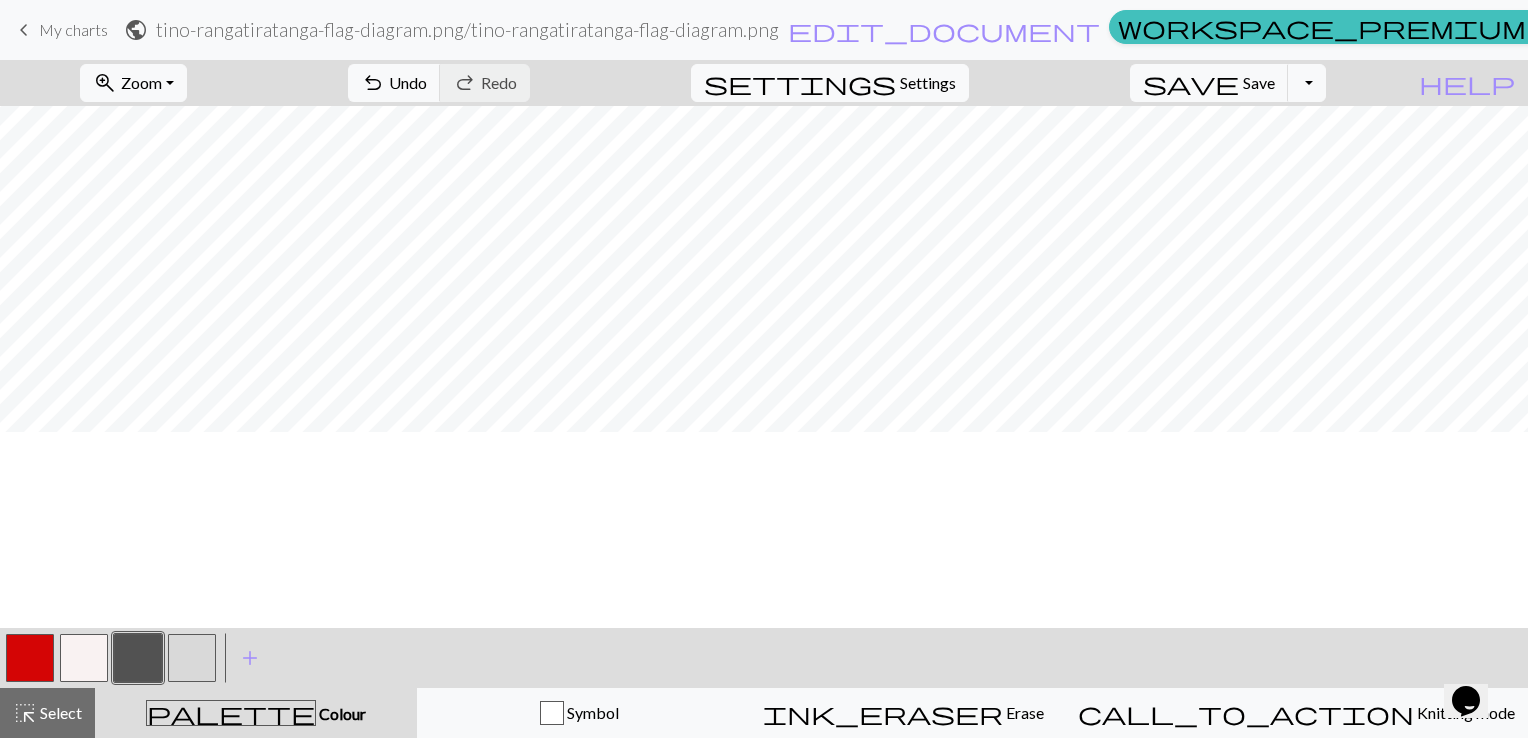 scroll, scrollTop: 0, scrollLeft: 0, axis: both 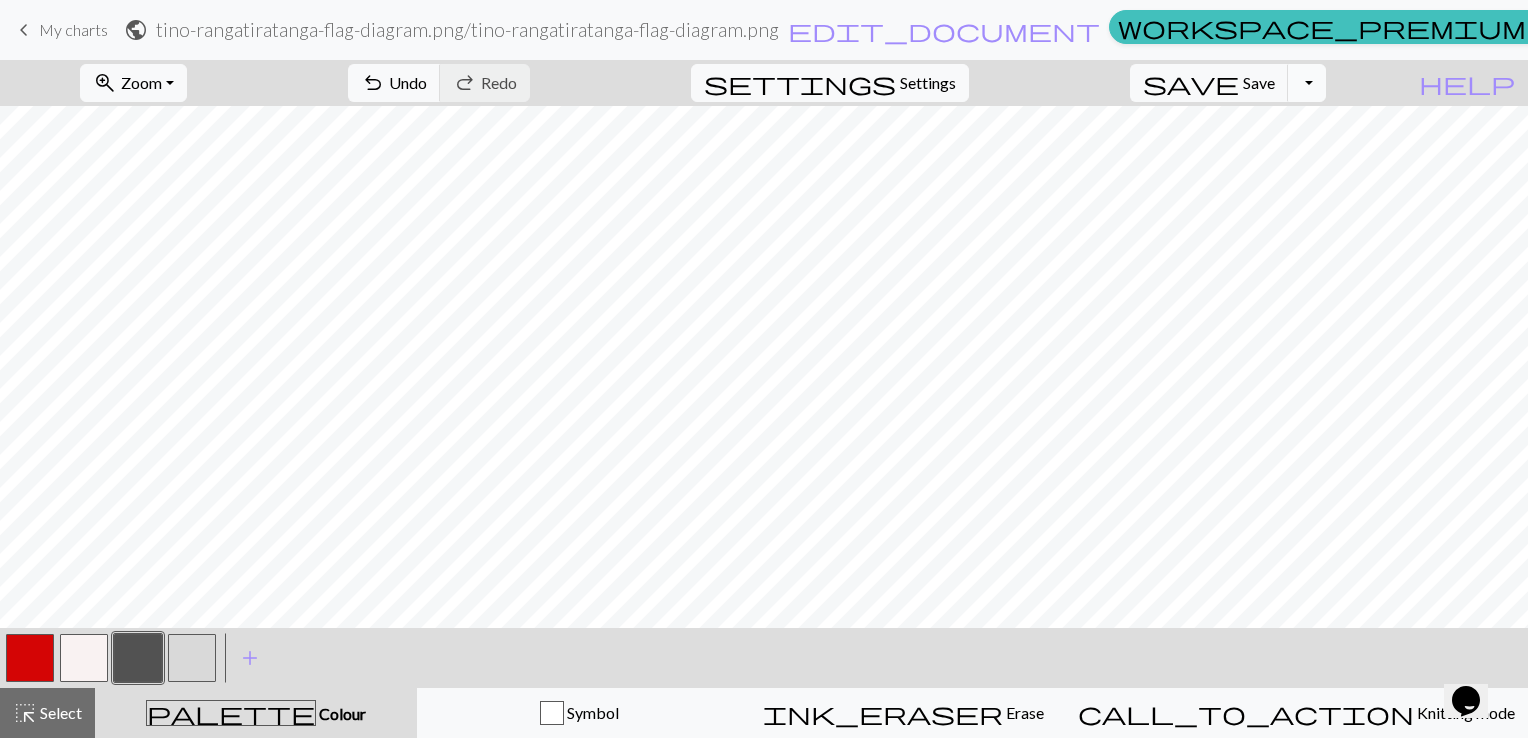 click on "Toggle Dropdown" at bounding box center (1307, 83) 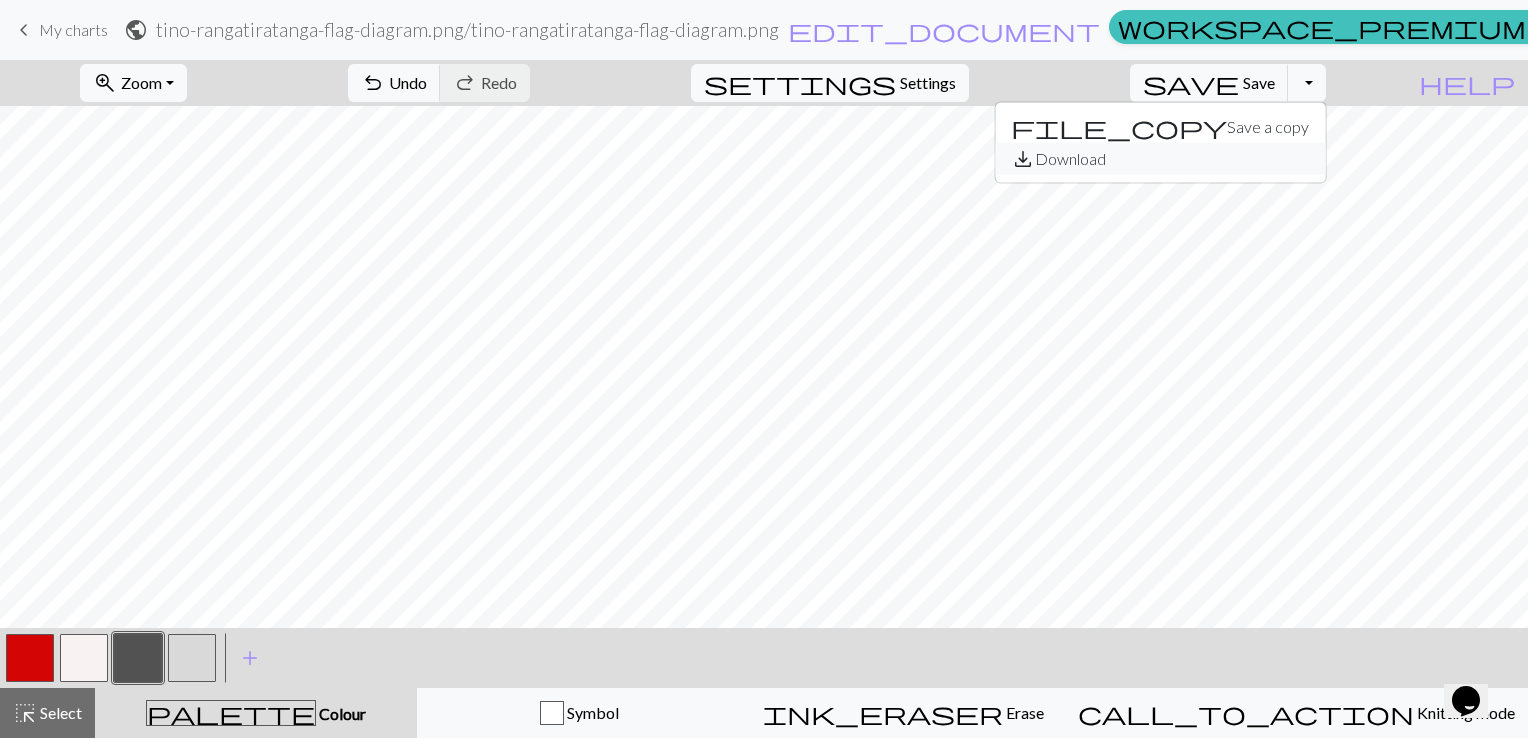 click on "save_alt  Download" at bounding box center (1160, 159) 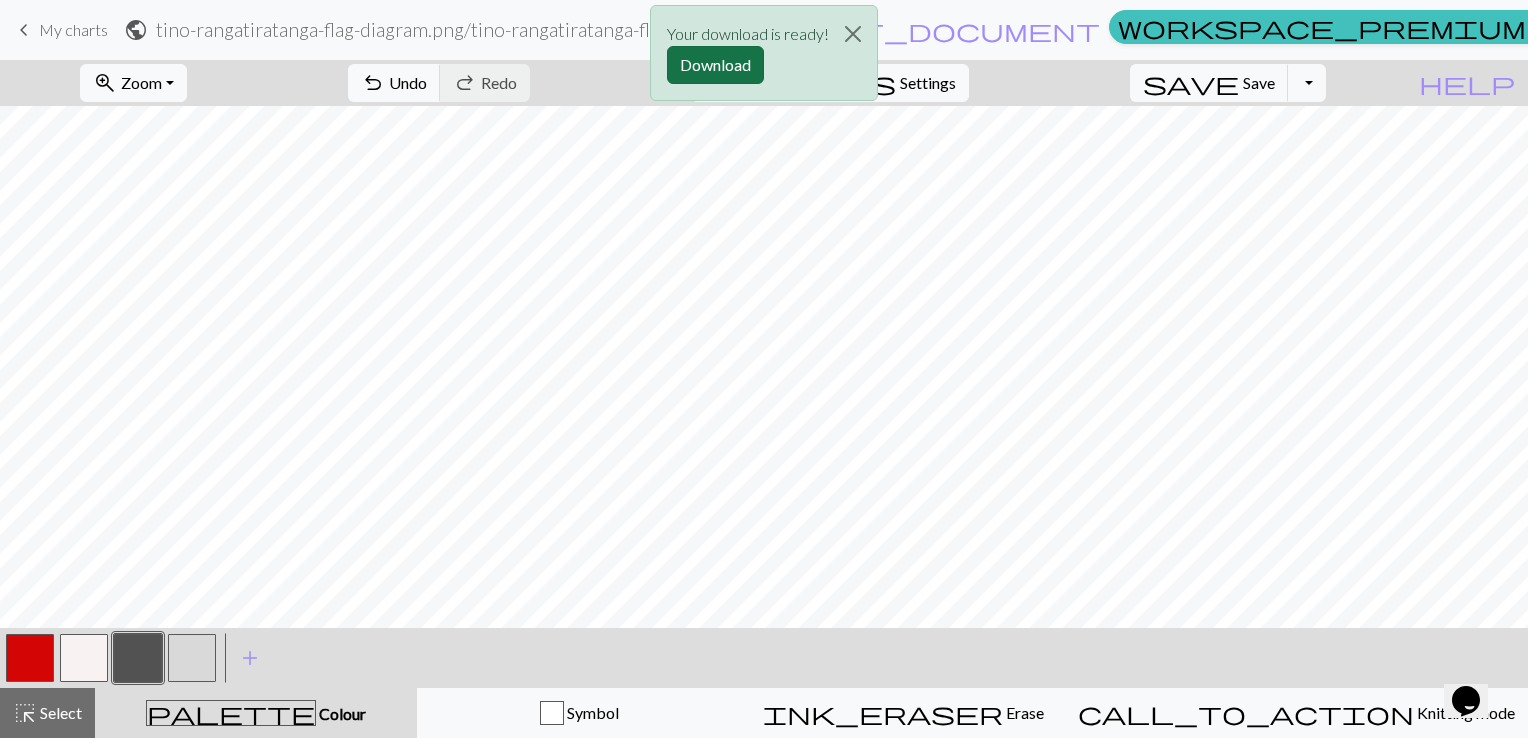click on "Download" at bounding box center [715, 65] 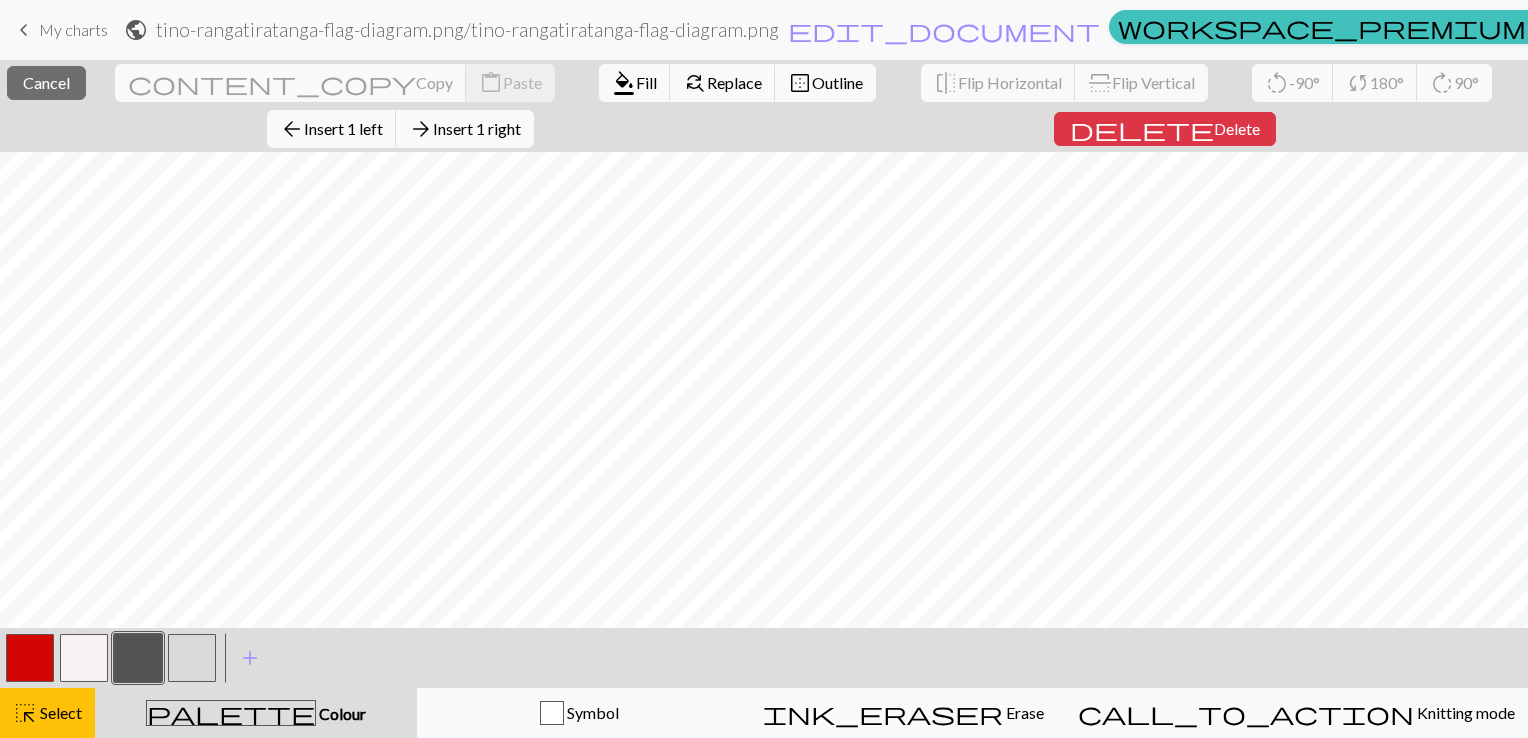 click on "close Cancel content_copy  Copy content_paste  Paste format_color_fill  Fill find_replace  Replace border_outer  Outline flip  Flip Horizontal flip  Flip Vertical rotate_left  -90° sync  180° rotate_right  90° arrow_back  Insert 1 left arrow_forward Insert 1 right delete  Delete" at bounding box center [764, 106] 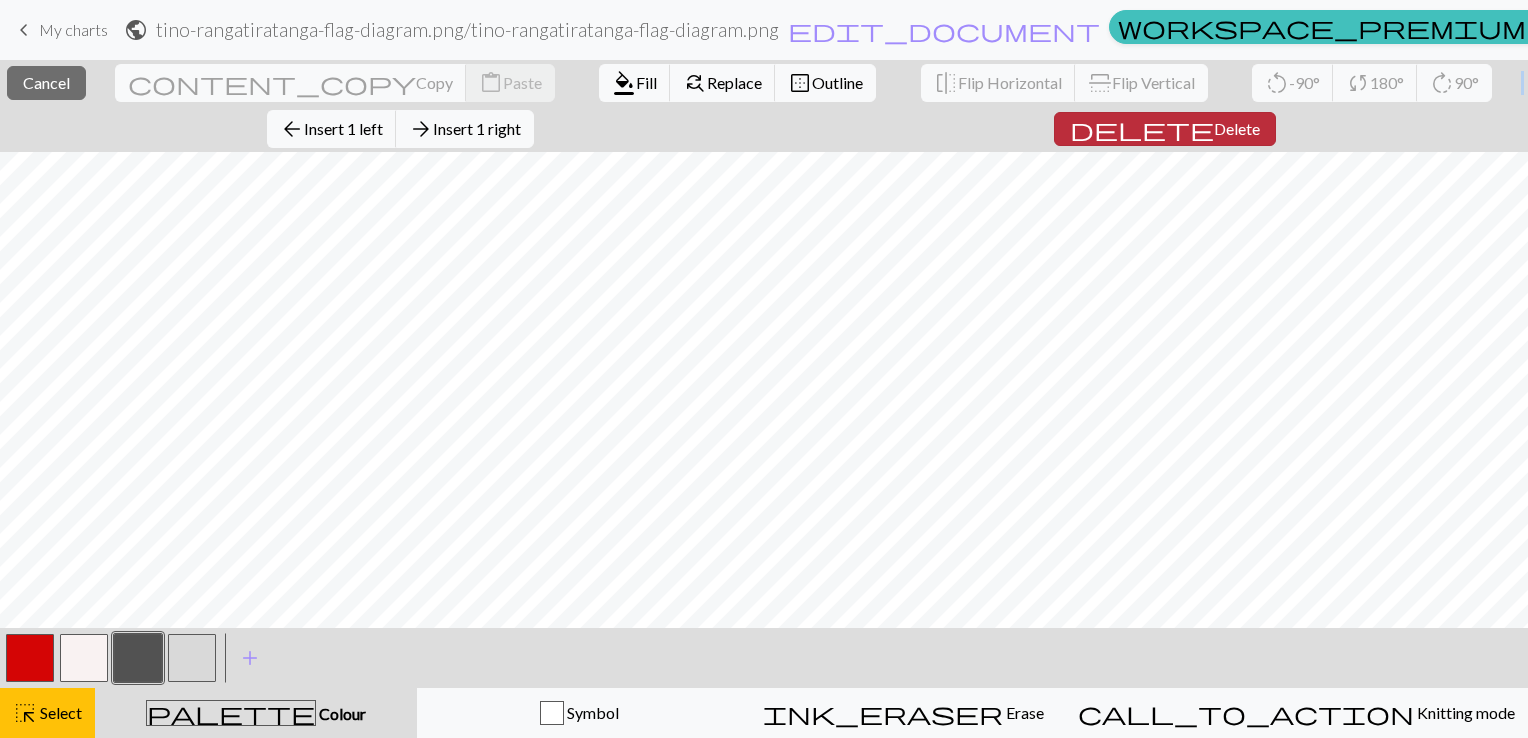 click on "Delete" at bounding box center [1237, 128] 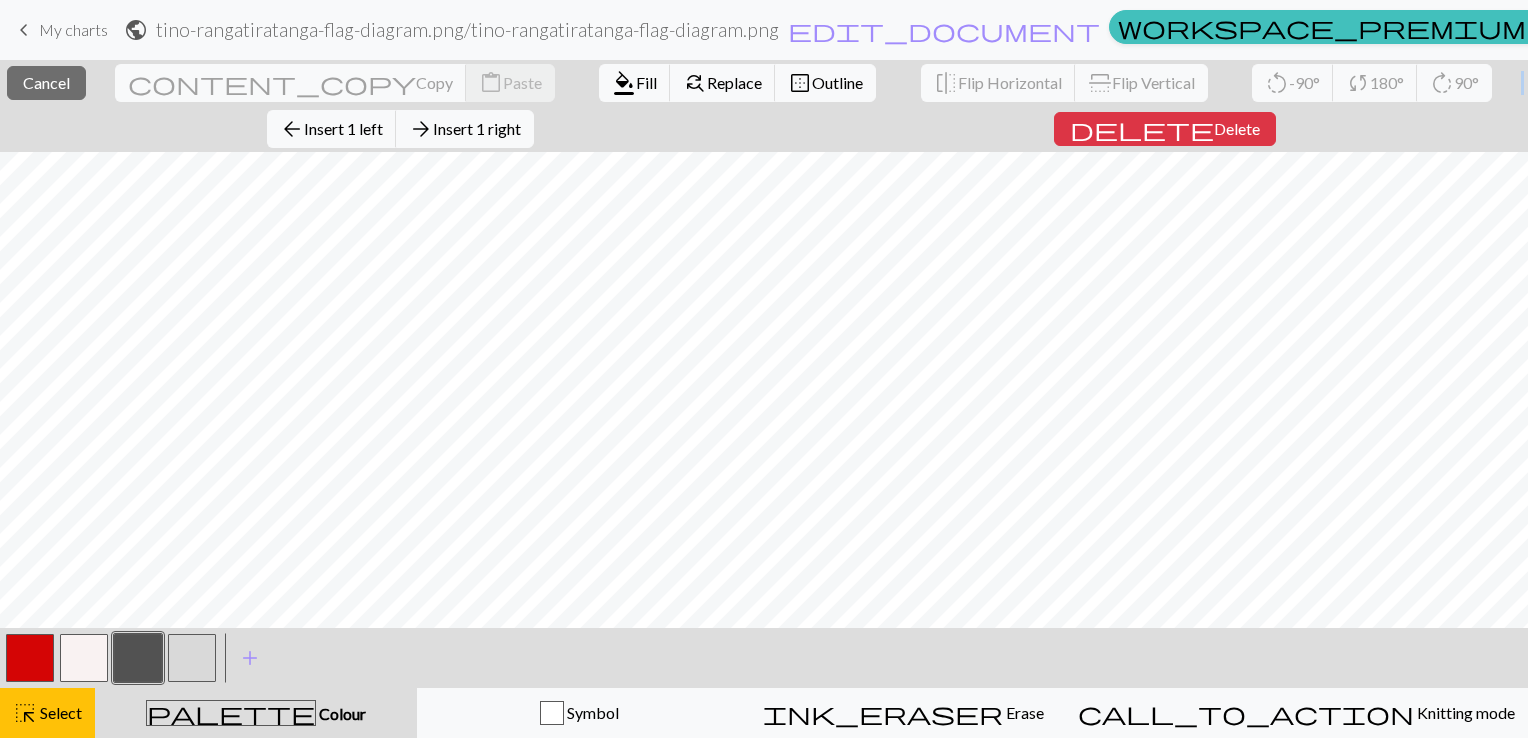 click on "close Cancel content_copy  Copy content_paste  Paste format_color_fill  Fill find_replace  Replace border_outer  Outline flip  Flip Horizontal flip  Flip Vertical rotate_left  -90° sync  180° rotate_right  90° arrow_back  Insert 1 left arrow_forward Insert 1 right delete  Delete" at bounding box center [764, 106] 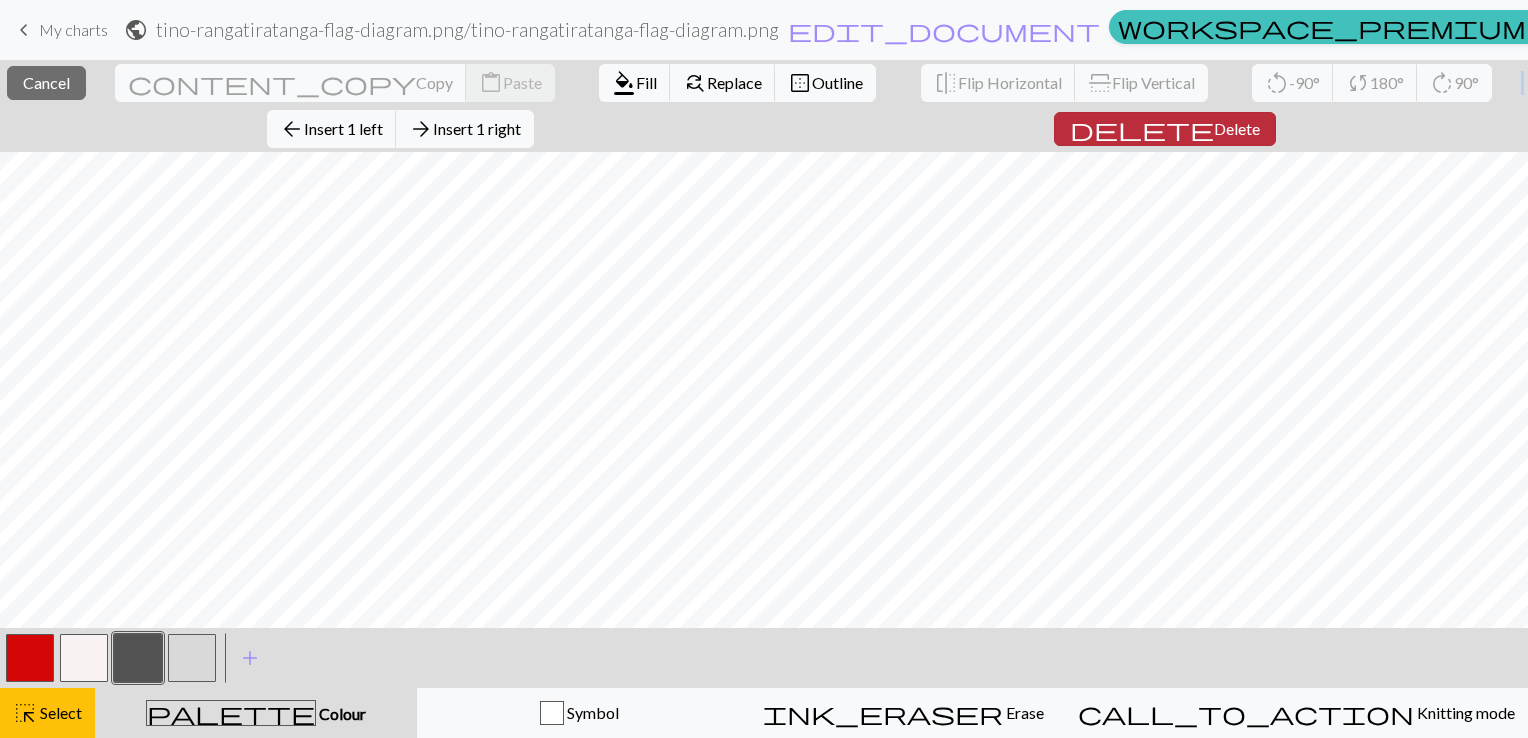 click on "Delete" at bounding box center (1237, 128) 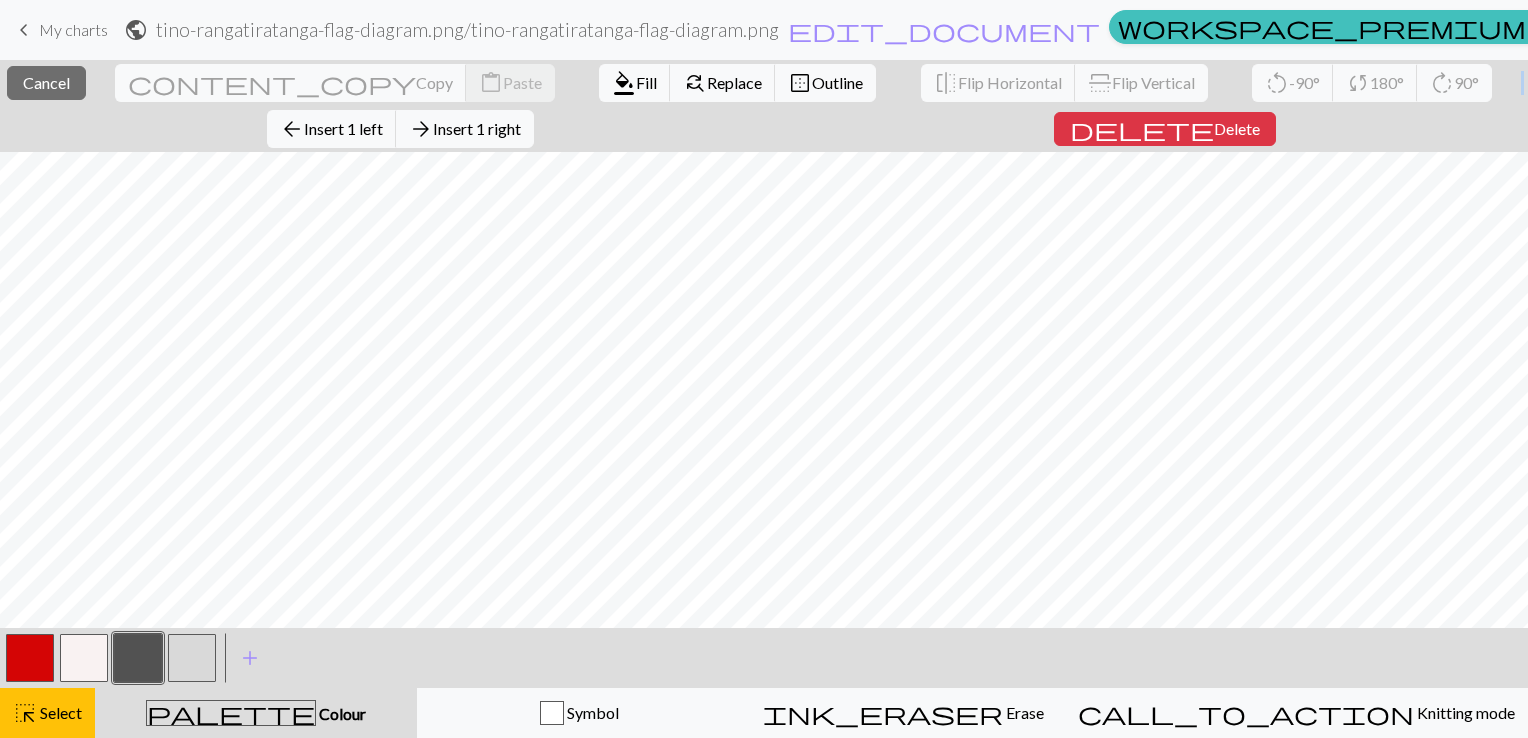 click on "close Cancel content_copy  Copy content_paste  Paste format_color_fill  Fill find_replace  Replace border_outer  Outline flip  Flip Horizontal flip  Flip Vertical rotate_left  -90° sync  180° rotate_right  90° arrow_back  Insert 1 left arrow_forward Insert 1 right delete  Delete" at bounding box center [764, 106] 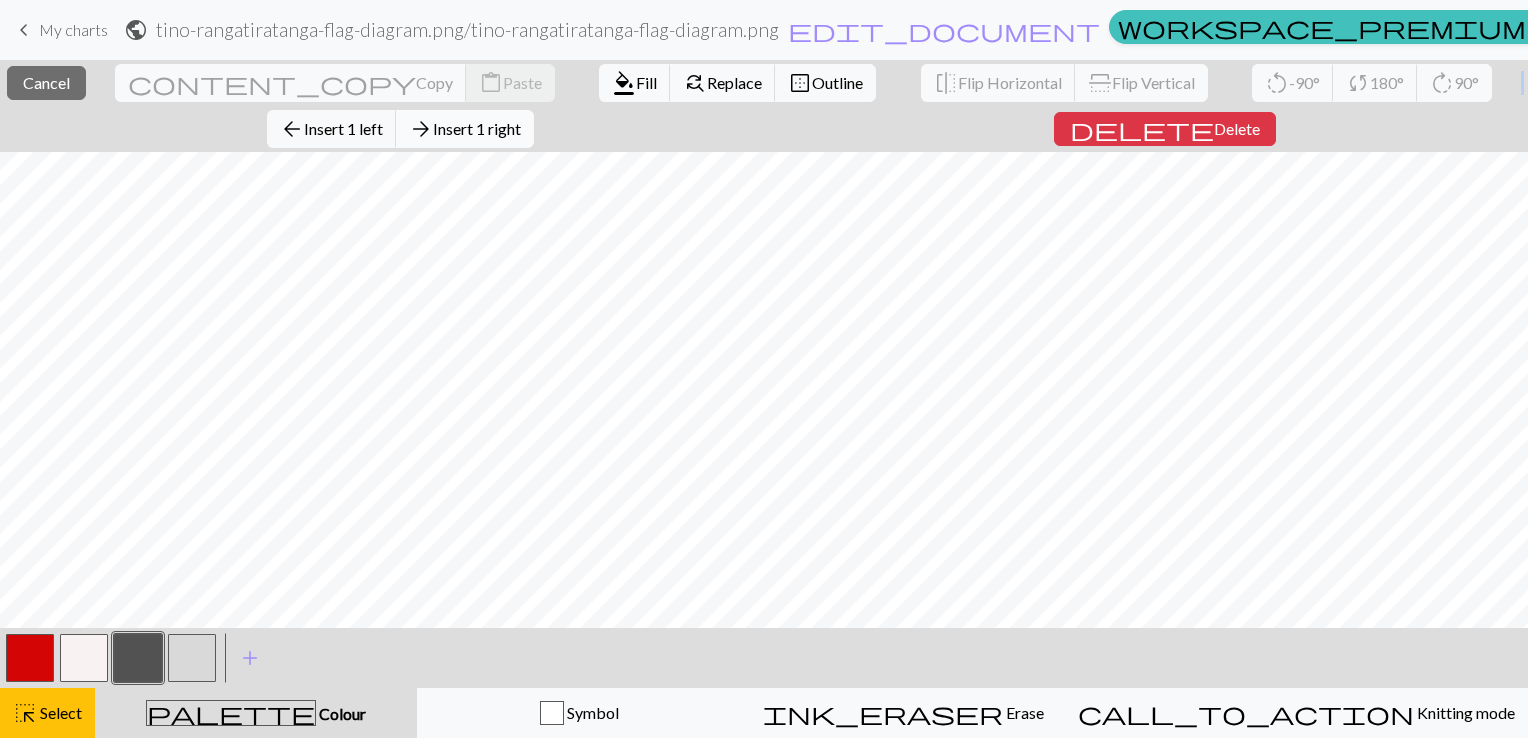 drag, startPoint x: 1213, startPoint y: 103, endPoint x: 1461, endPoint y: 90, distance: 248.34048 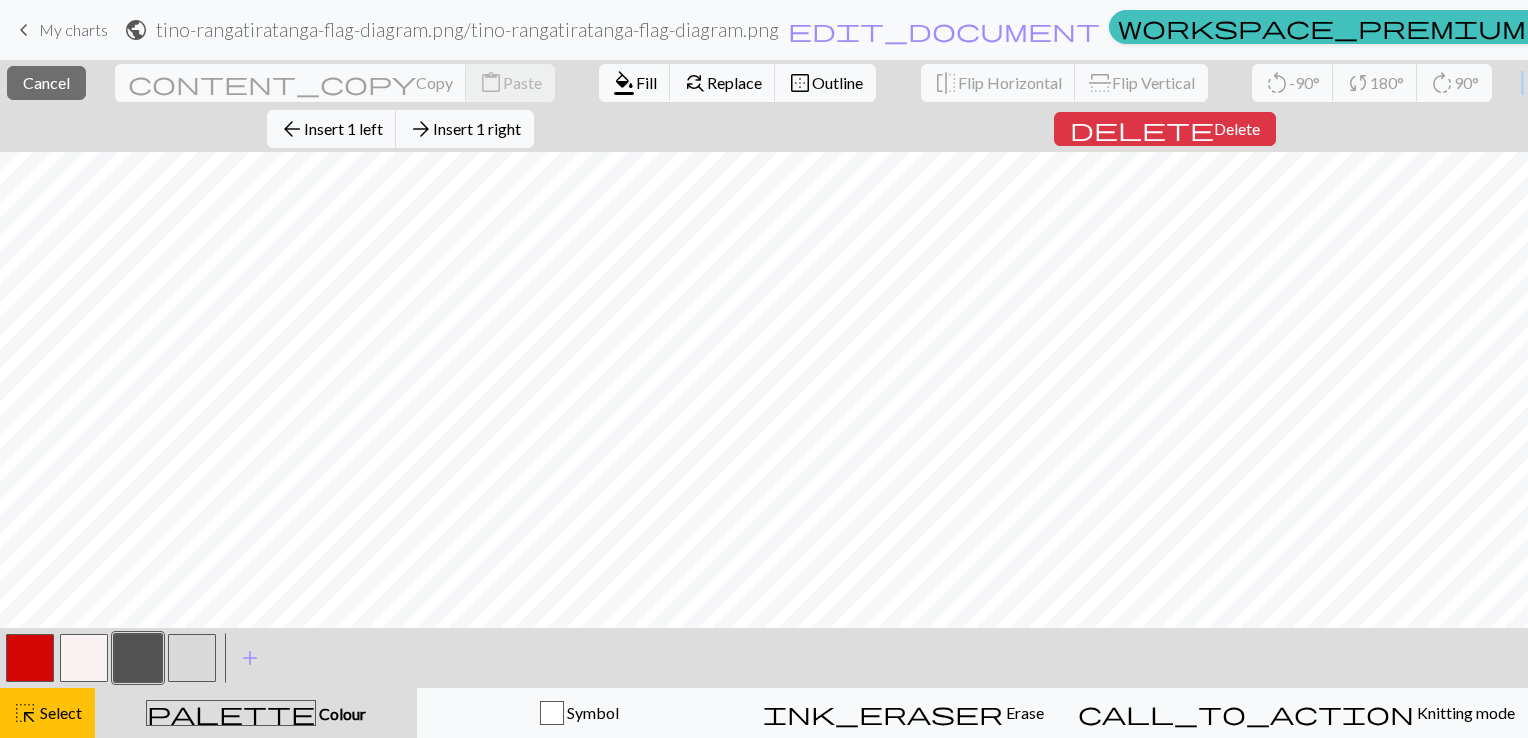 click on "close Cancel content_copy  Copy content_paste  Paste format_color_fill  Fill find_replace  Replace border_outer  Outline flip  Flip Horizontal flip  Flip Vertical rotate_left  -90° sync  180° rotate_right  90° arrow_back  Insert 1 left arrow_forward Insert 1 right delete  Delete" at bounding box center (764, 106) 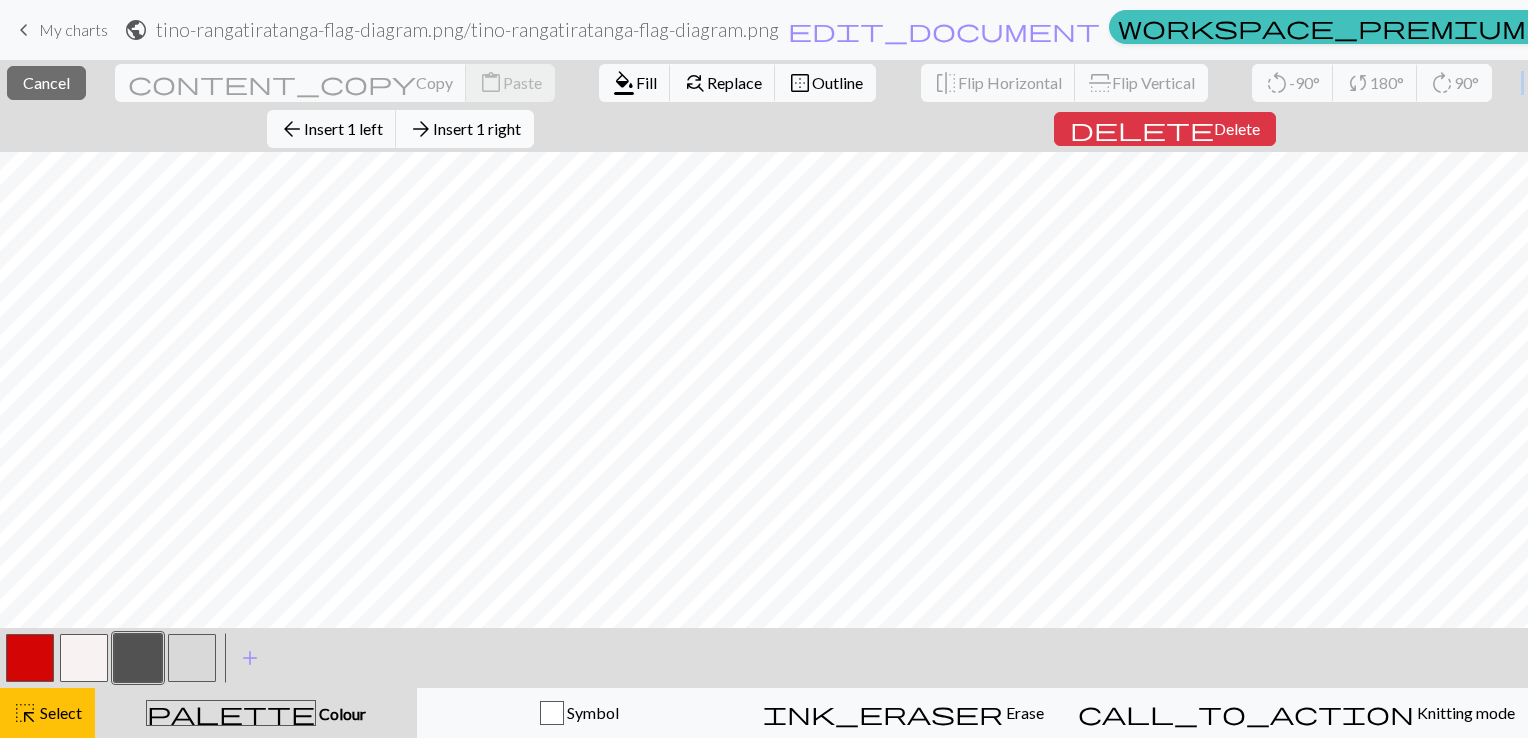 drag, startPoint x: 1249, startPoint y: 90, endPoint x: 1443, endPoint y: 86, distance: 194.04123 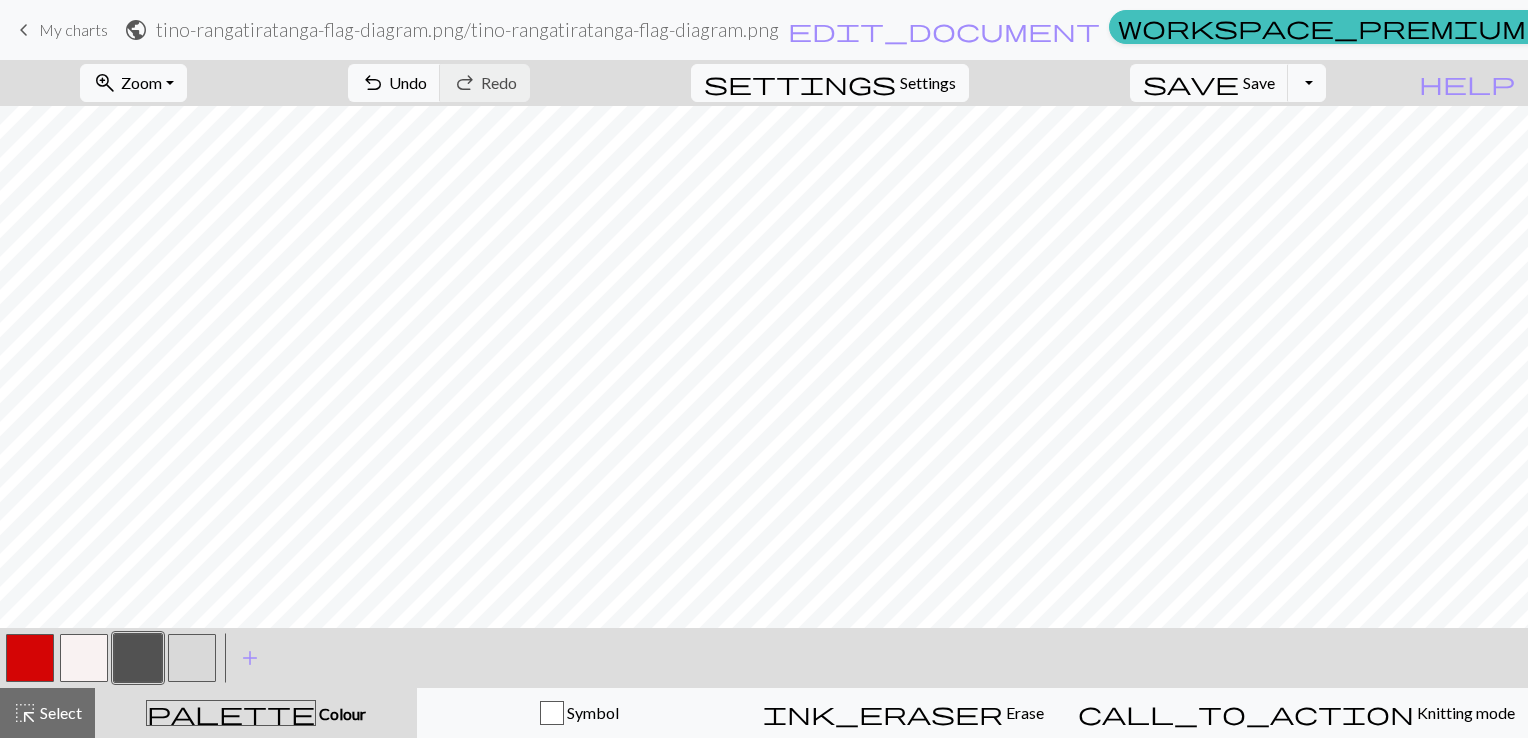 click at bounding box center [138, 658] 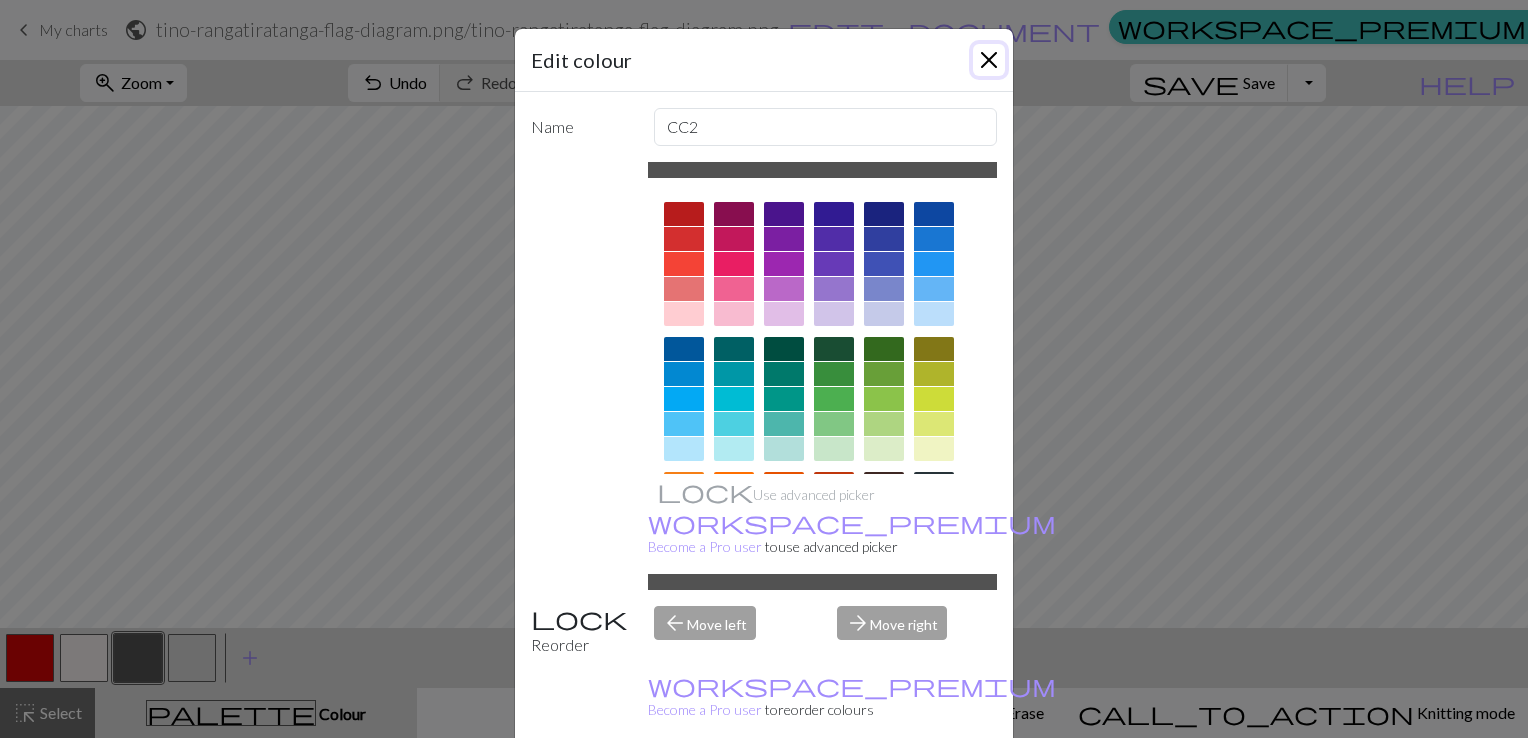 click at bounding box center (989, 60) 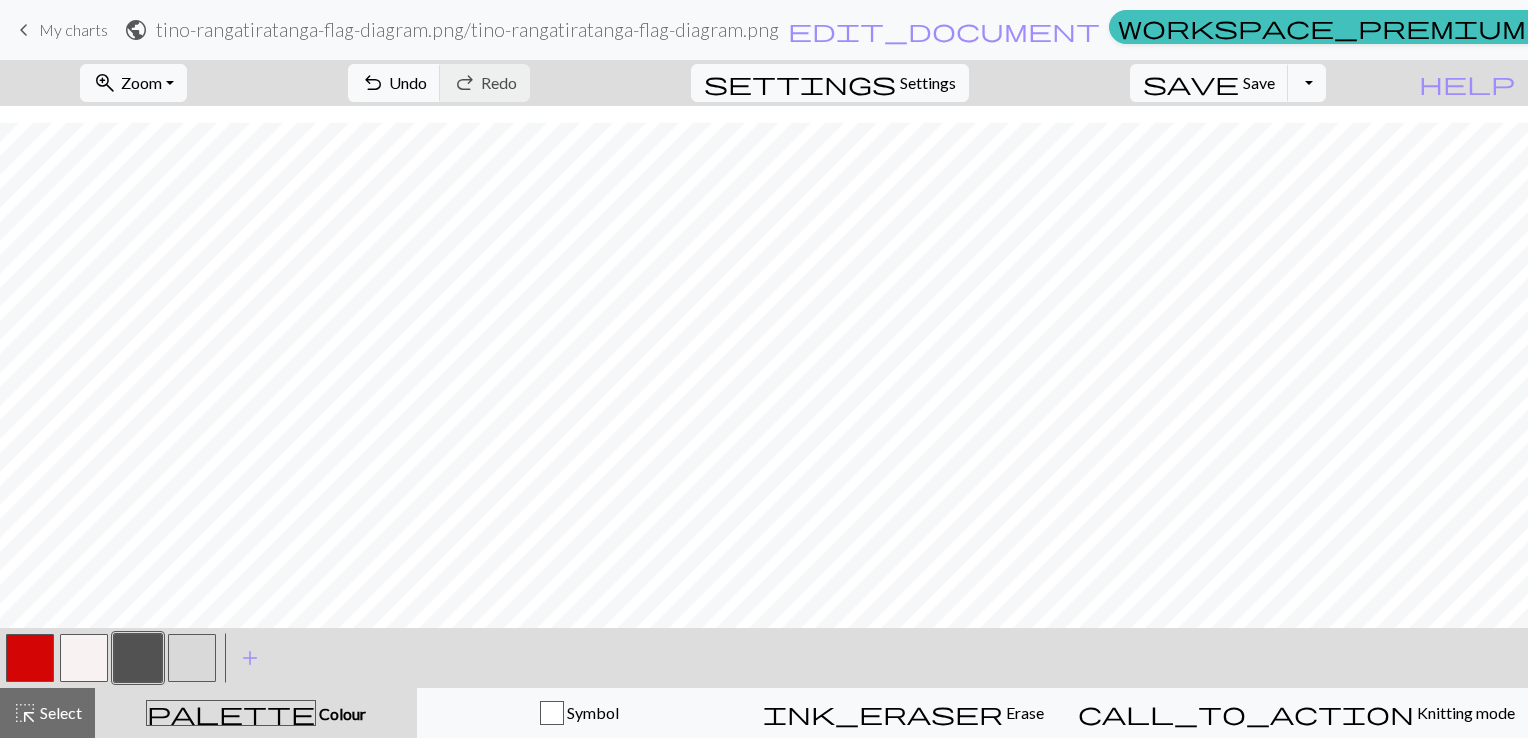scroll, scrollTop: 184, scrollLeft: 0, axis: vertical 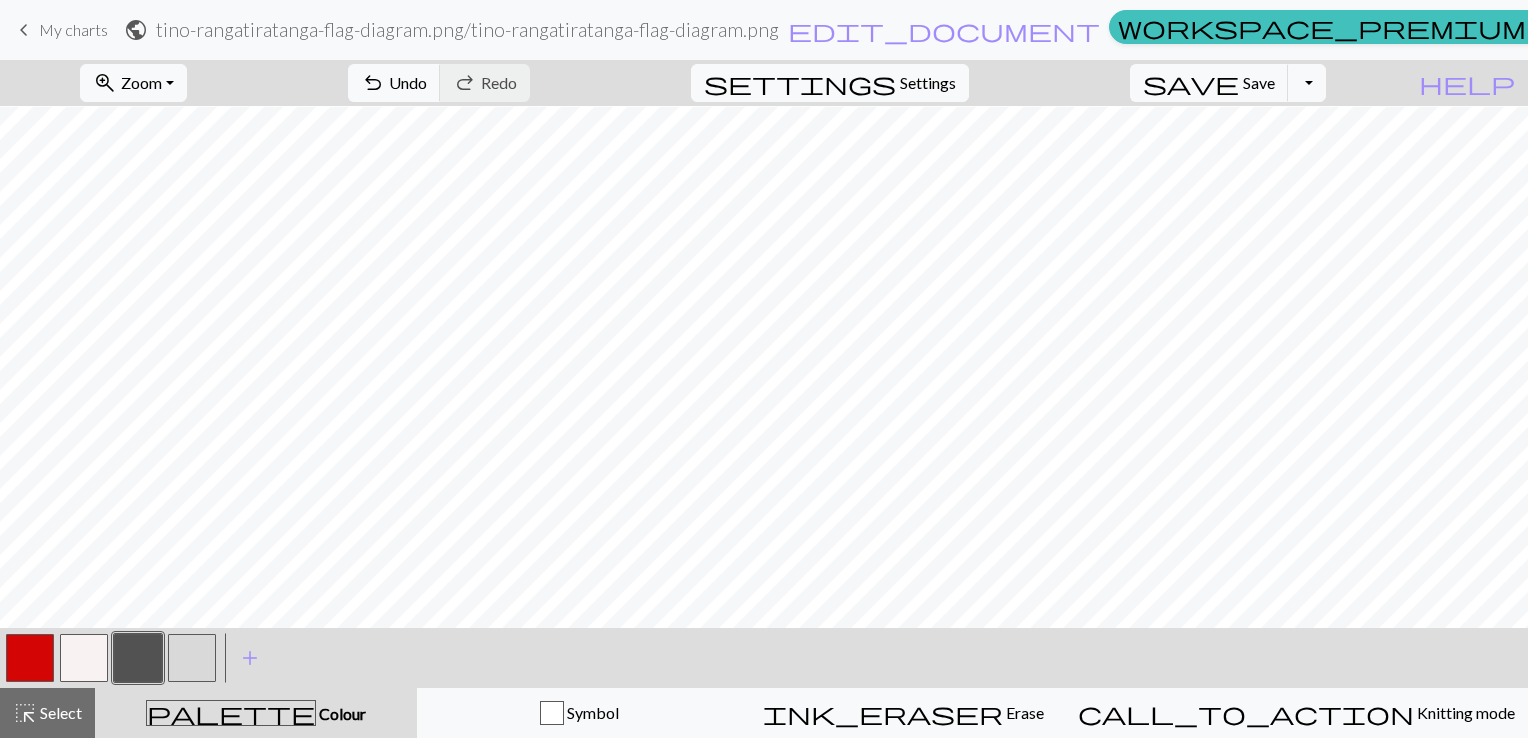click at bounding box center [84, 658] 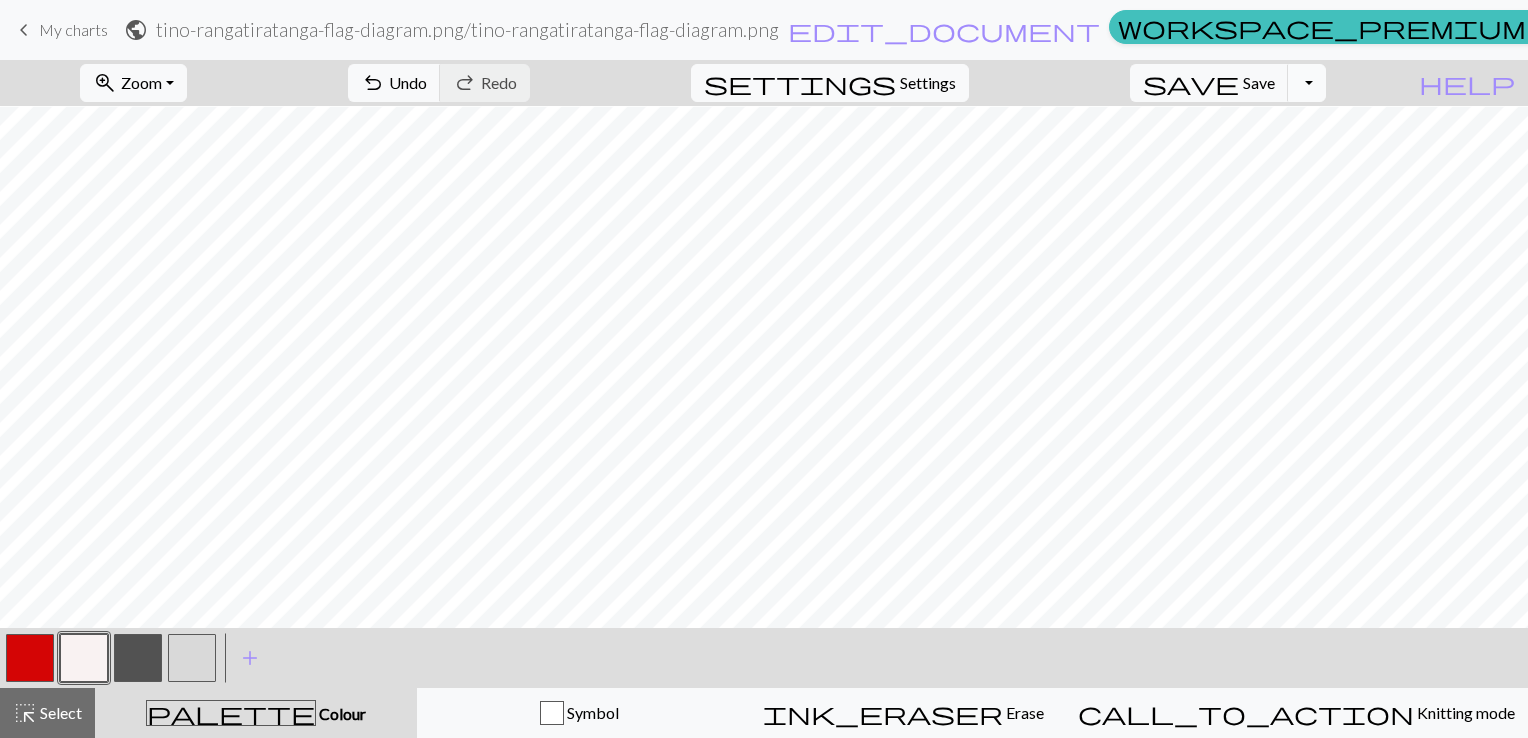 click on "Toggle Dropdown" at bounding box center [1307, 83] 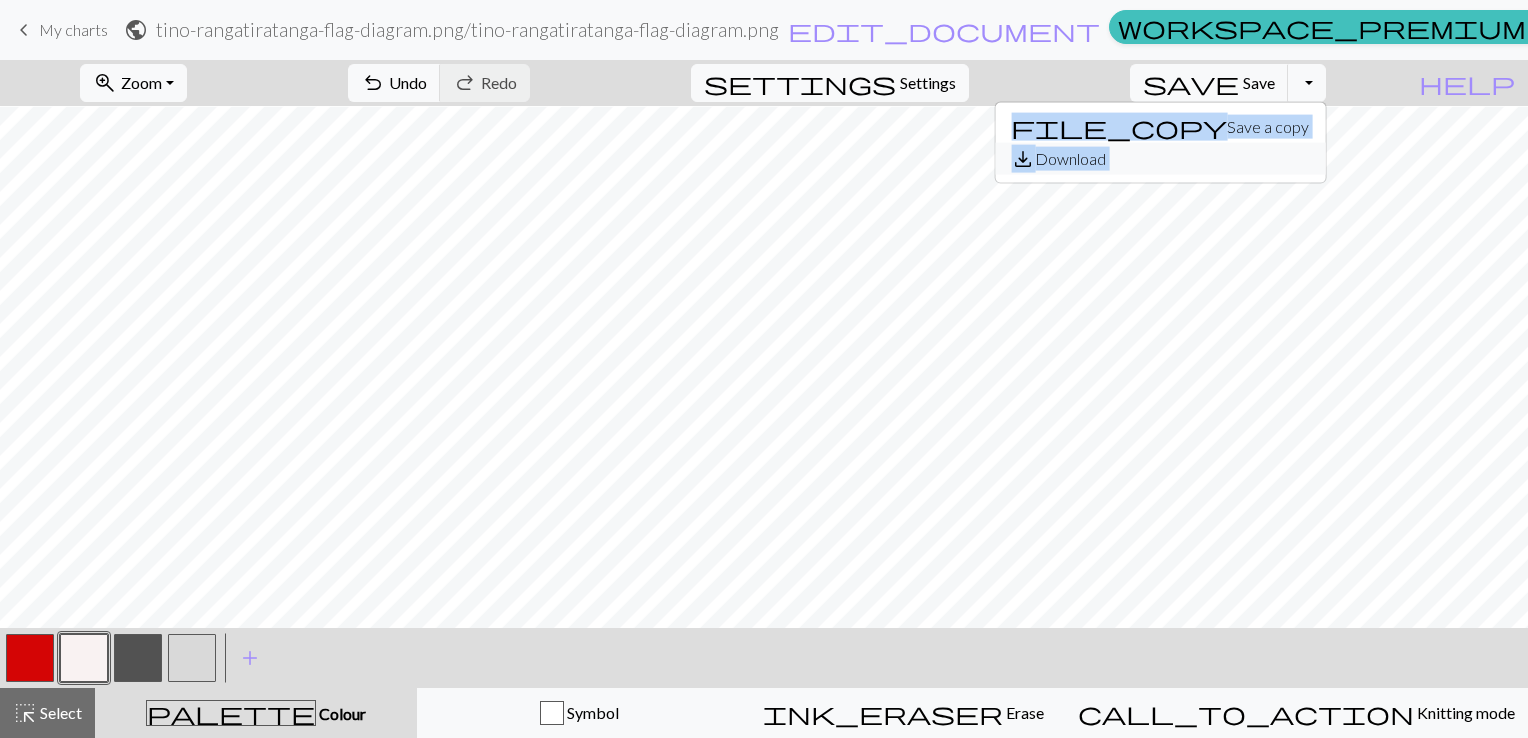 click on "save_alt  Download" at bounding box center (1160, 159) 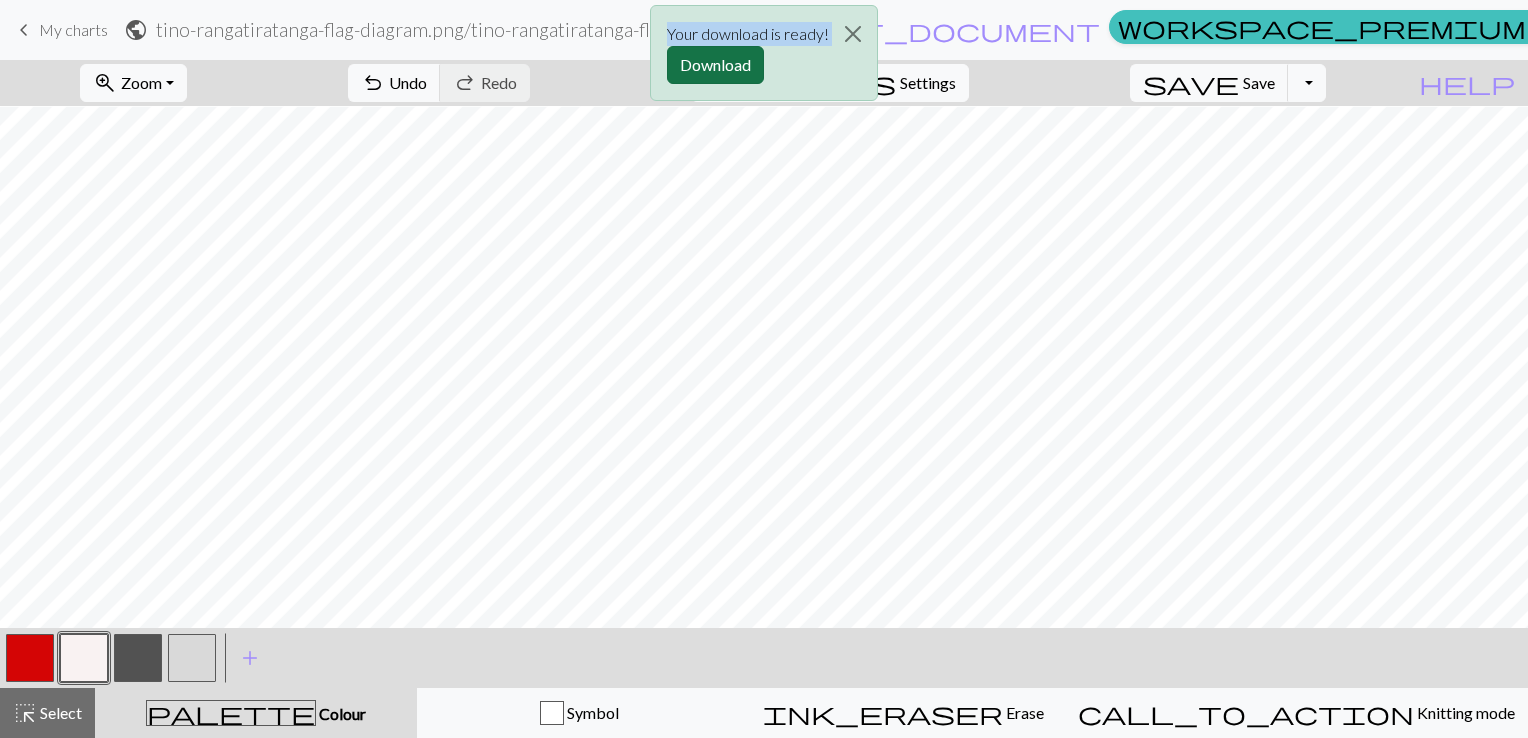 click on "Download" at bounding box center (715, 65) 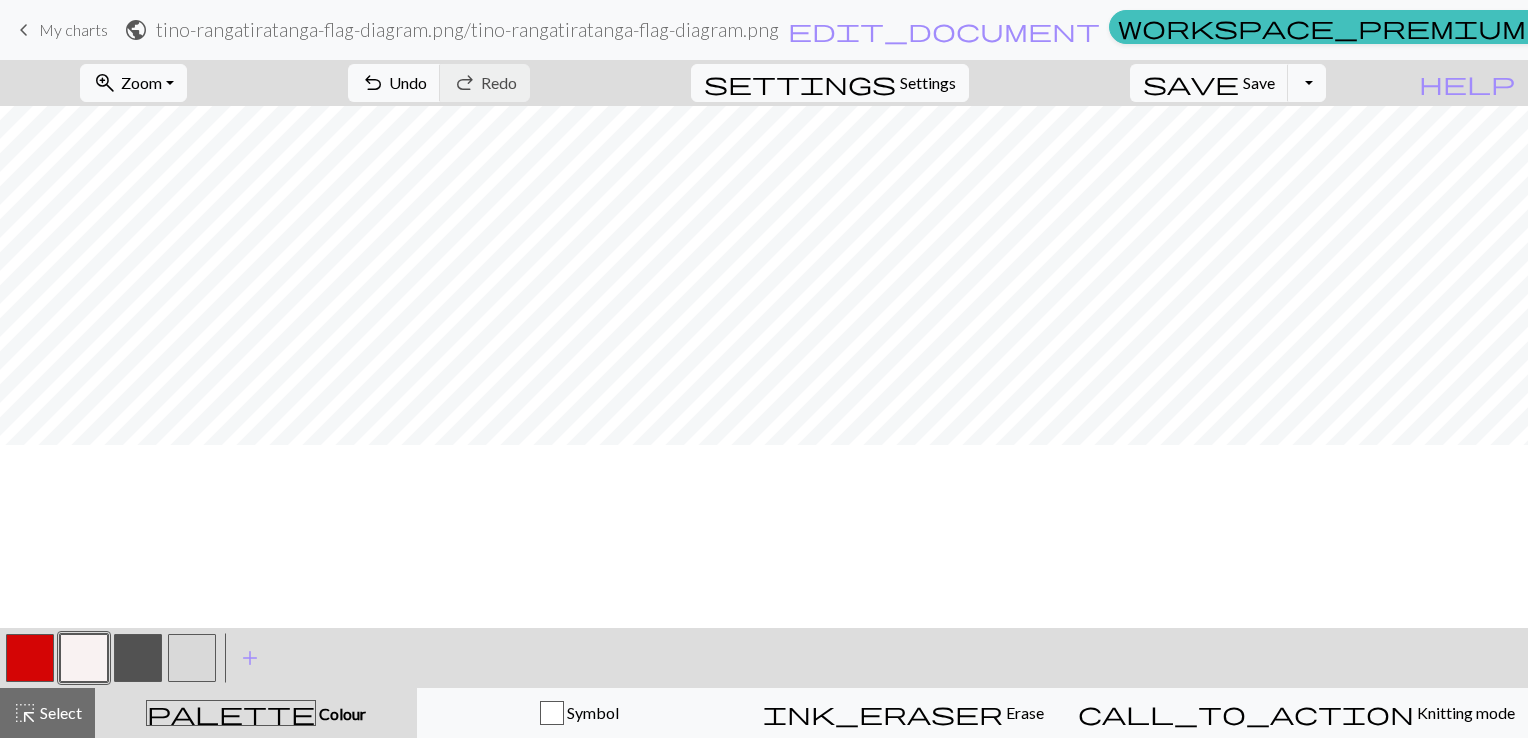 scroll, scrollTop: 0, scrollLeft: 0, axis: both 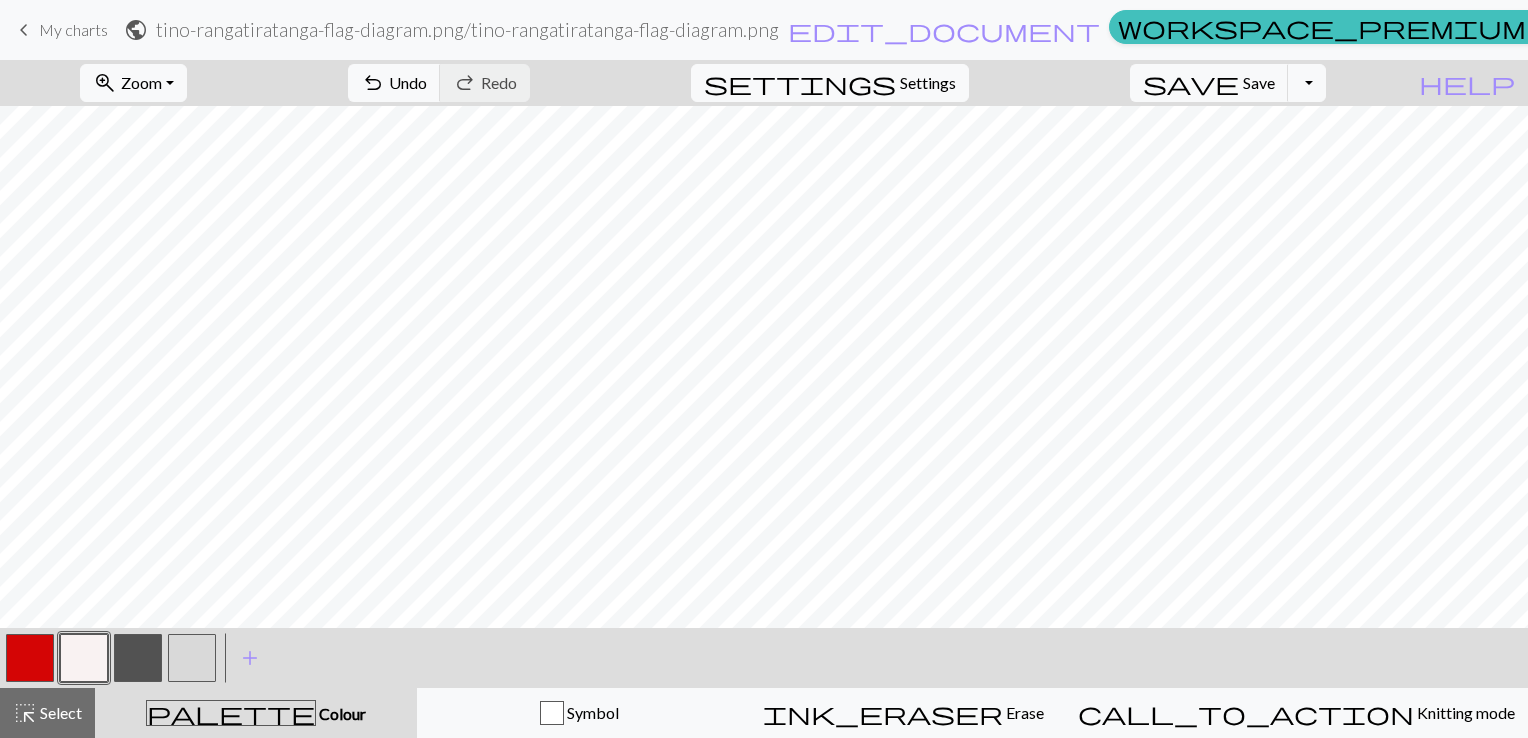 click at bounding box center (30, 658) 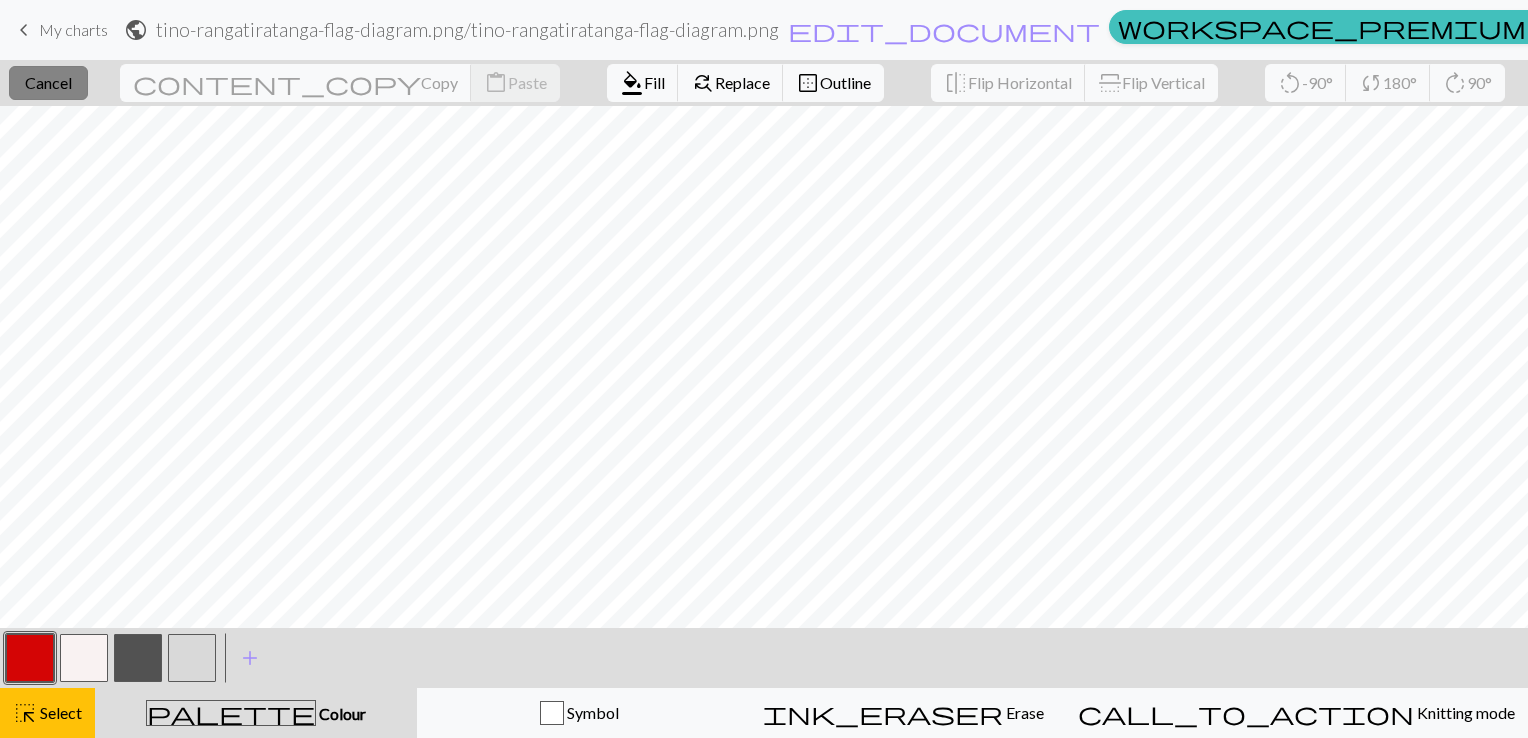 click on "Cancel" at bounding box center [48, 82] 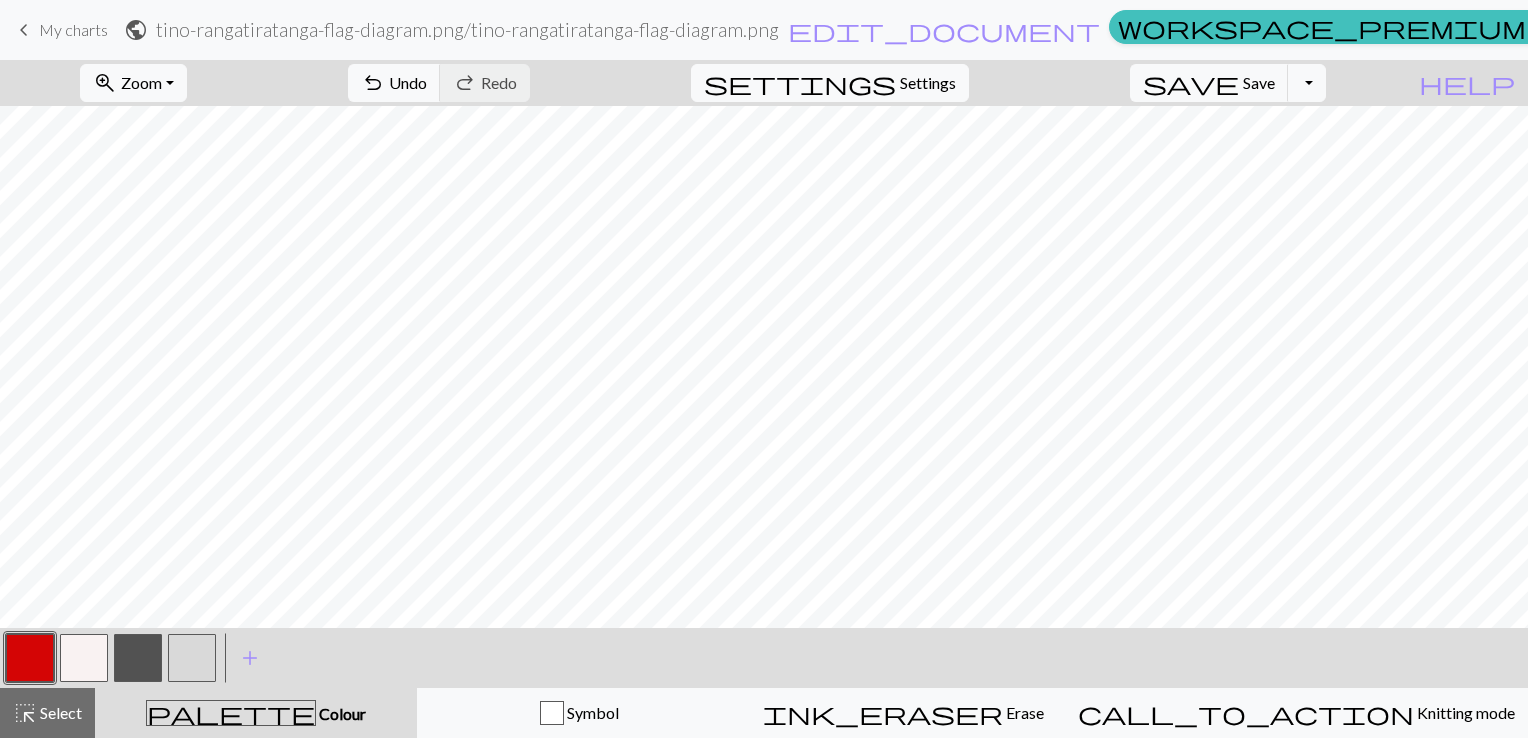 click at bounding box center (30, 658) 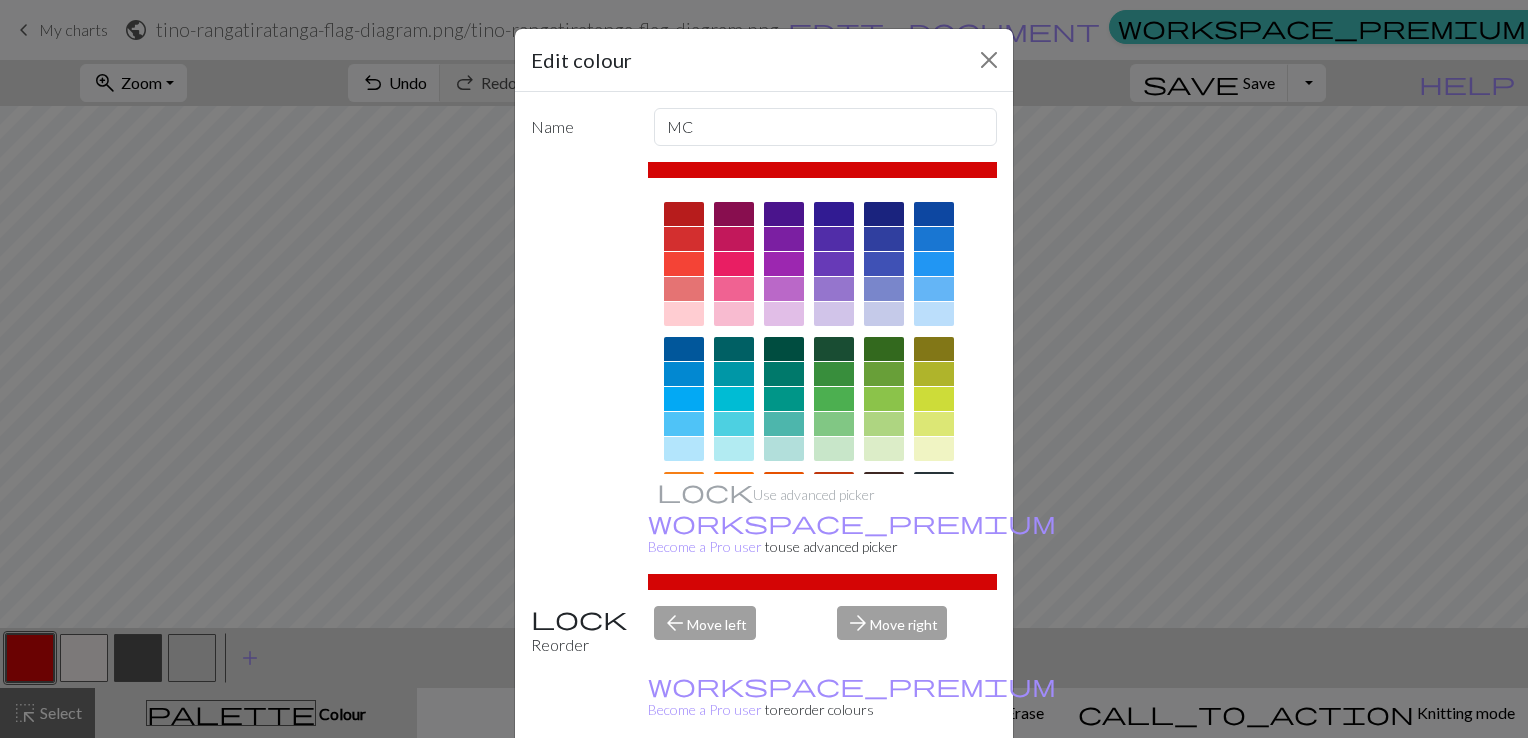 drag, startPoint x: 877, startPoint y: 713, endPoint x: 329, endPoint y: 174, distance: 768.6514 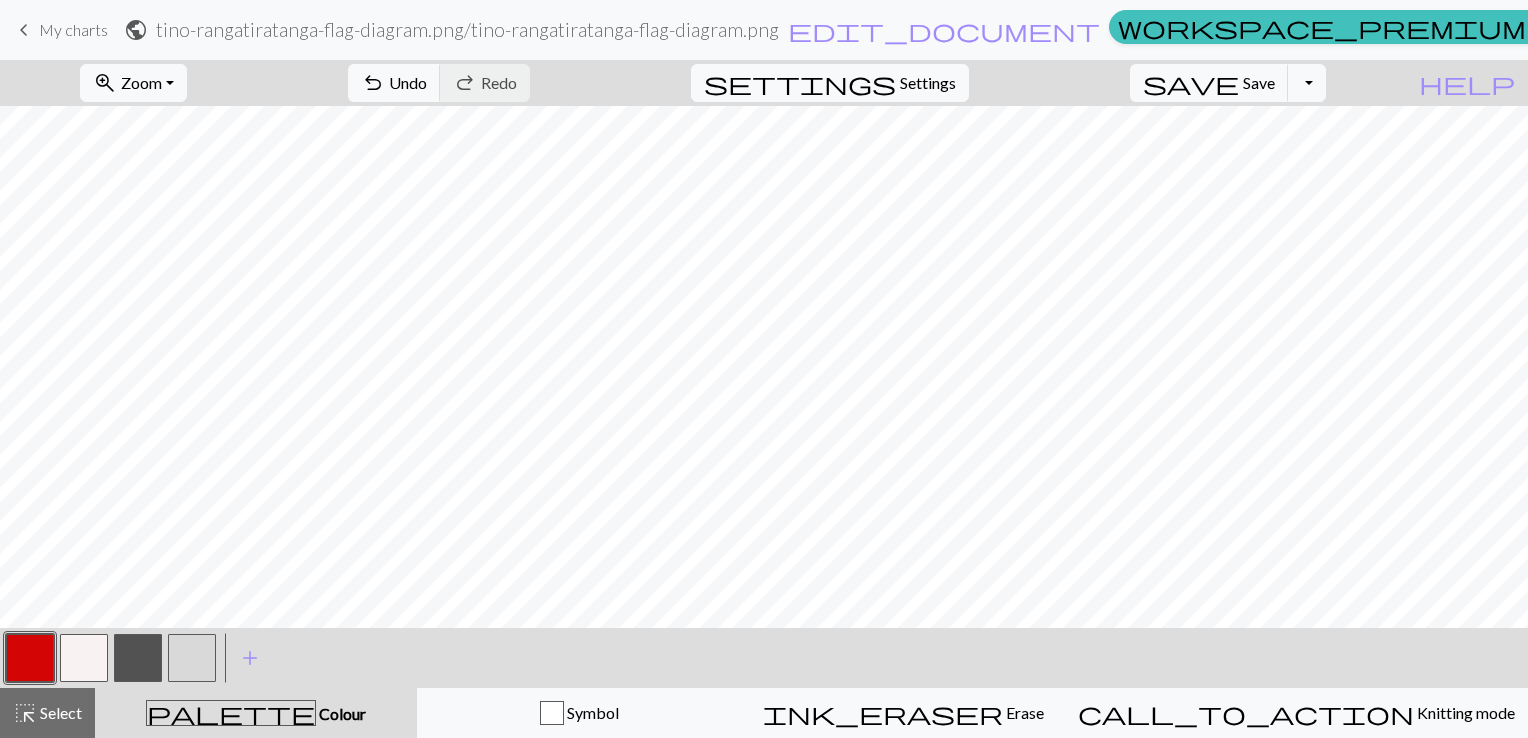 click at bounding box center [192, 658] 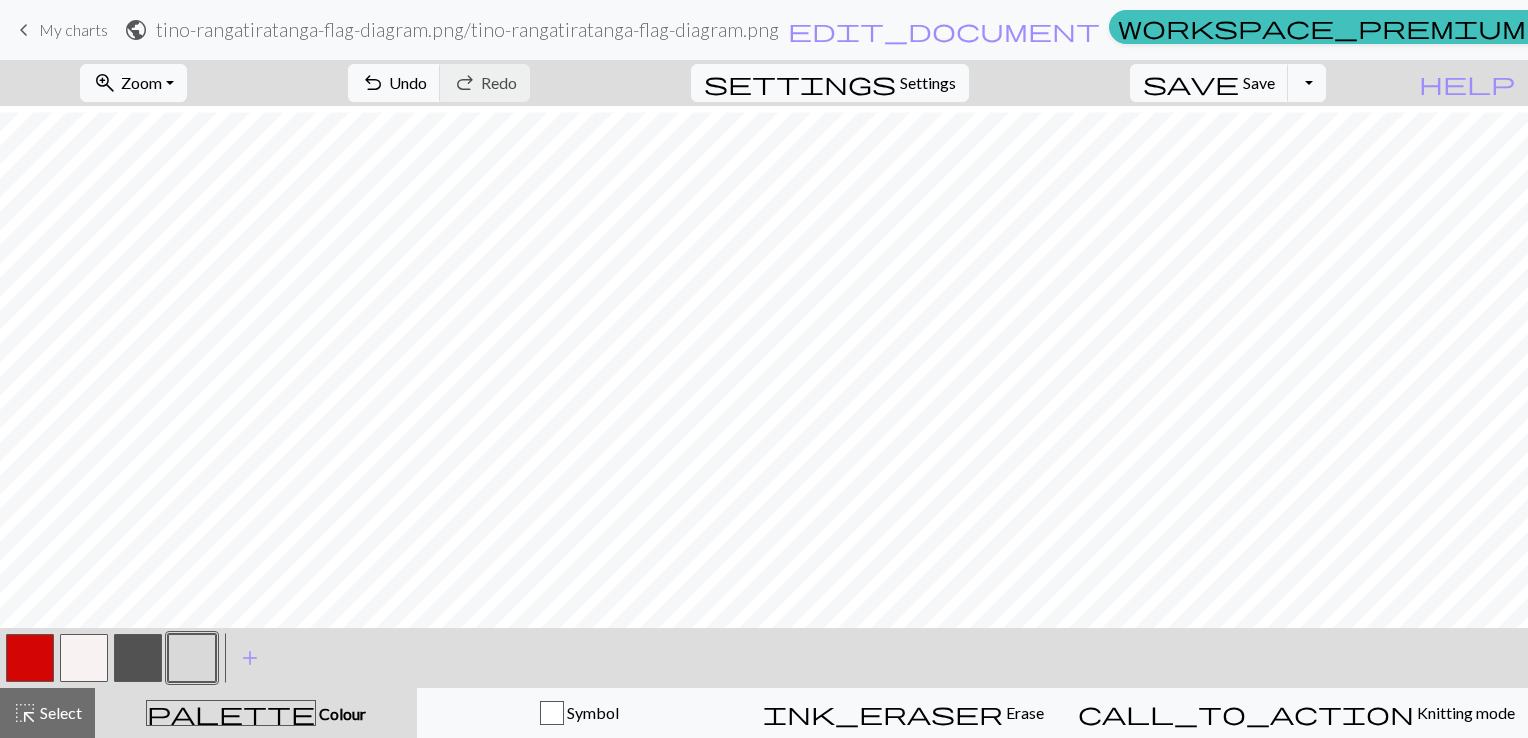 scroll, scrollTop: 97, scrollLeft: 0, axis: vertical 